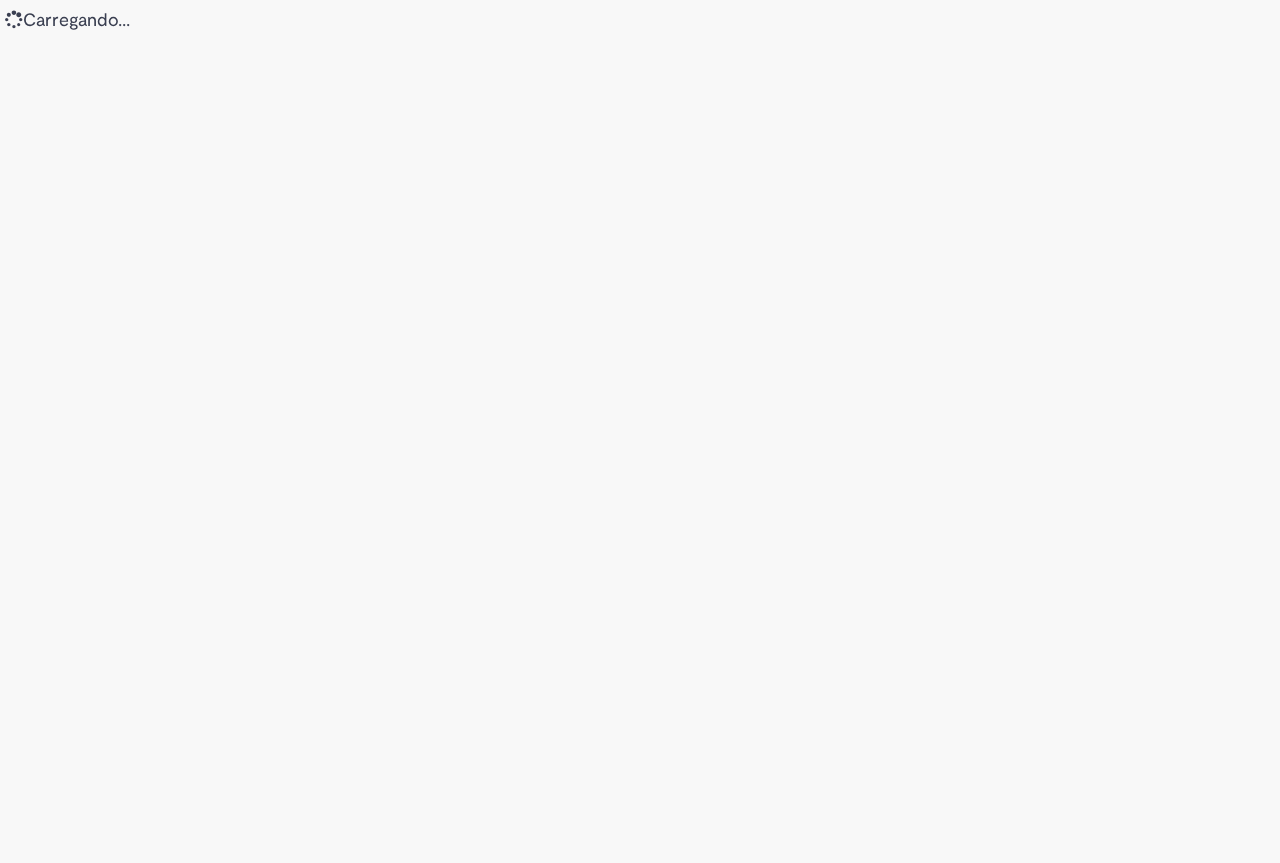 scroll, scrollTop: 0, scrollLeft: 0, axis: both 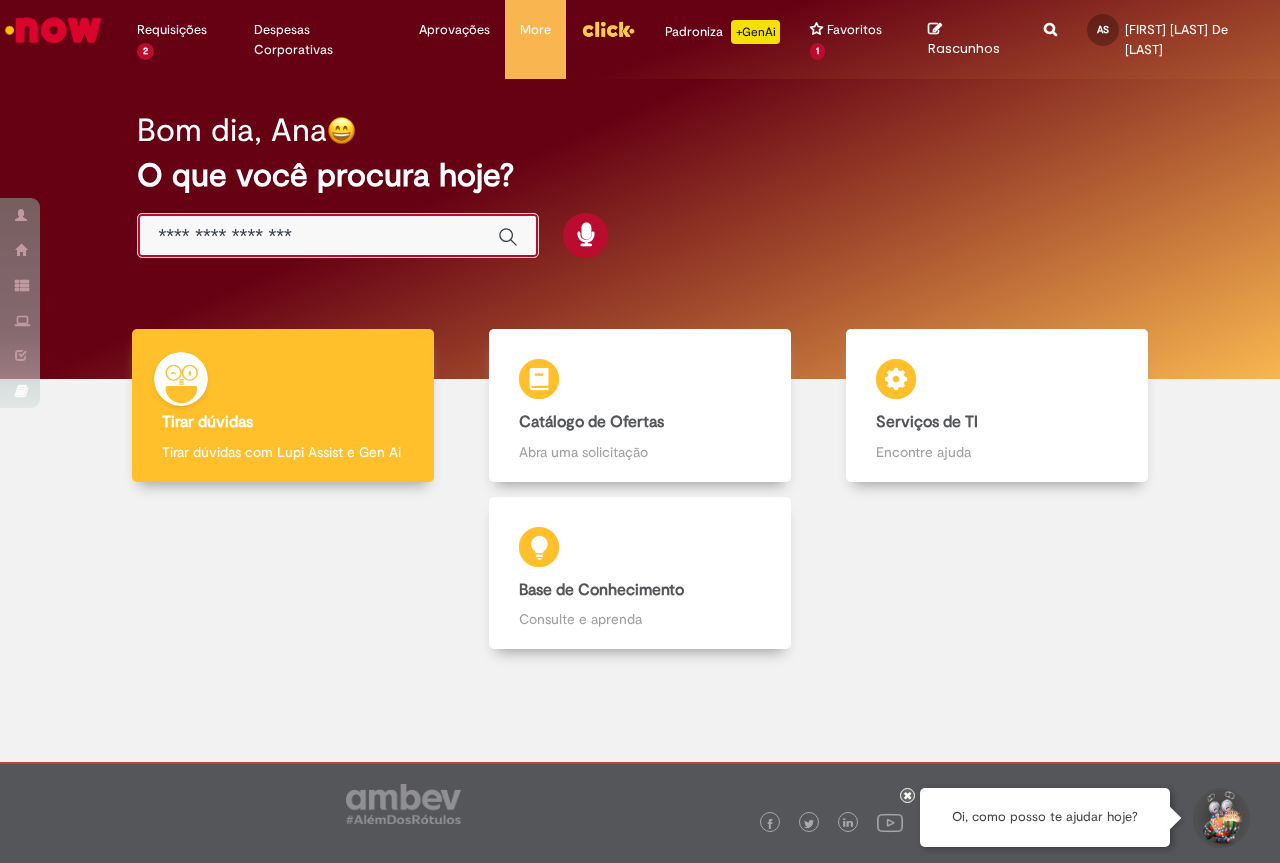 click at bounding box center [318, 236] 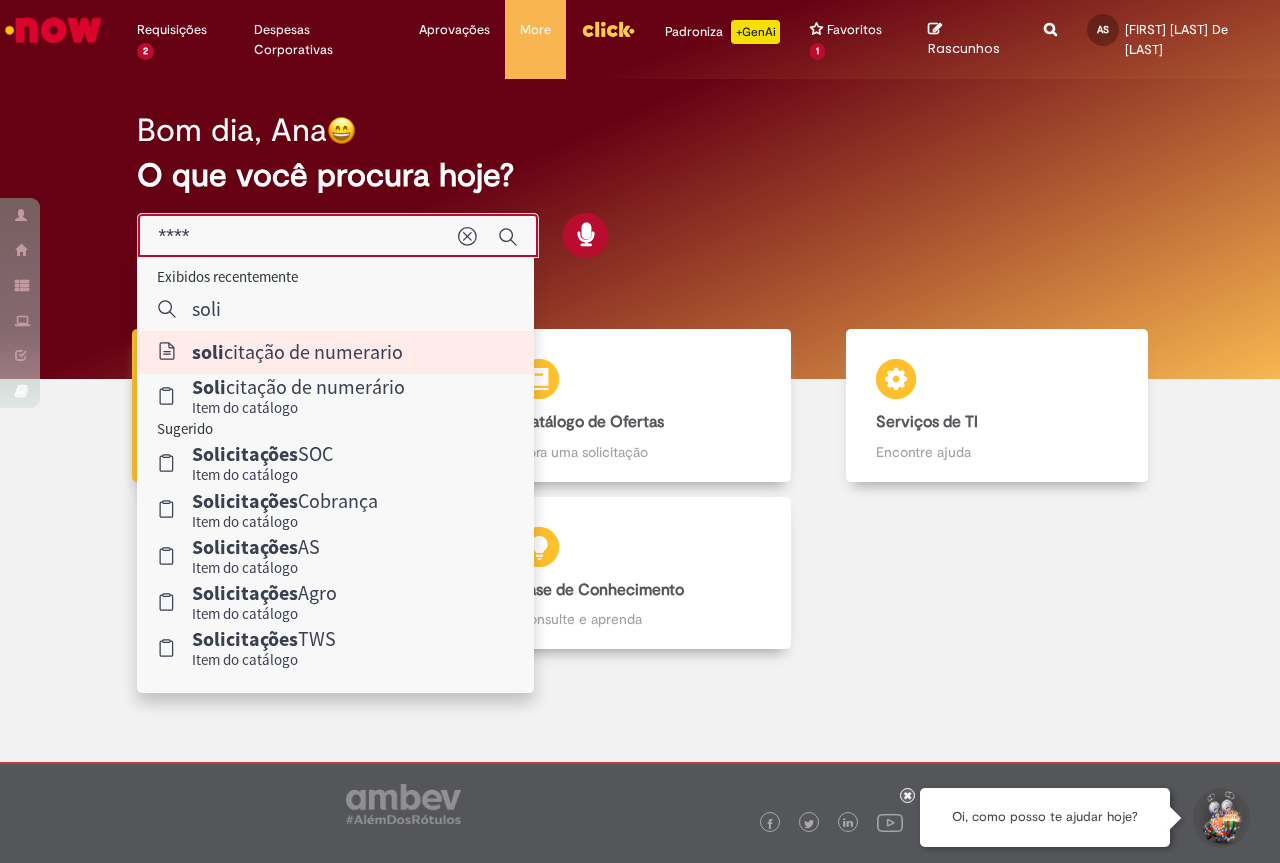 type on "**********" 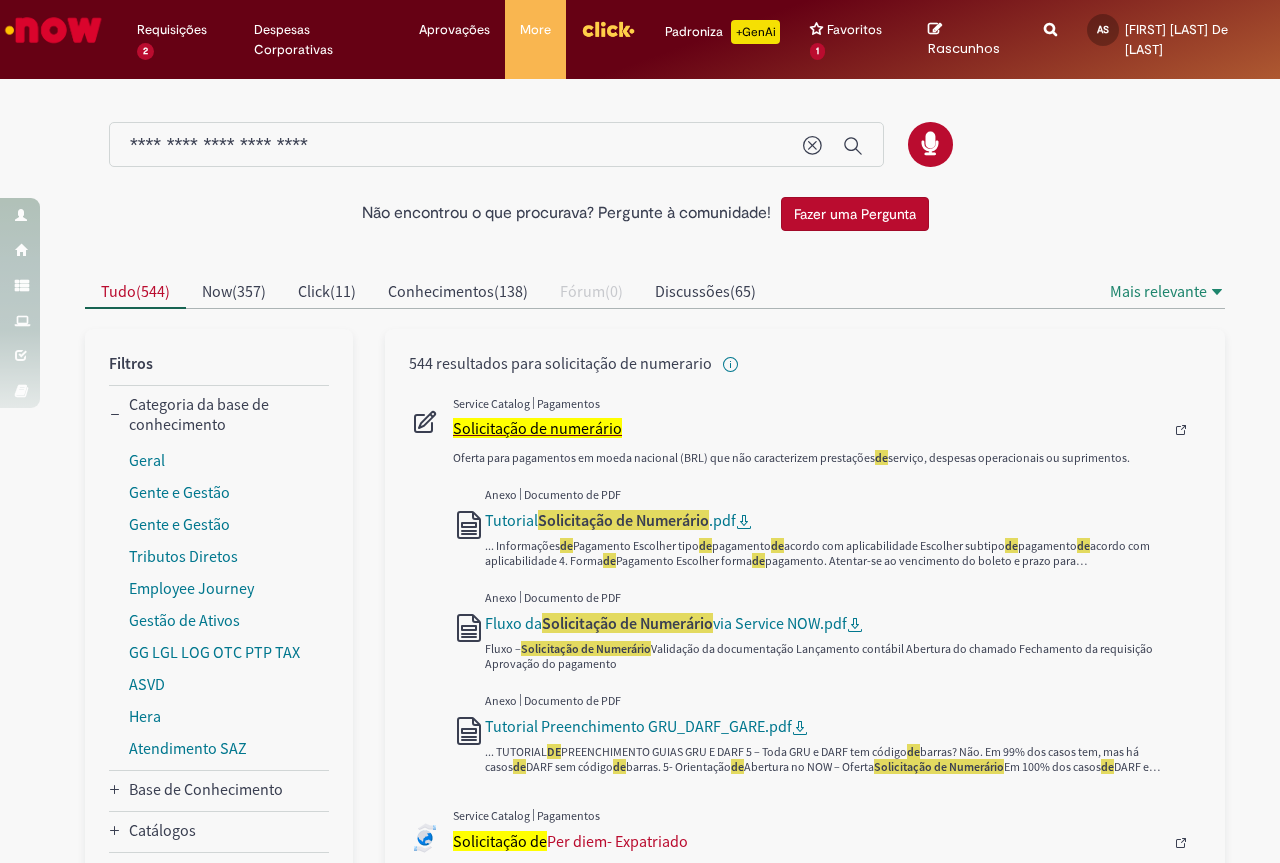 click on "Solicitação de numerário" at bounding box center [537, 428] 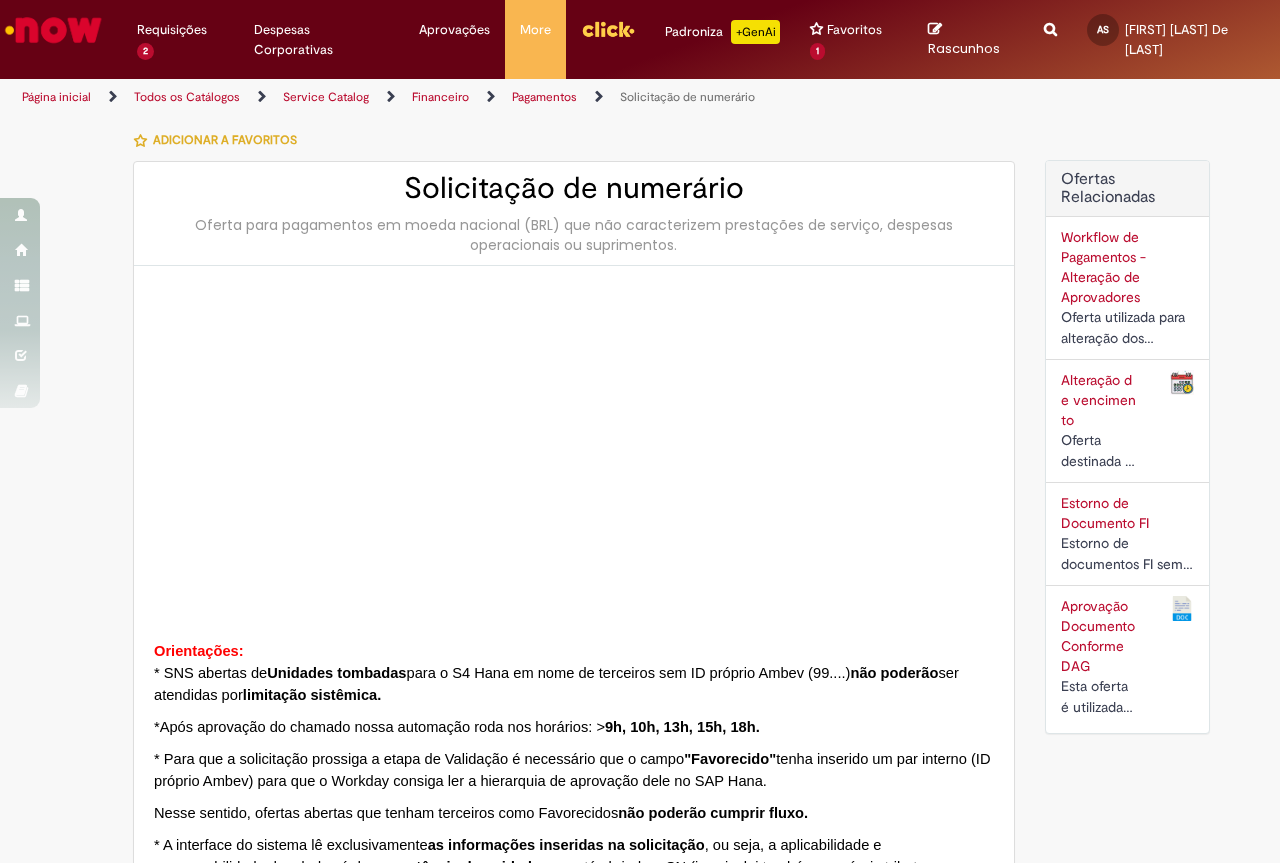 type on "********" 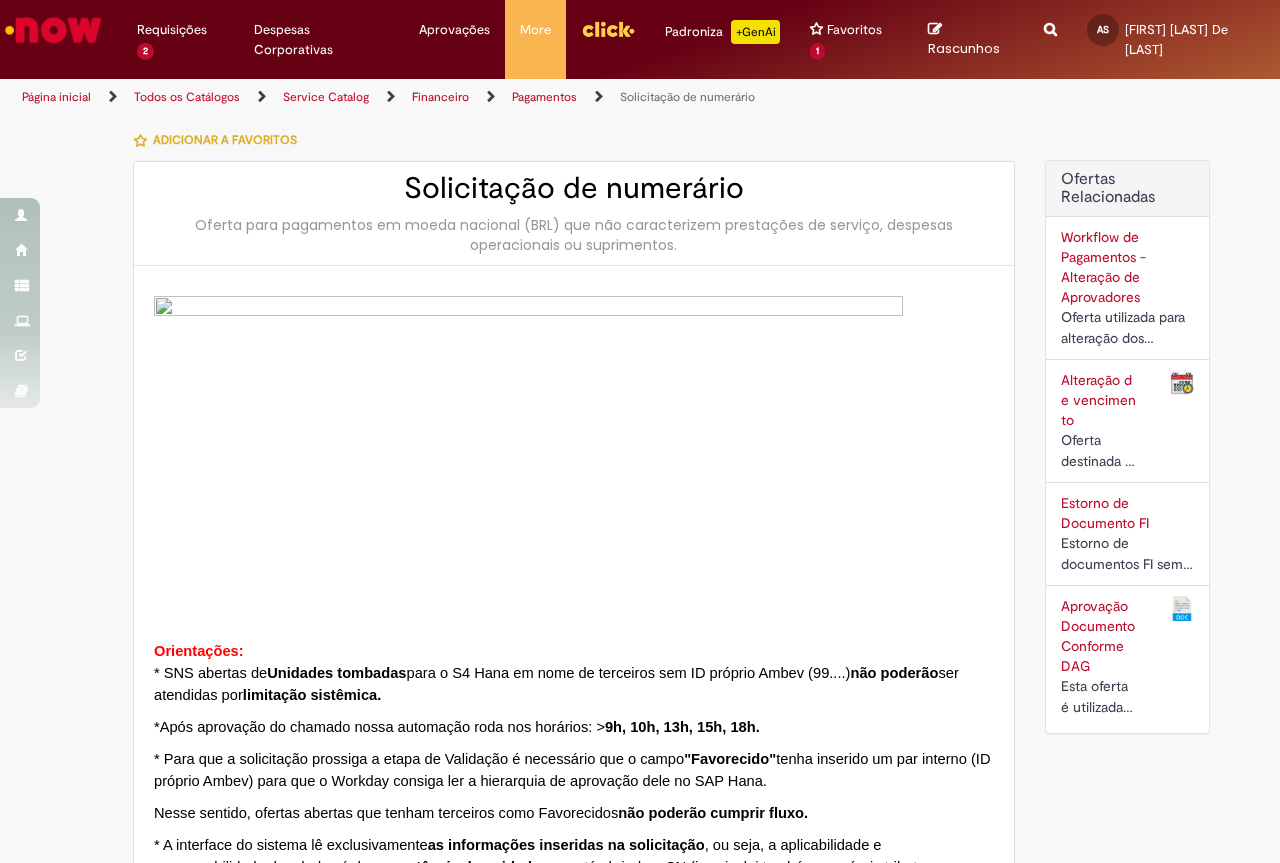 type on "**********" 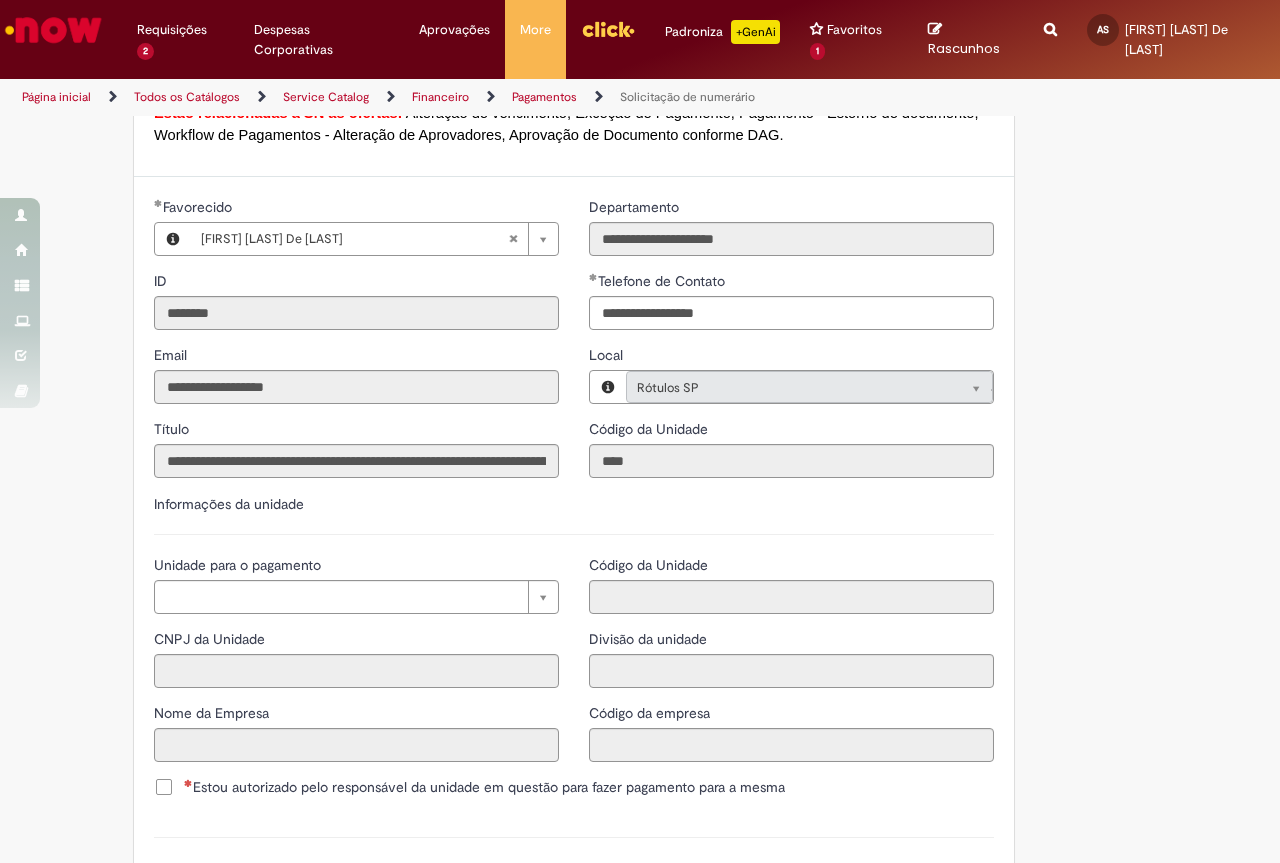 type on "**********" 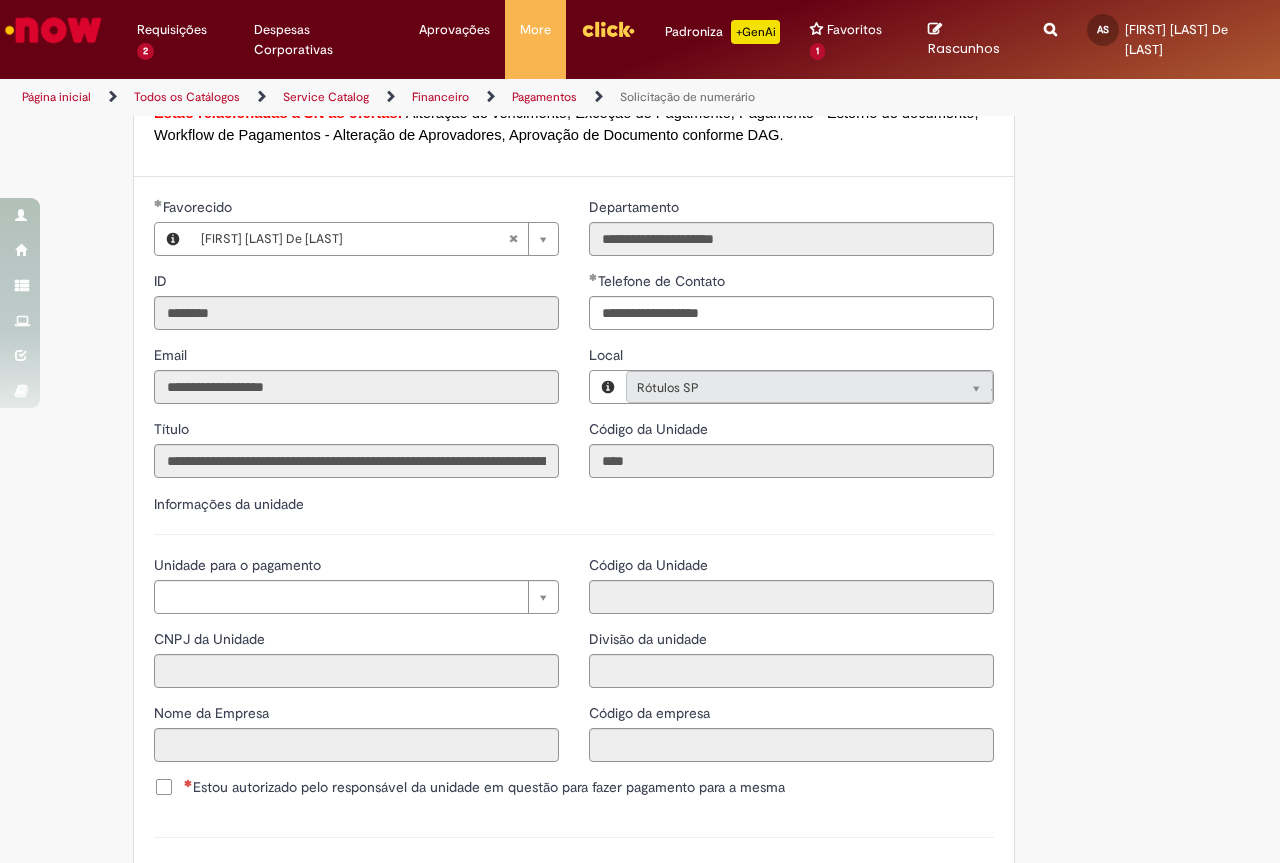 type on "**********" 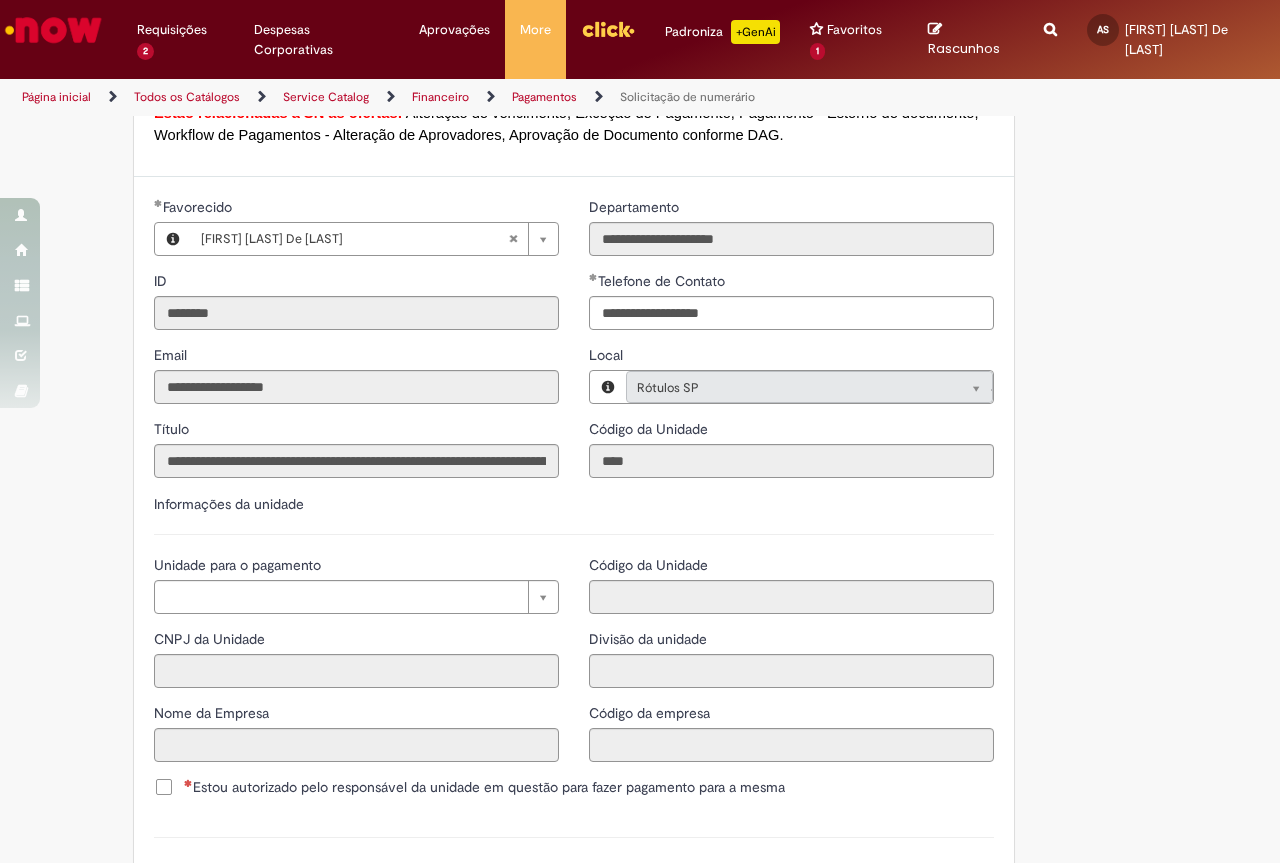 scroll, scrollTop: 1900, scrollLeft: 0, axis: vertical 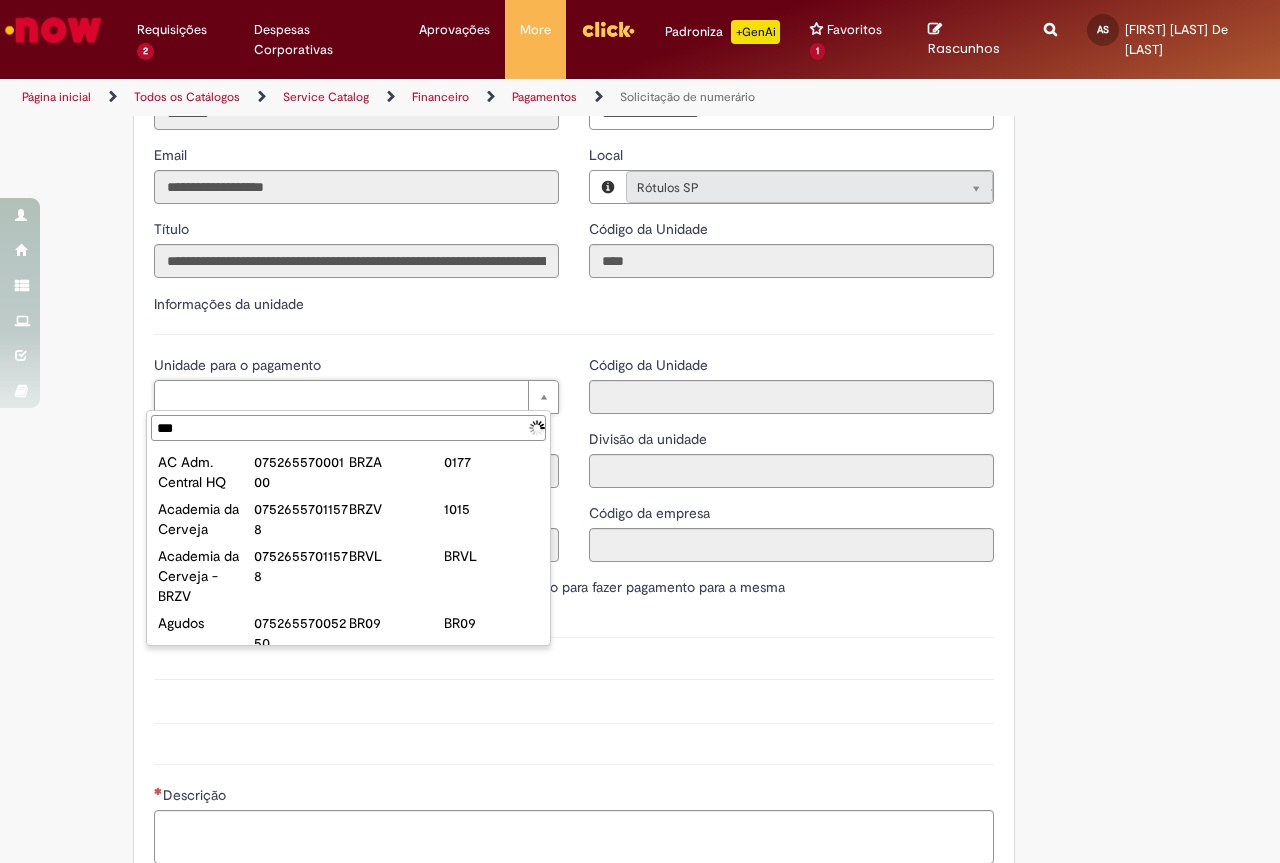 type on "****" 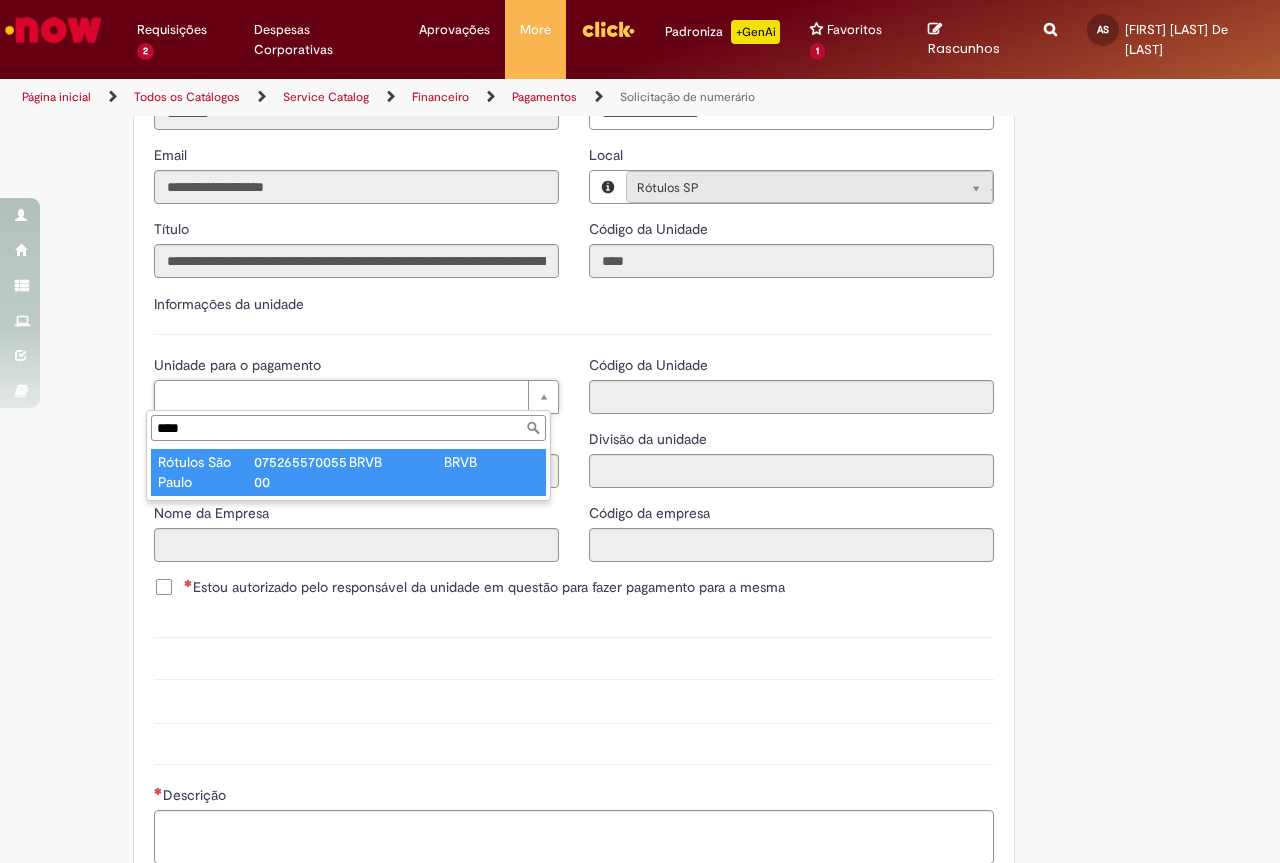type on "**********" 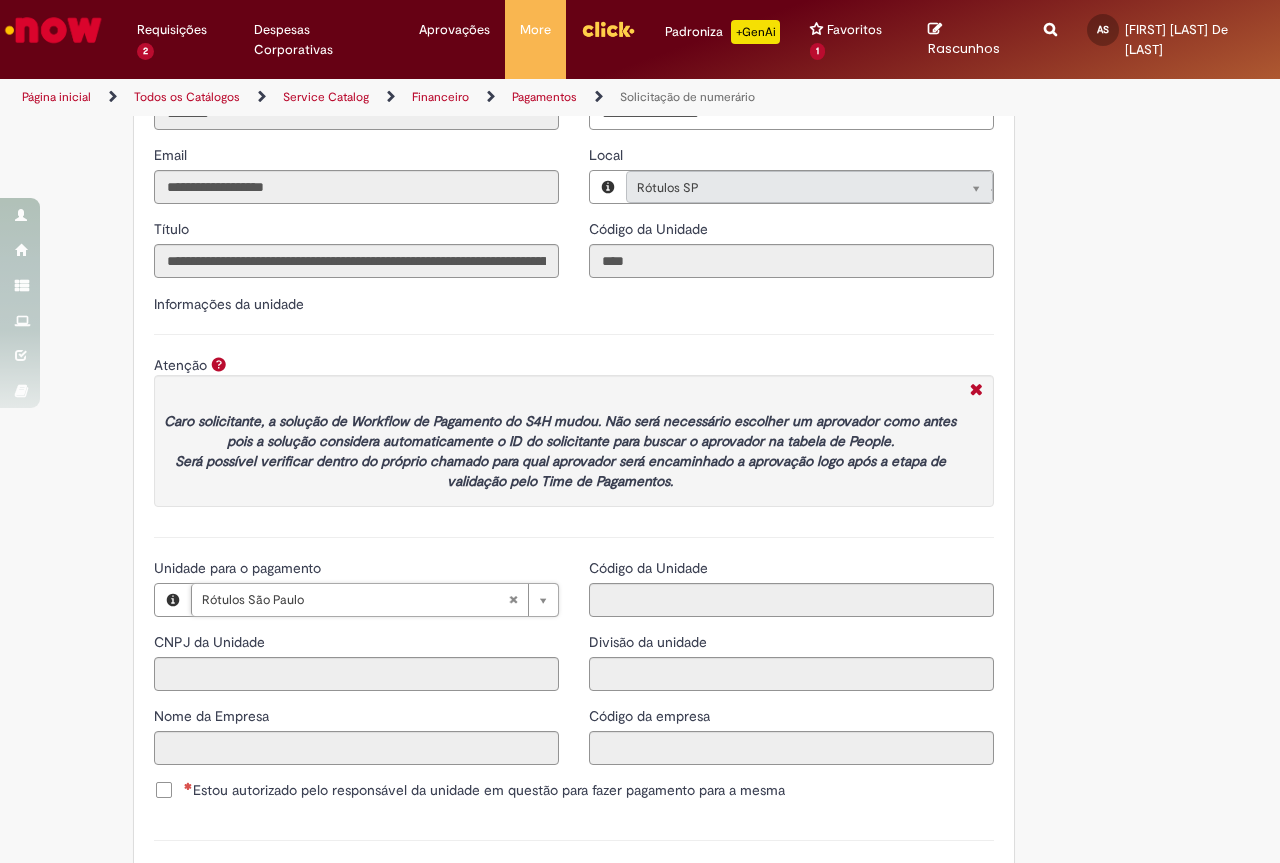 type on "**********" 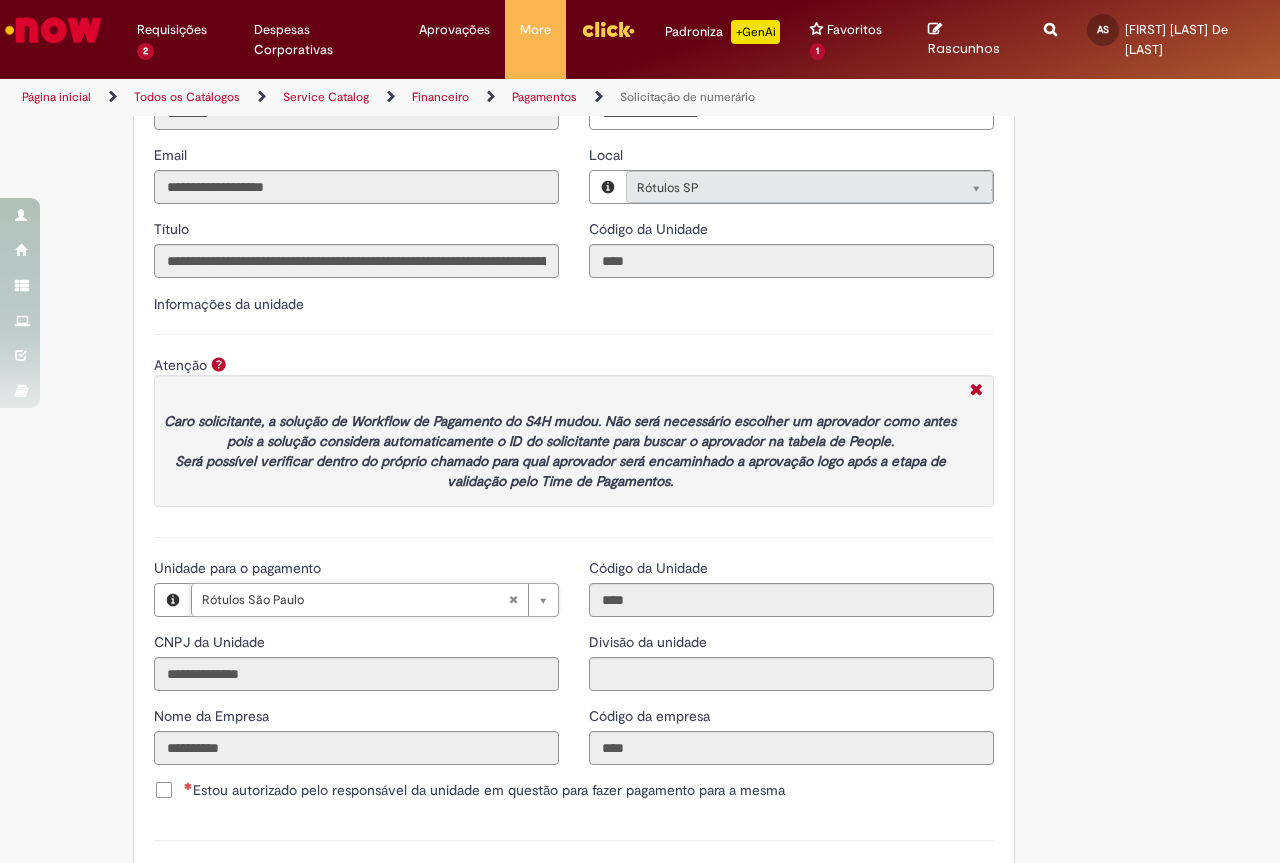 scroll, scrollTop: 2300, scrollLeft: 0, axis: vertical 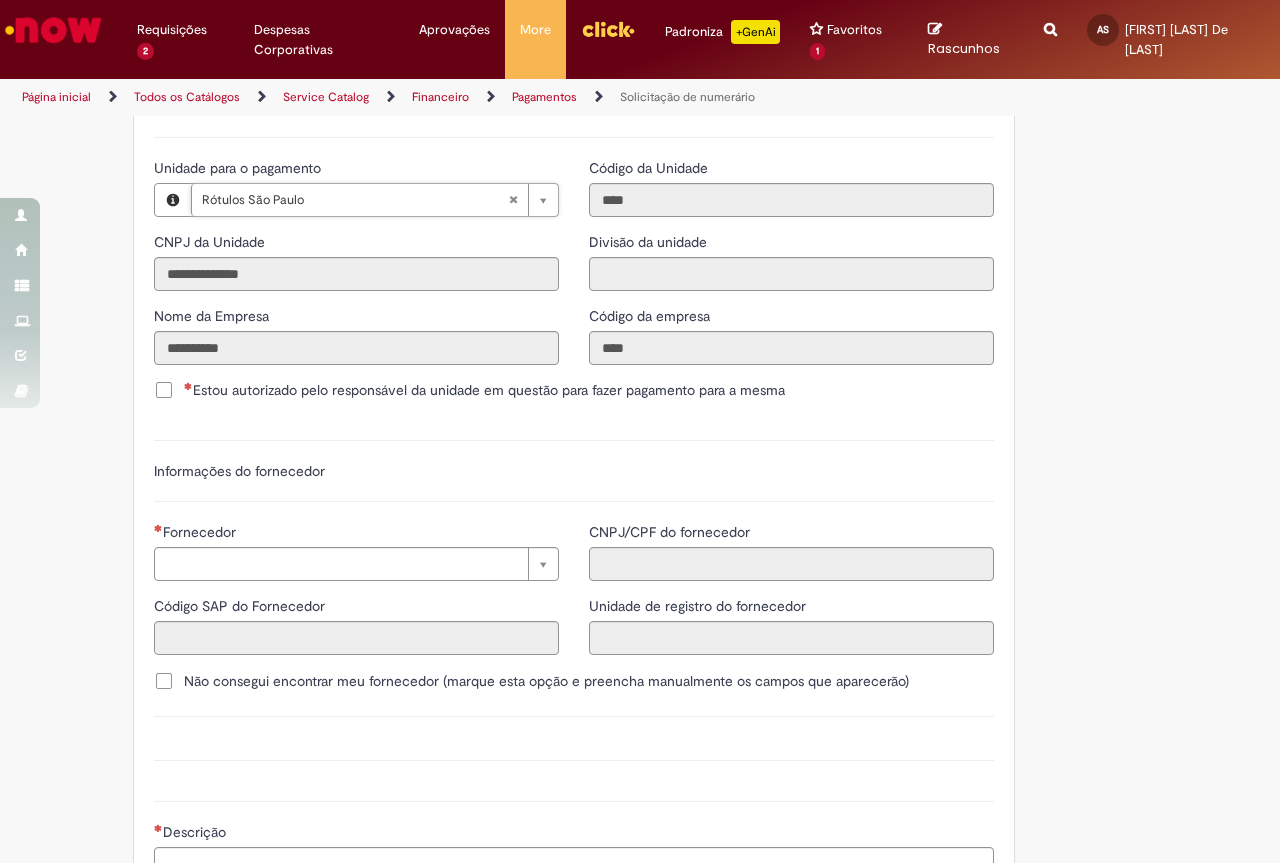click on "Estou autorizado pelo responsável da unidade em questão para fazer pagamento para a mesma" at bounding box center (484, 390) 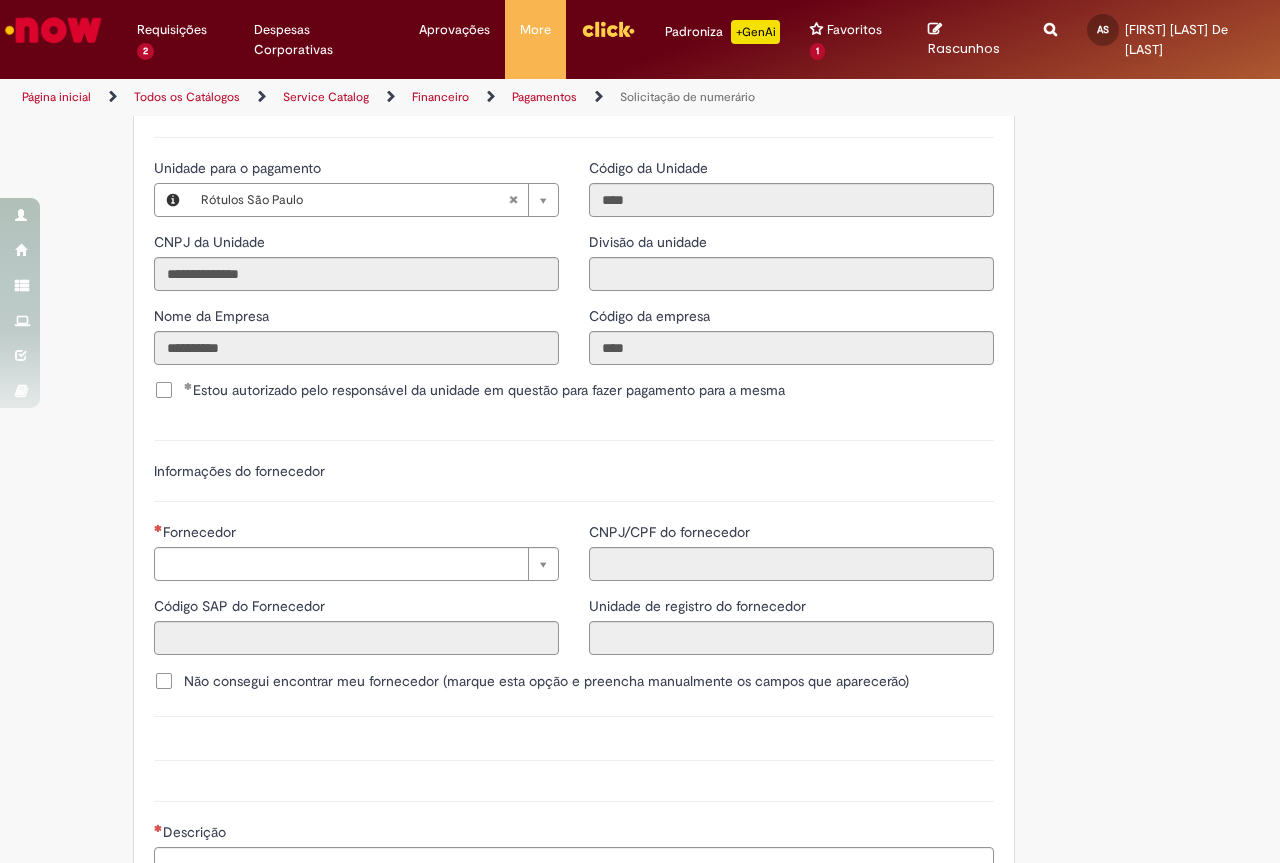 scroll, scrollTop: 2600, scrollLeft: 0, axis: vertical 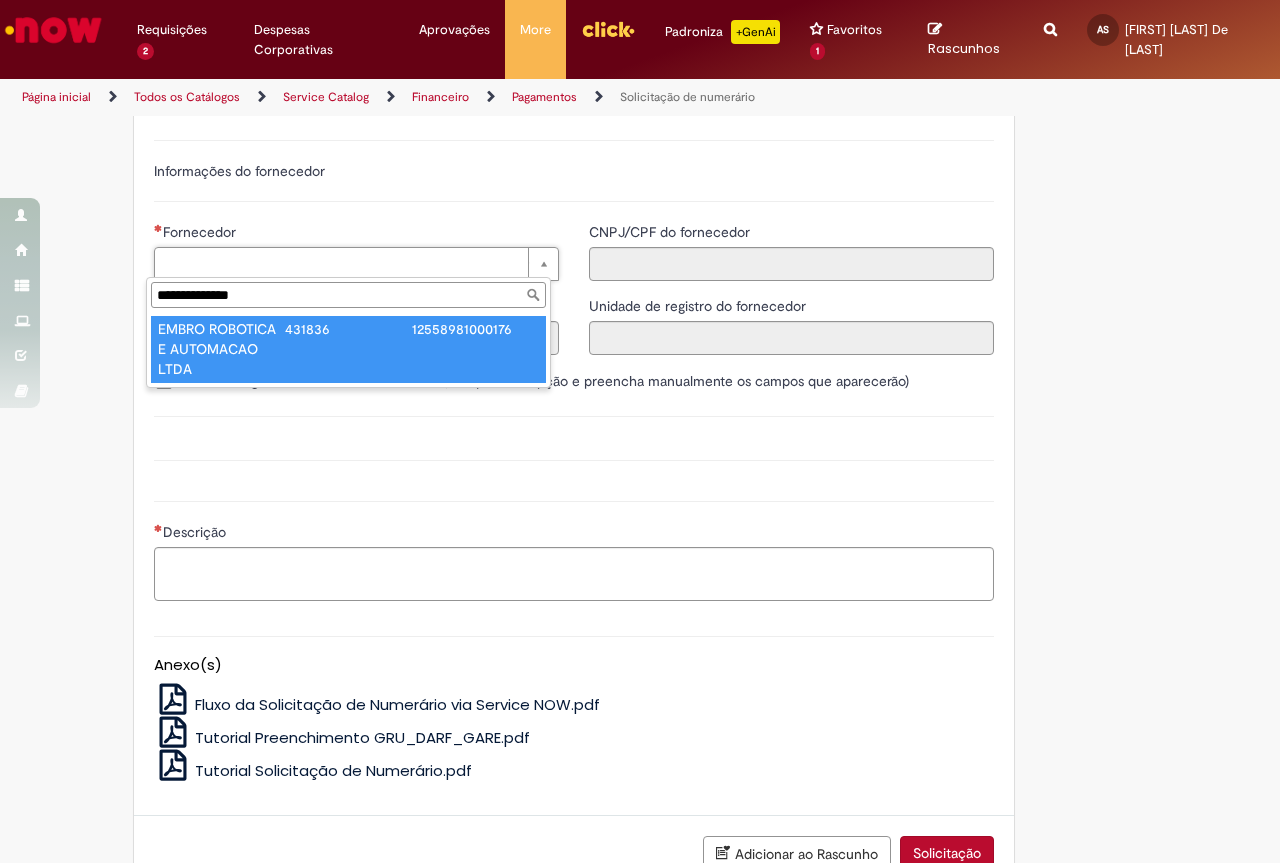 type on "**********" 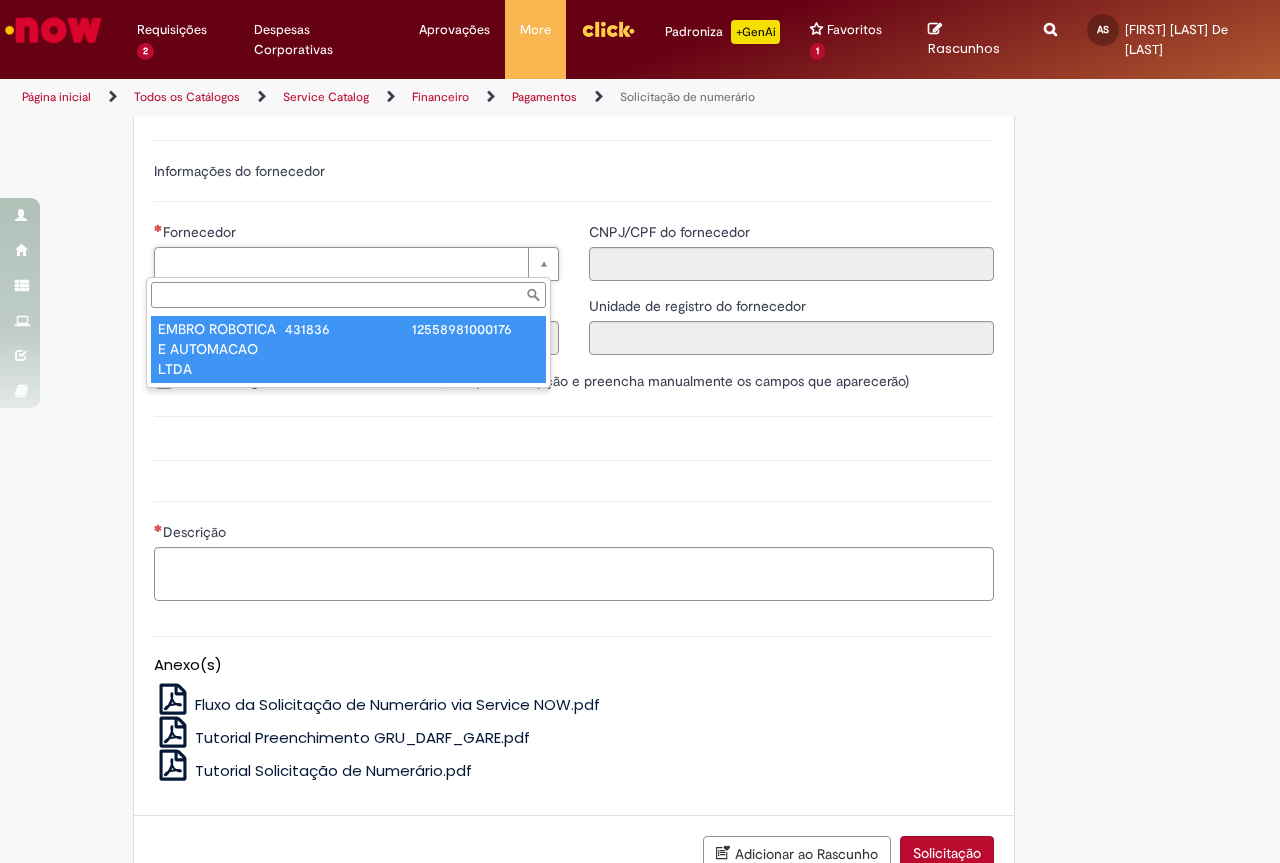type on "******" 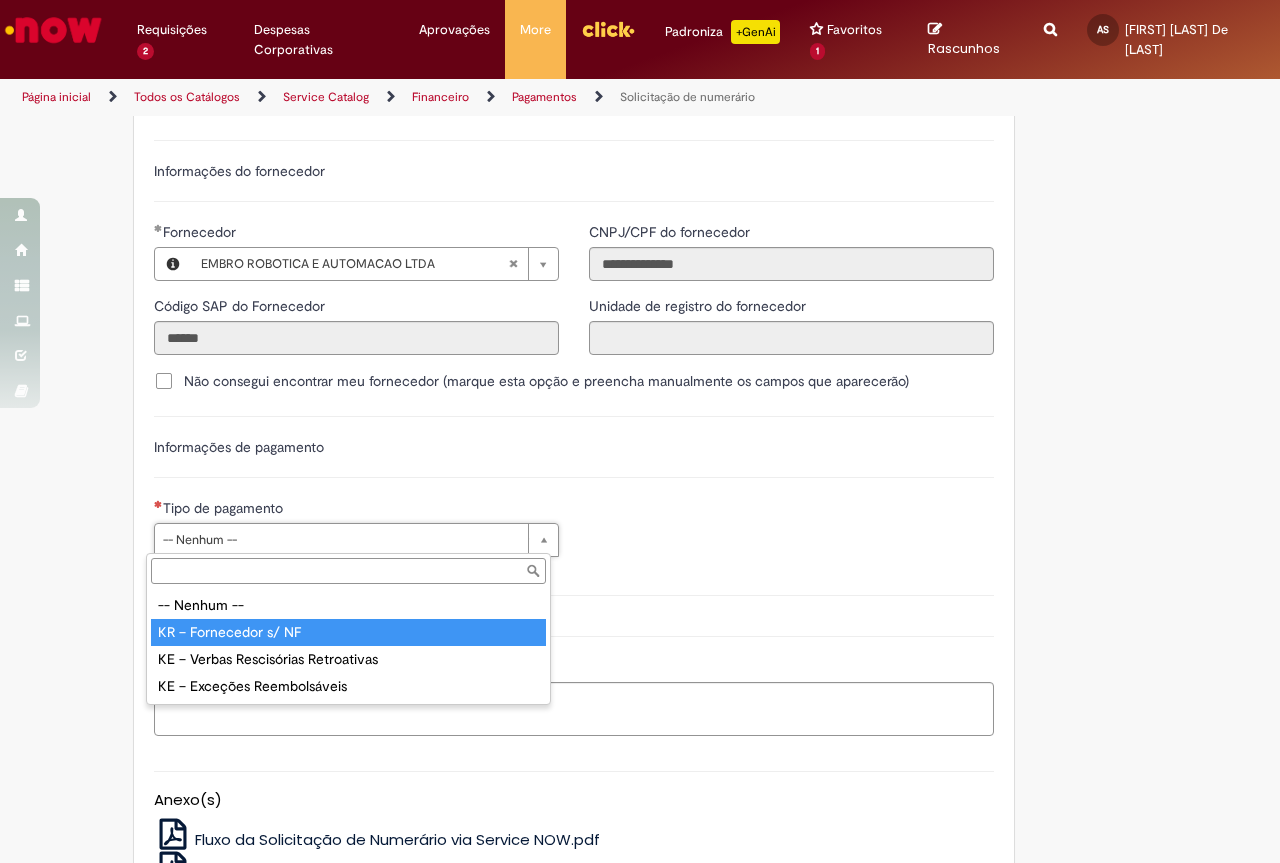 type on "**********" 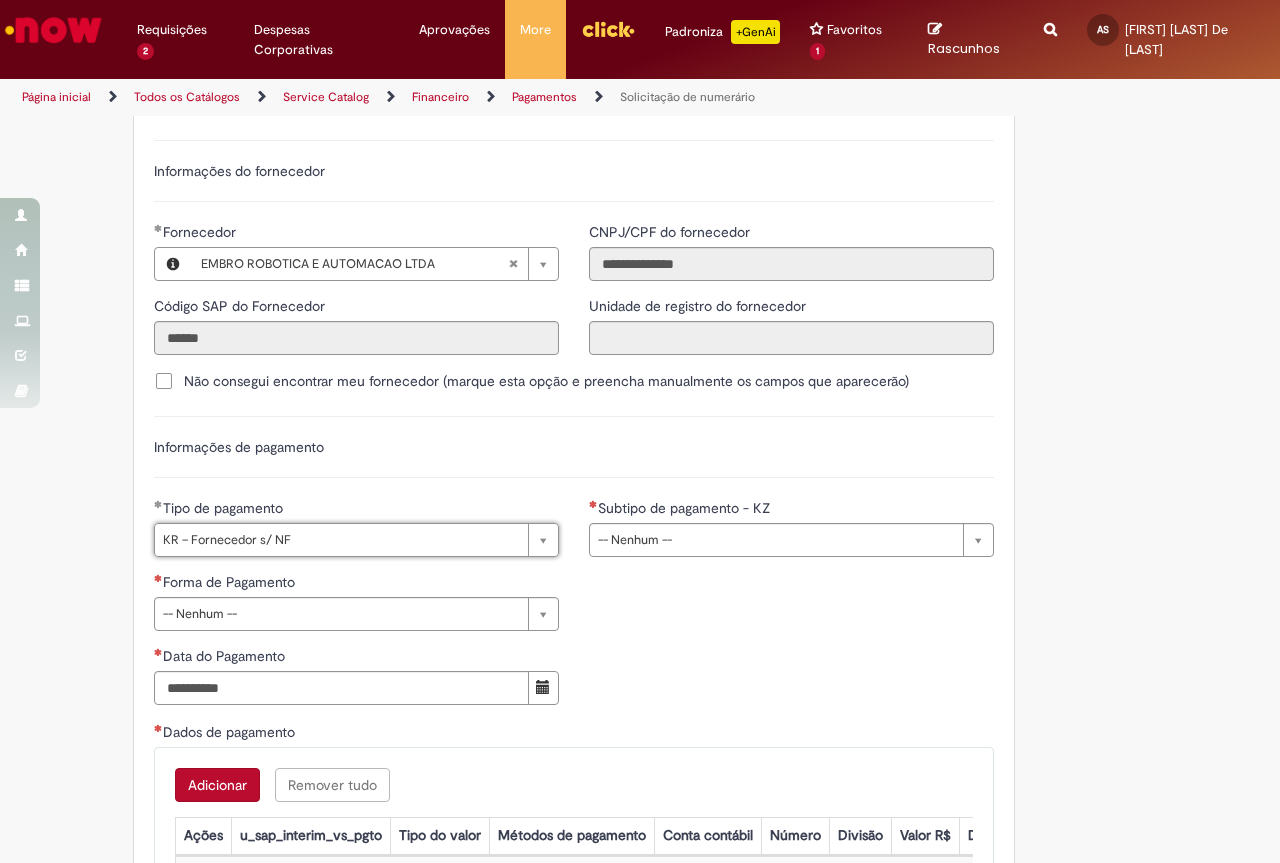 scroll, scrollTop: 2800, scrollLeft: 0, axis: vertical 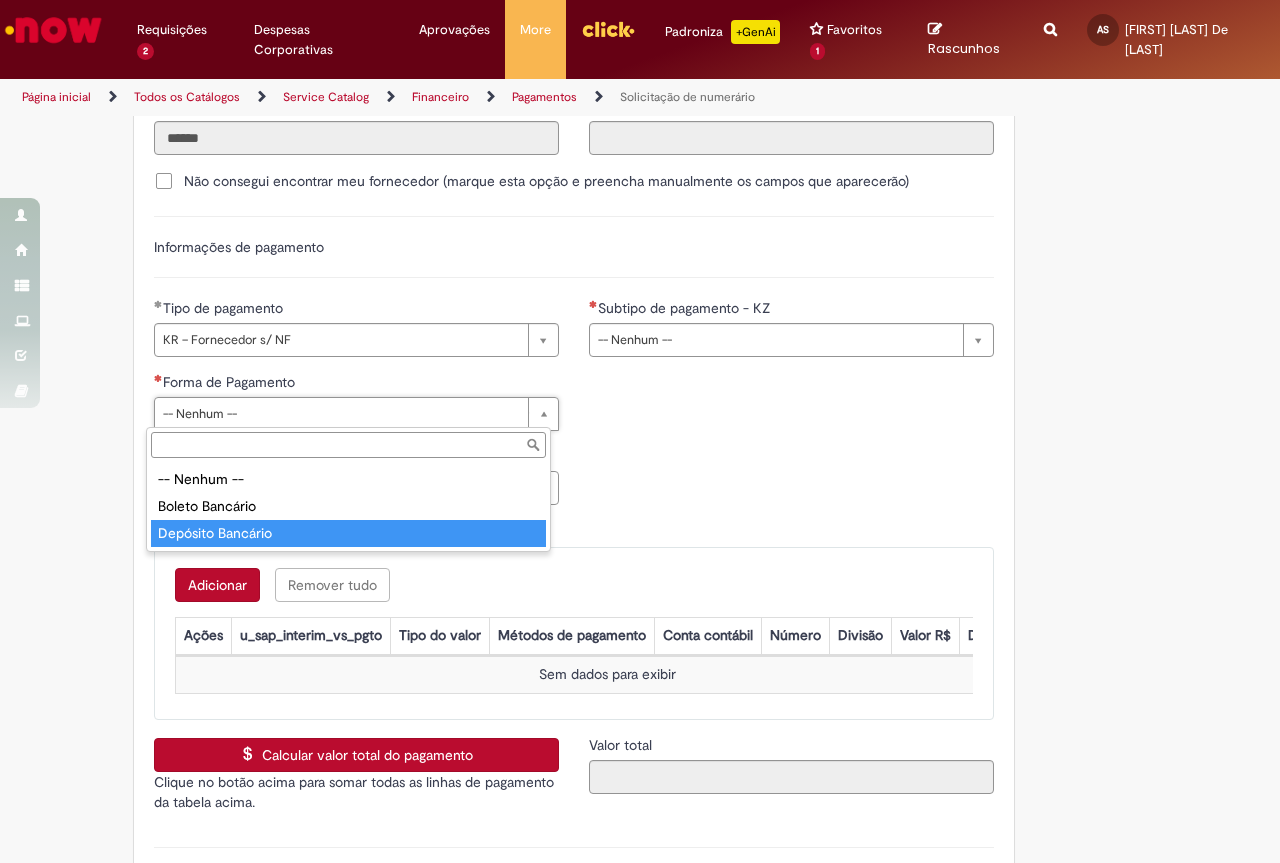 type on "**********" 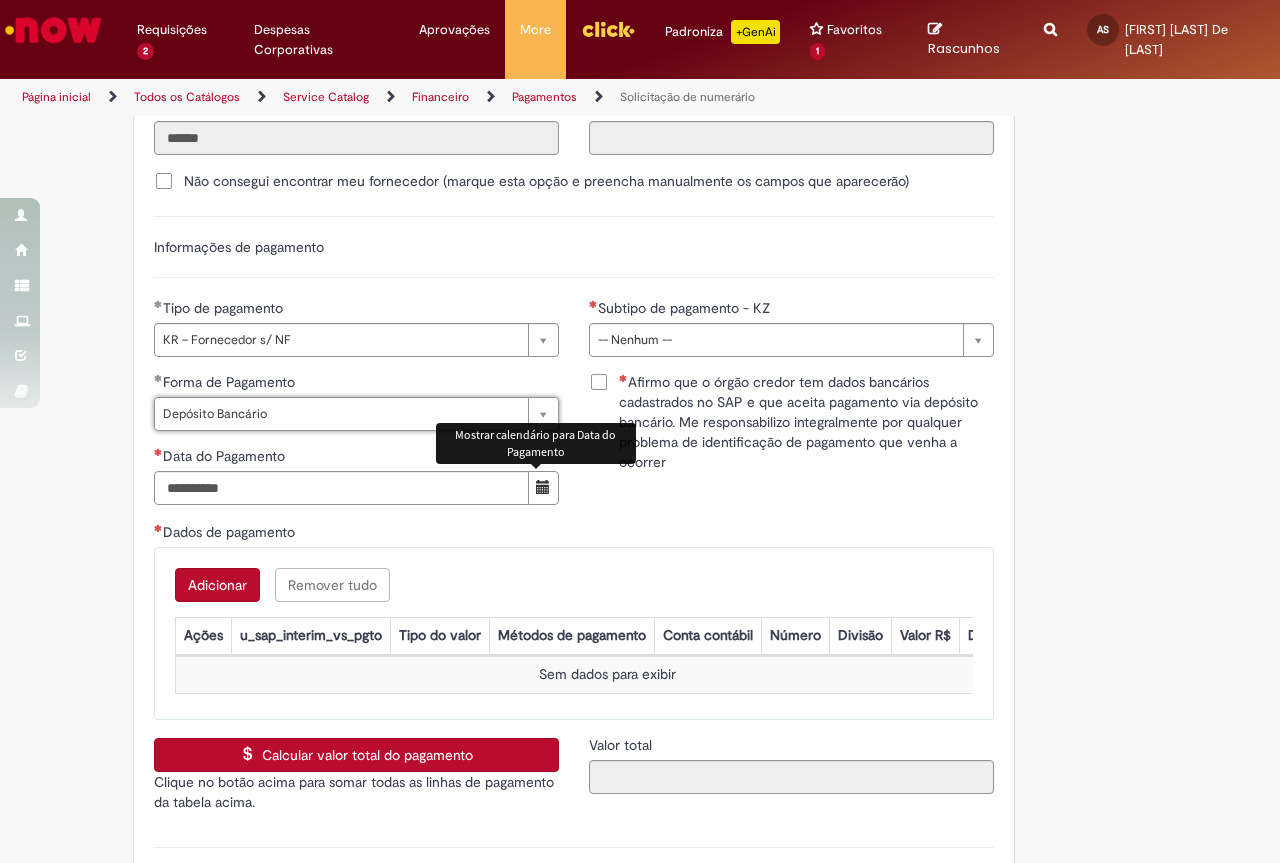 click at bounding box center (543, 487) 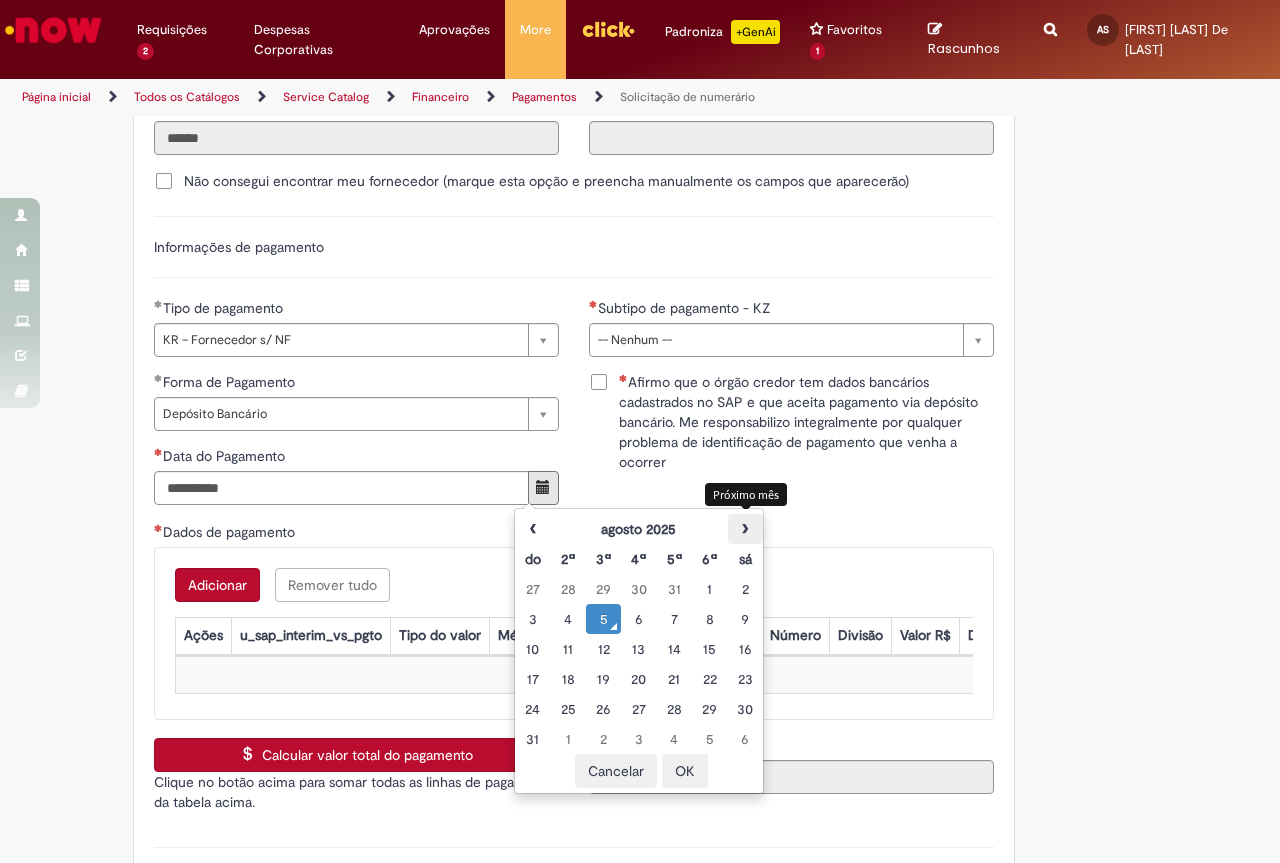 click on "›" at bounding box center (745, 529) 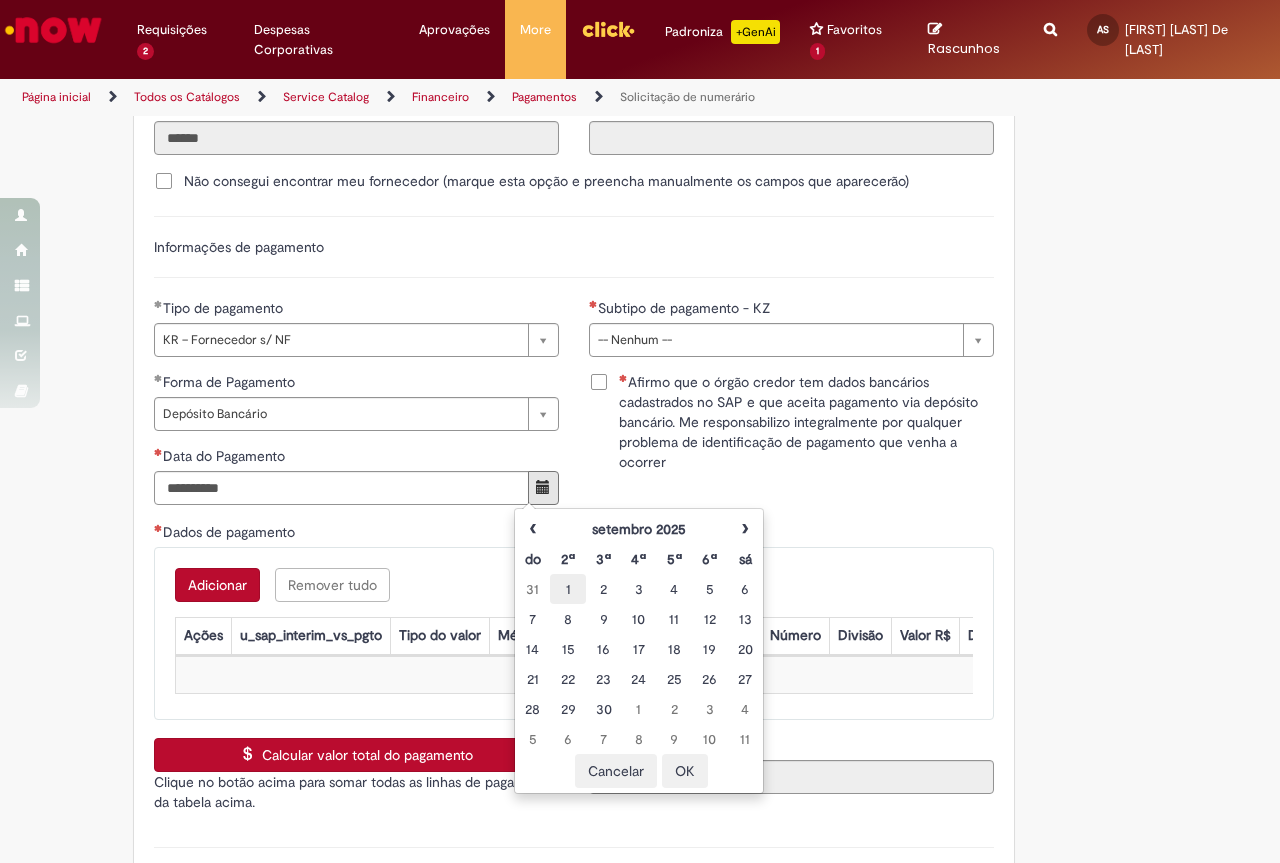 click on "1" at bounding box center [567, 589] 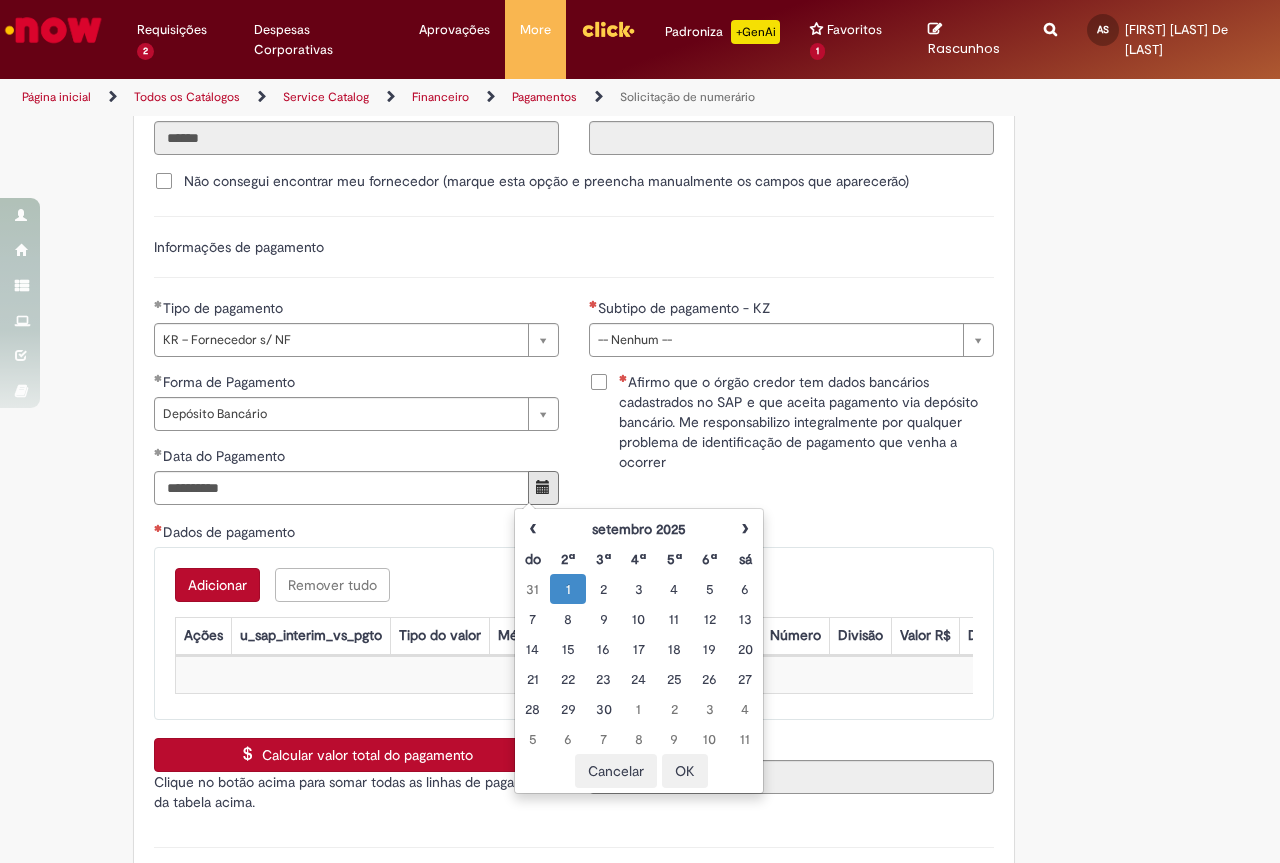 click on "OK" at bounding box center [685, 771] 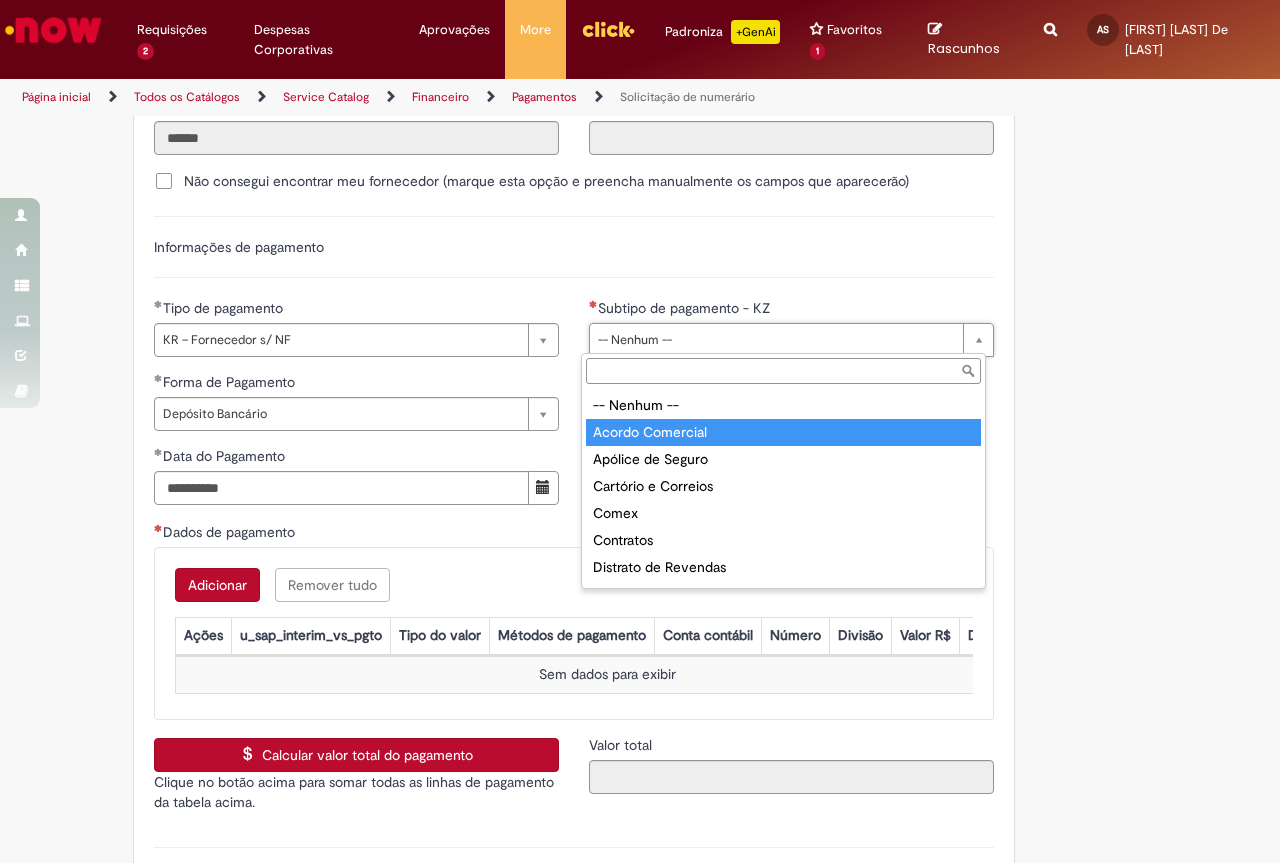scroll, scrollTop: 200, scrollLeft: 0, axis: vertical 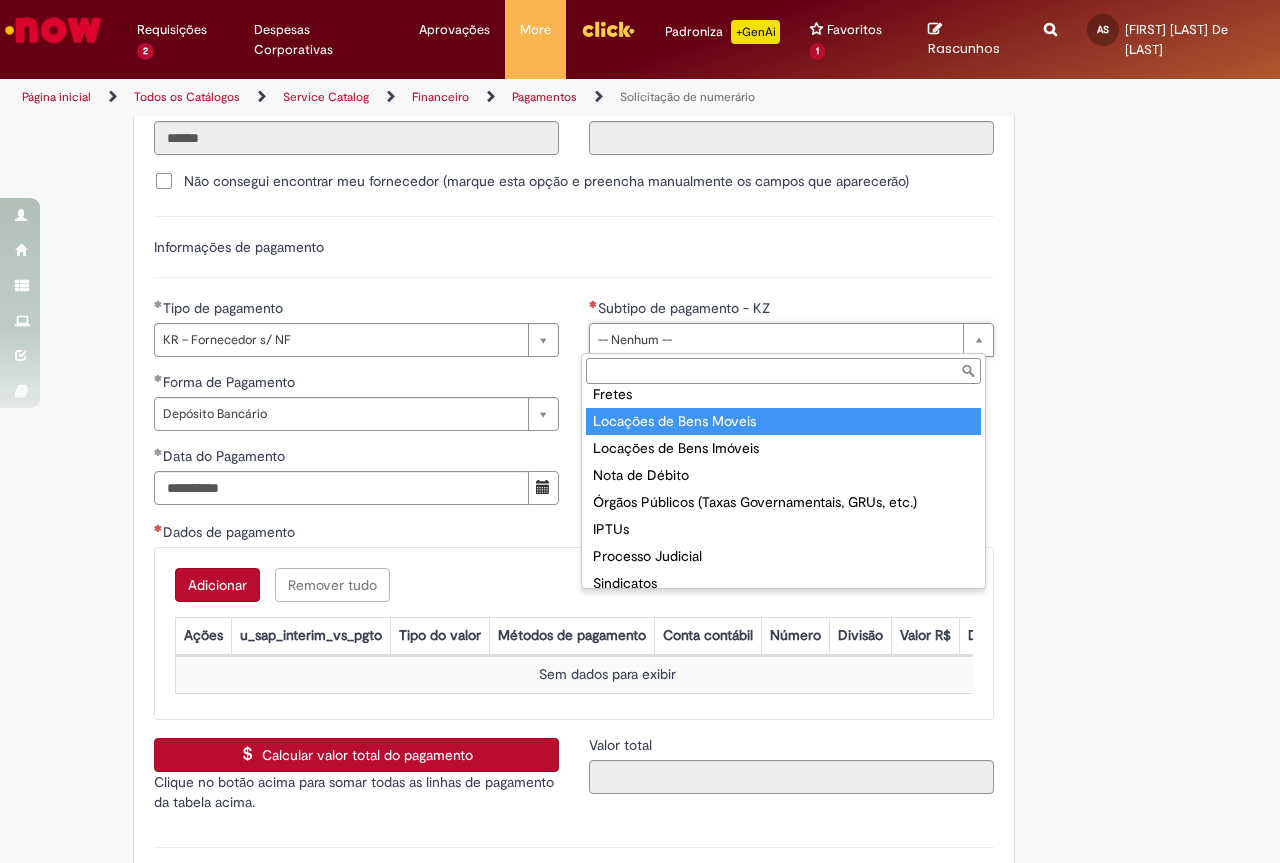 type on "**********" 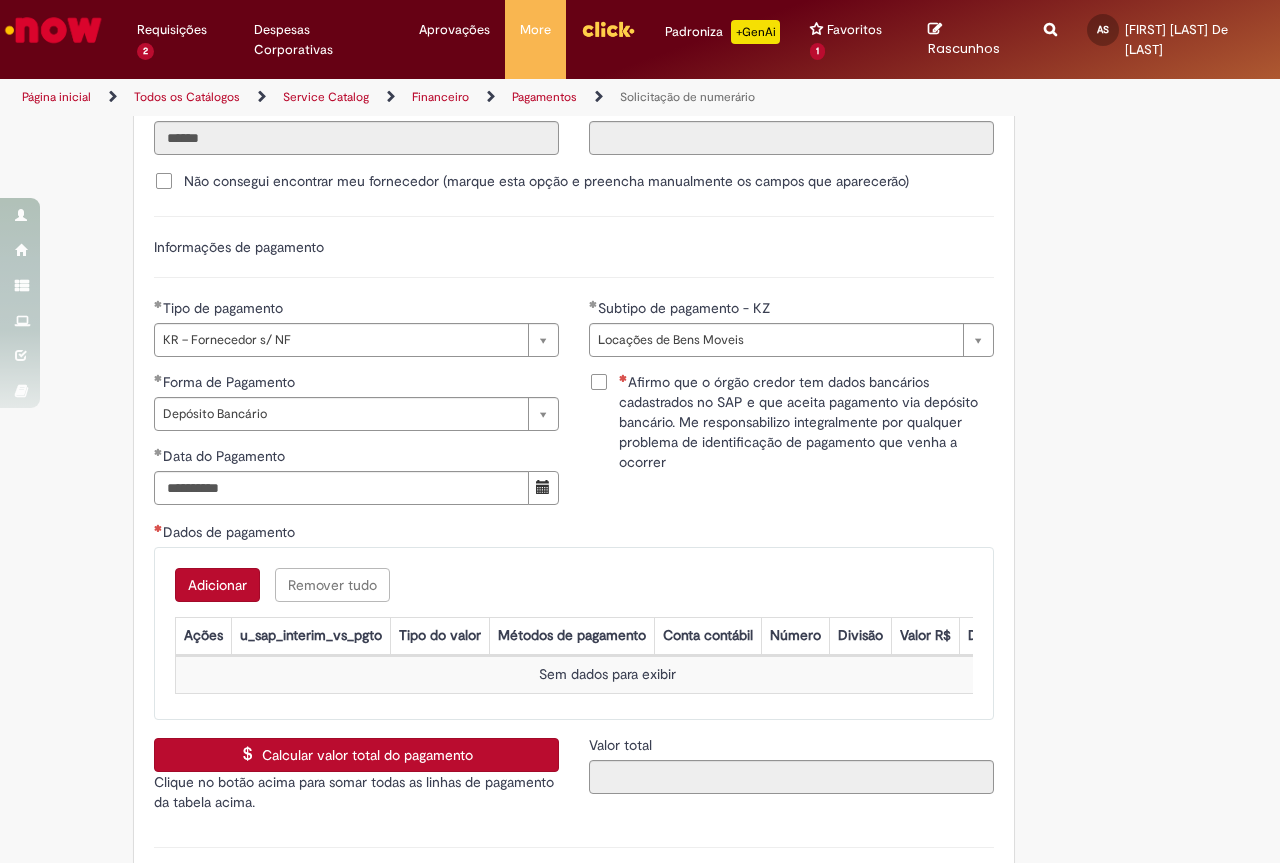 click on "Afirmo que o órgão credor tem dados bancários cadastrados no SAP e que aceita pagamento via depósito bancário. Me responsabilizo integralmente por qualquer problema de identificação de pagamento que venha a ocorrer" at bounding box center [806, 422] 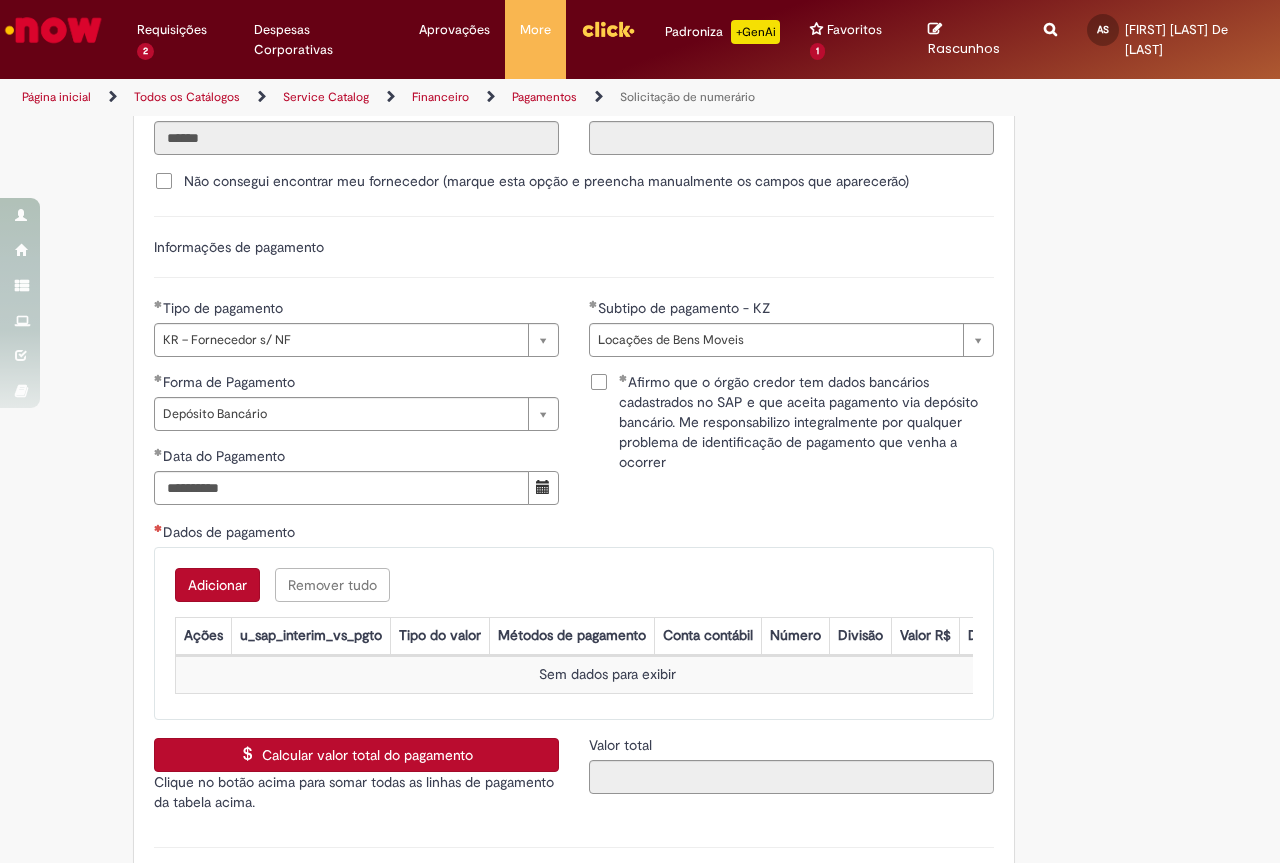 scroll, scrollTop: 3000, scrollLeft: 0, axis: vertical 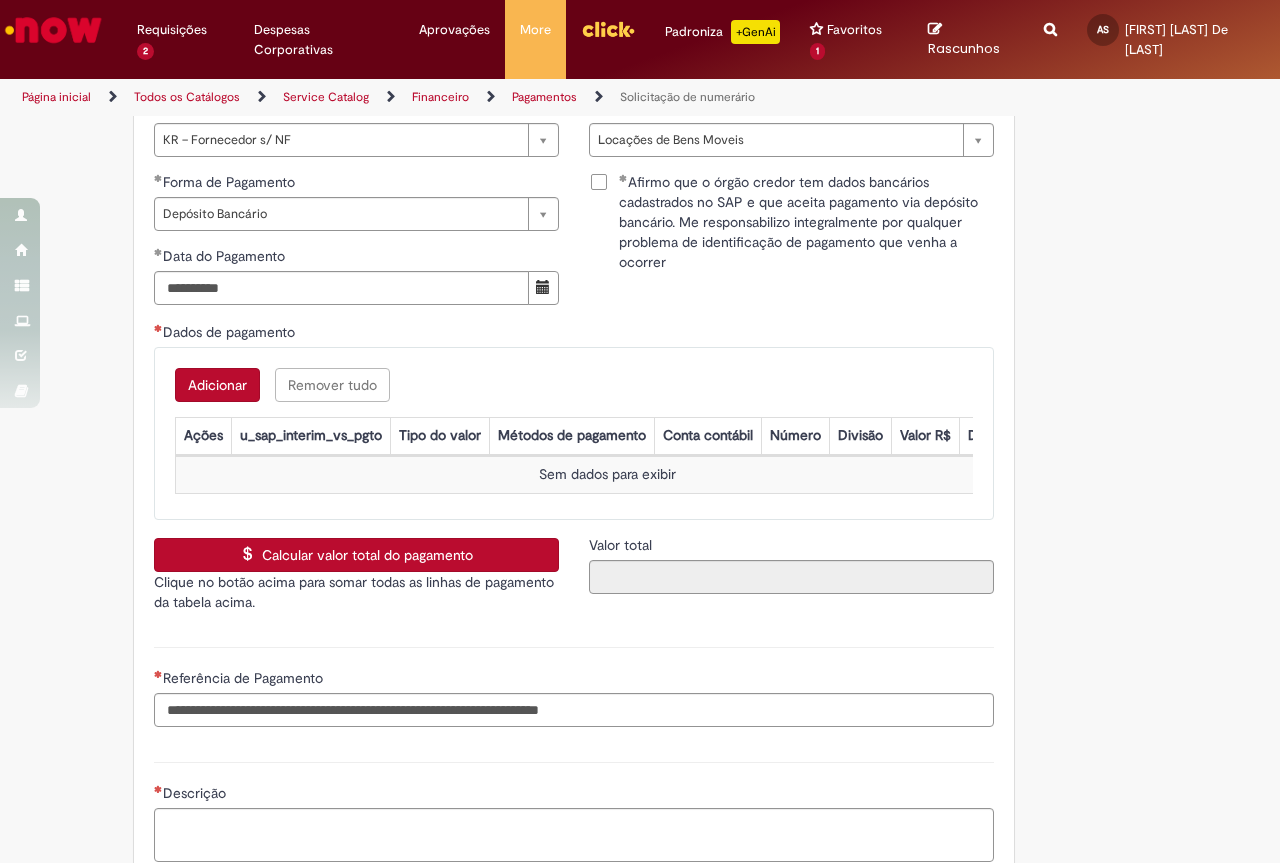 click on "Adicionar" at bounding box center (217, 385) 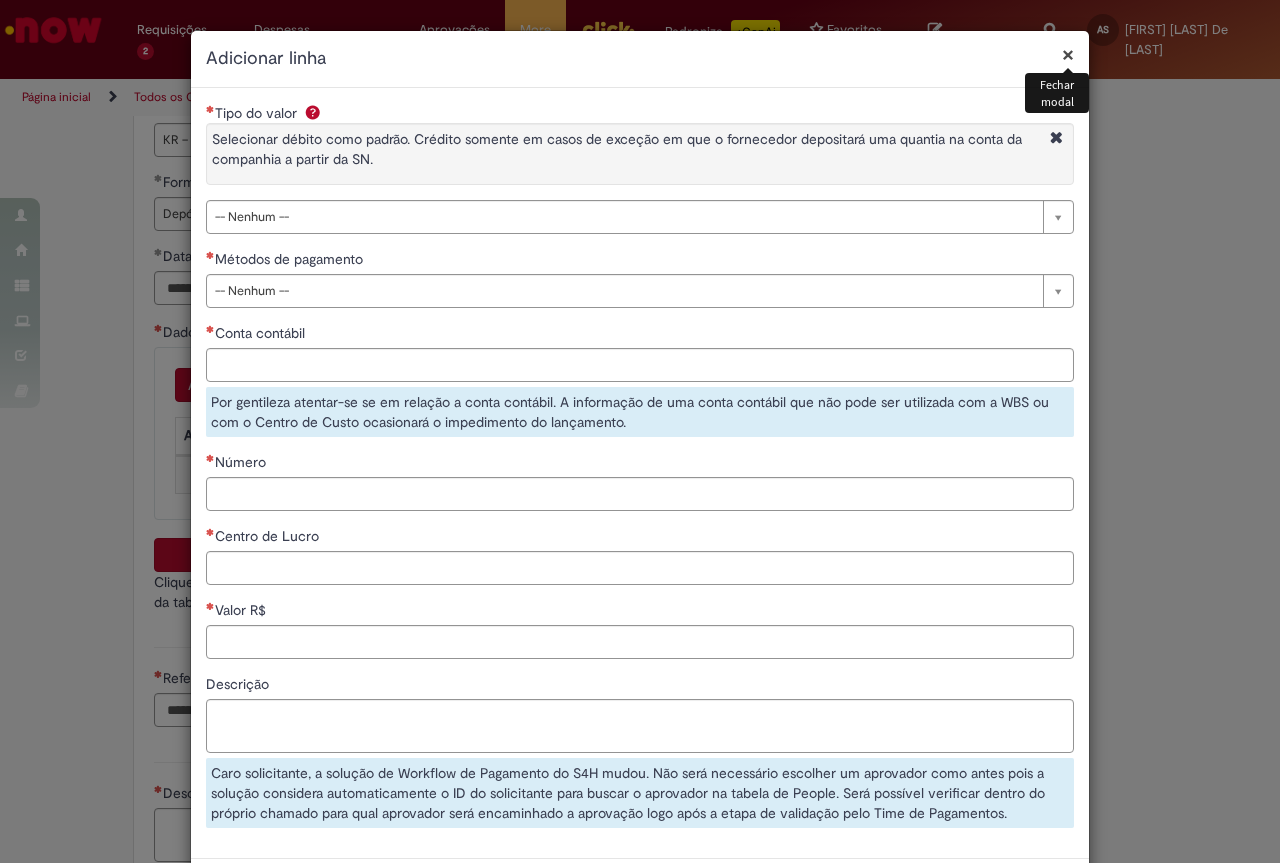 click on "×" at bounding box center [1068, 54] 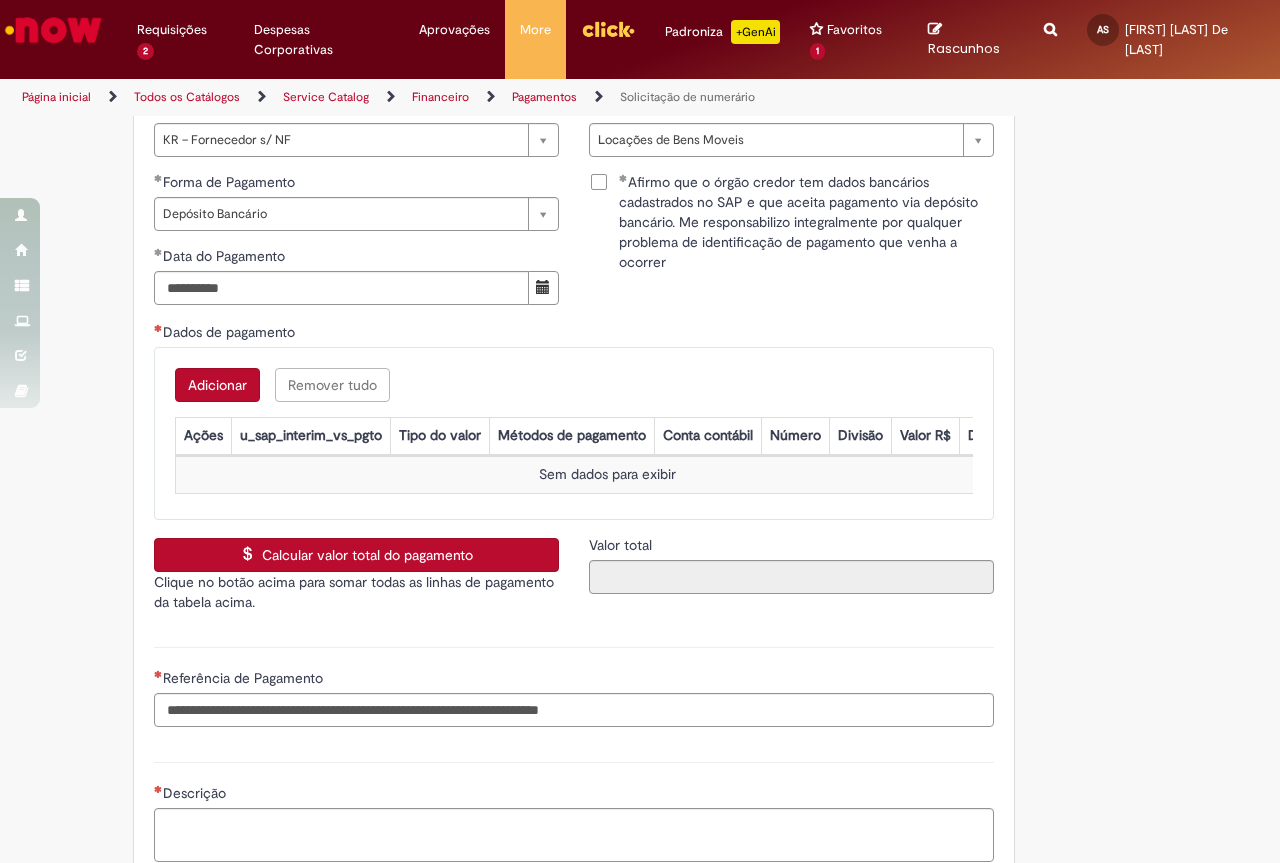 click on "Adicionar" at bounding box center [217, 385] 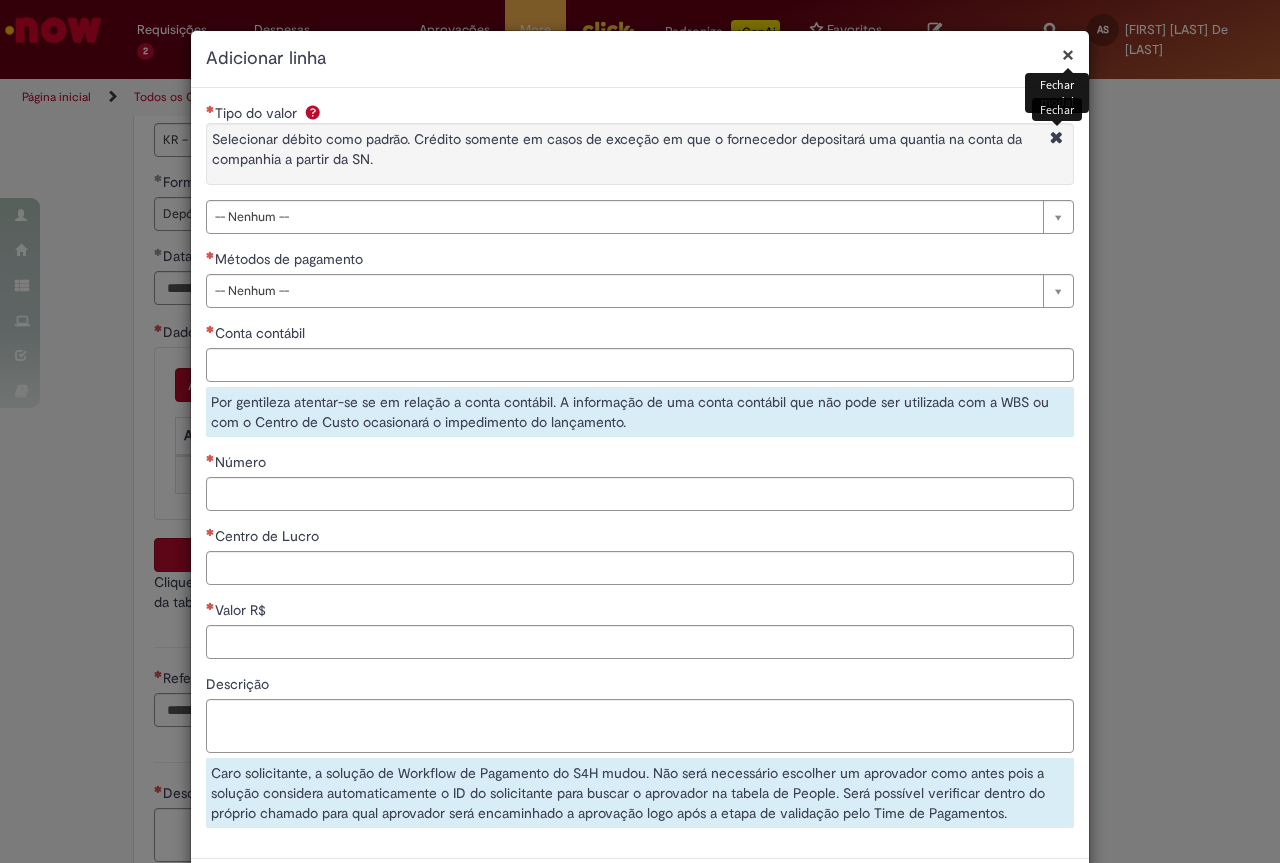 click at bounding box center [1056, 139] 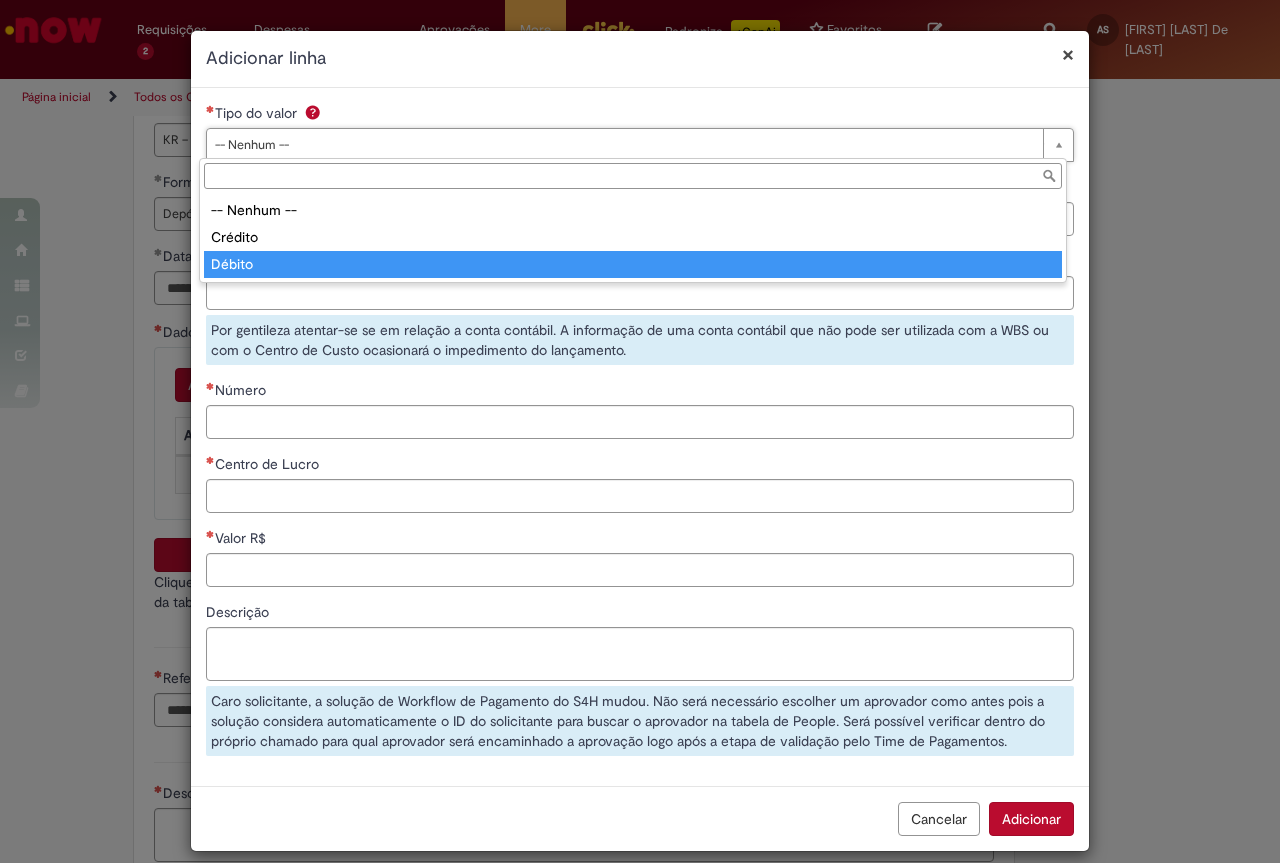 type on "******" 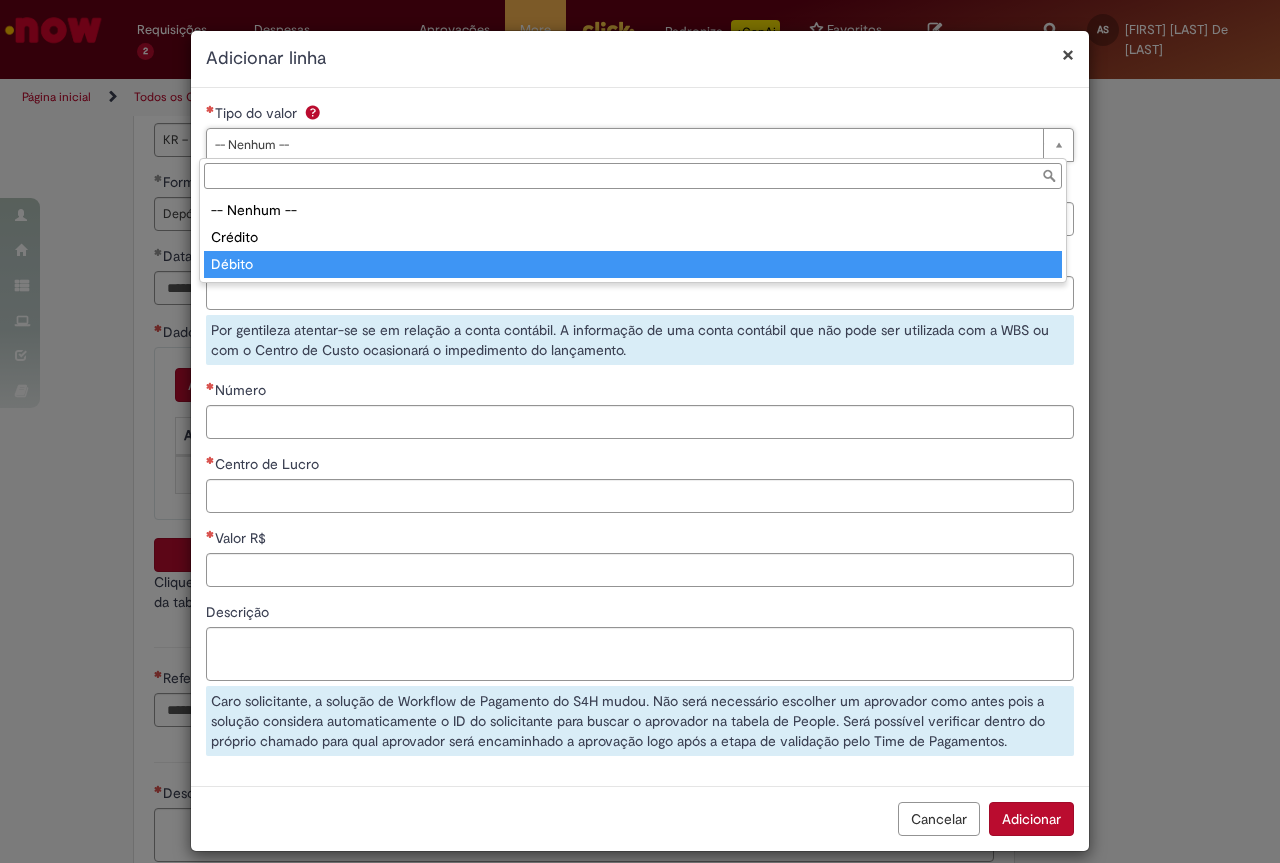 select on "******" 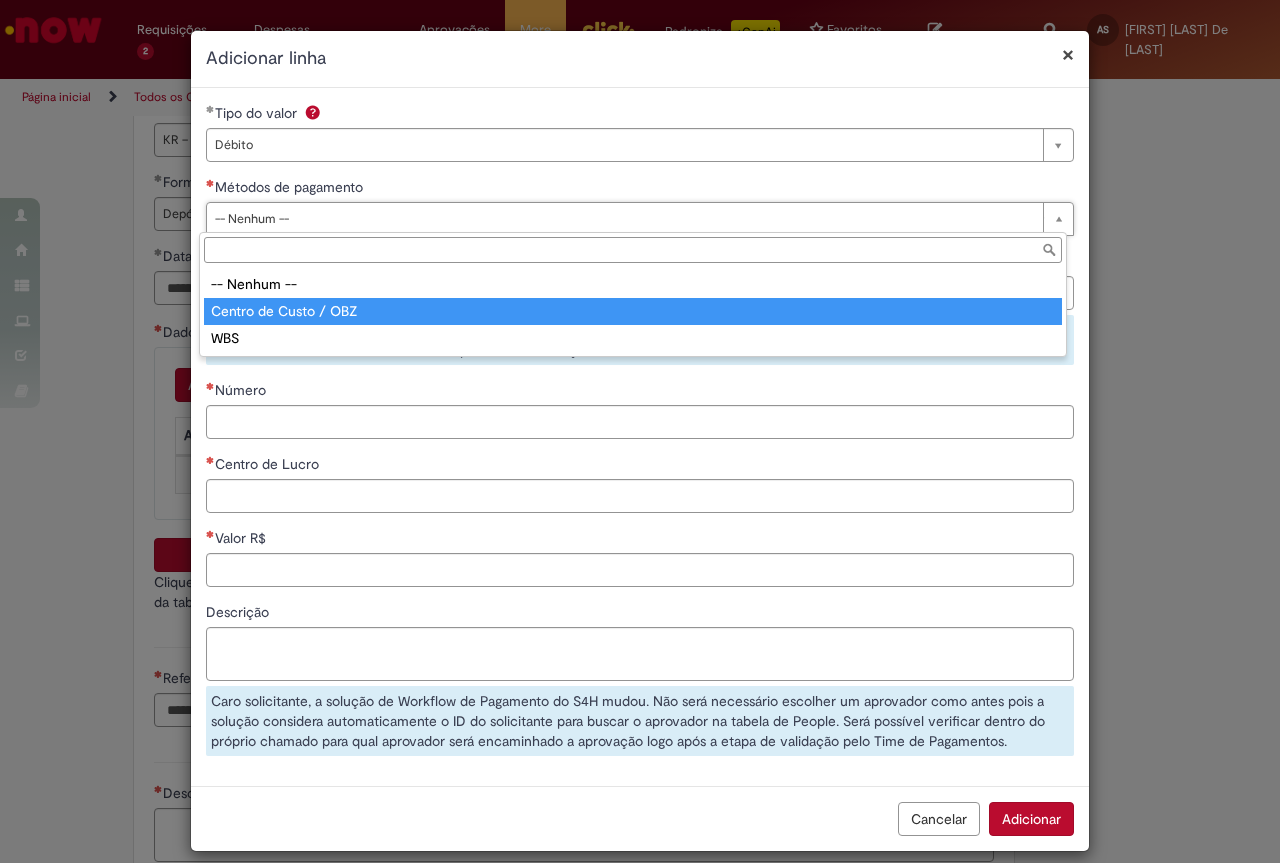 type on "**********" 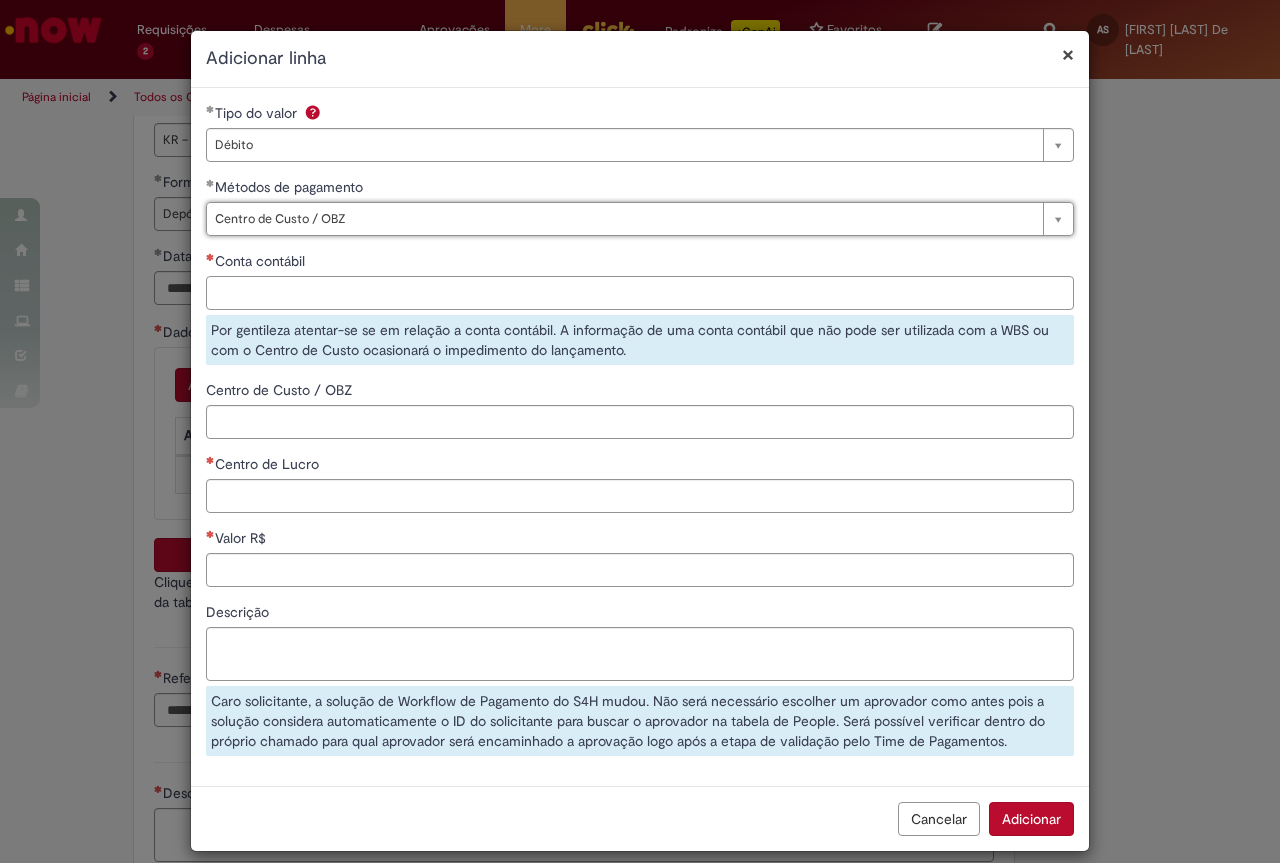 click on "Conta contábil" at bounding box center (640, 293) 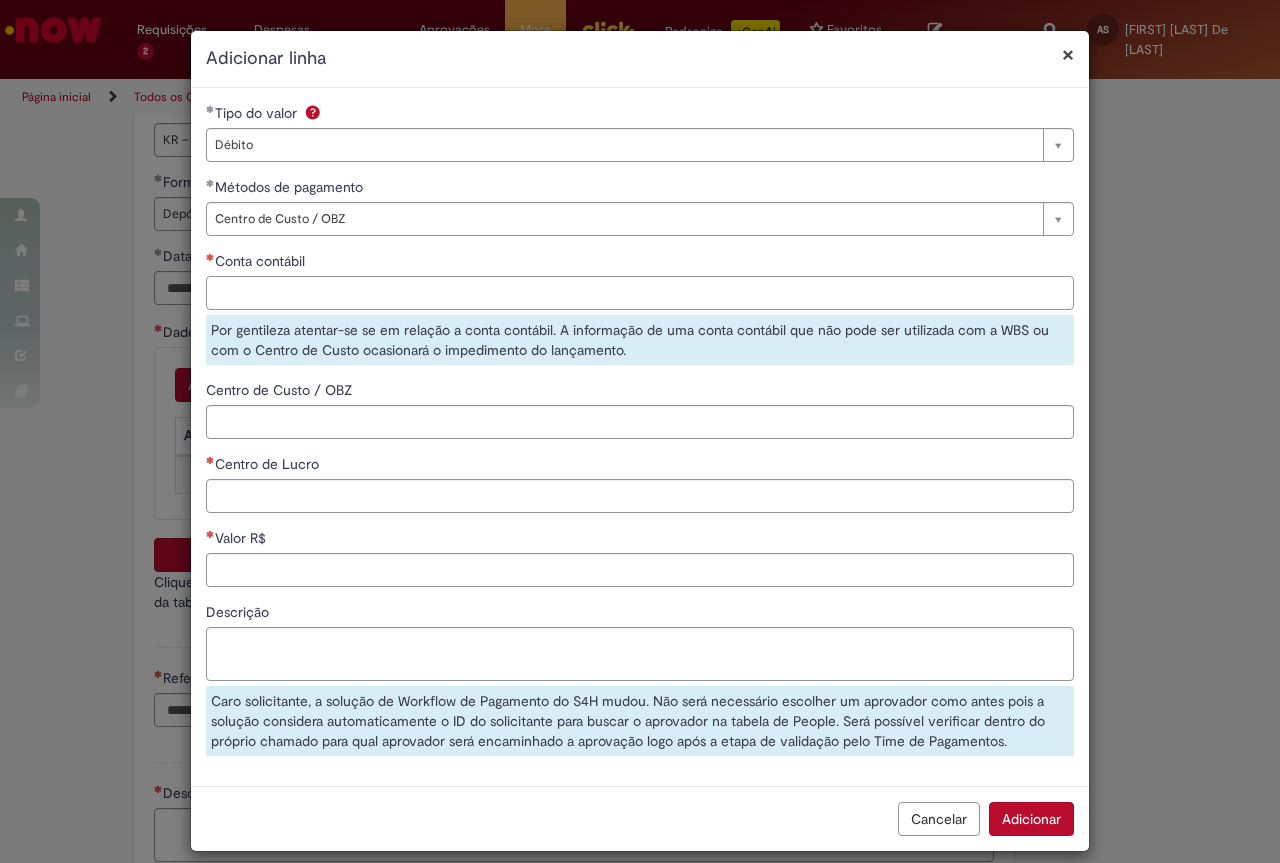 paste on "********" 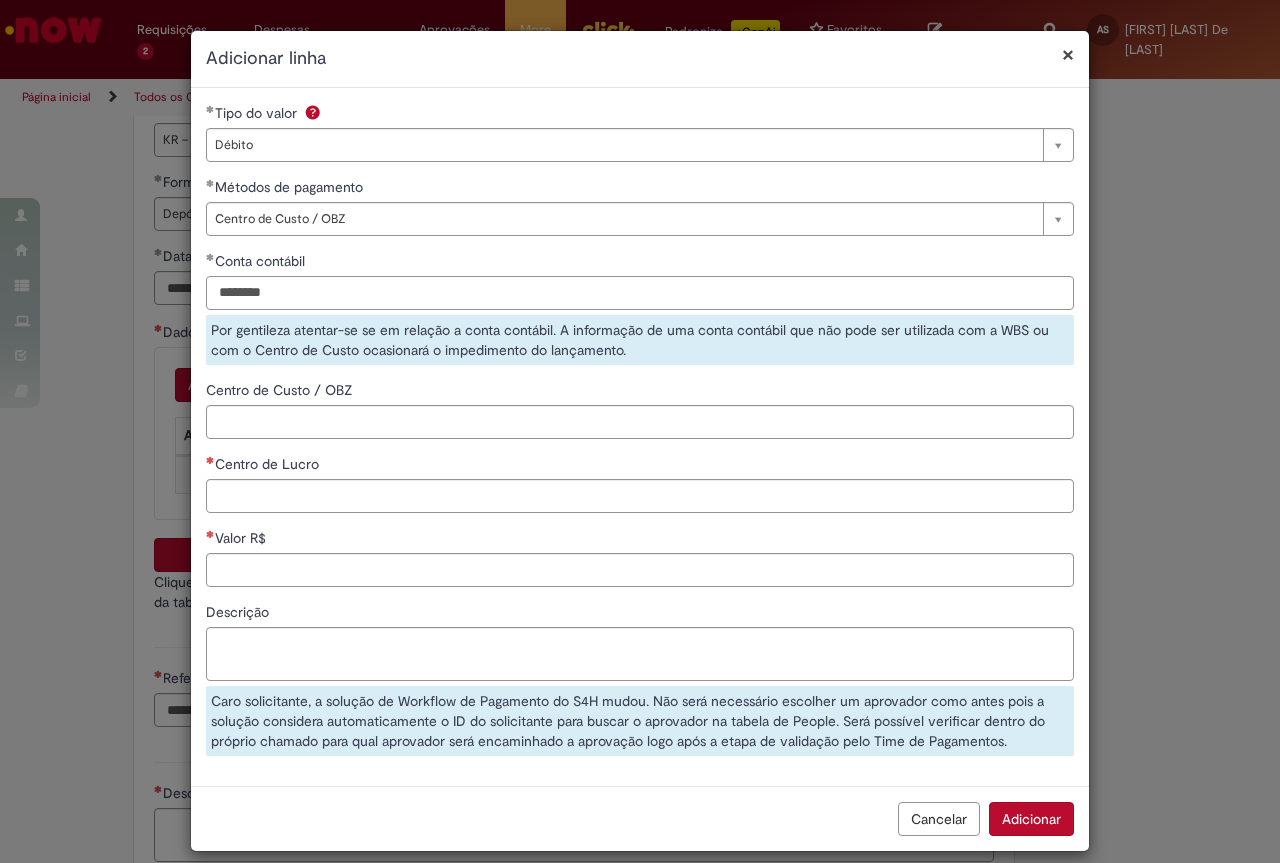type on "********" 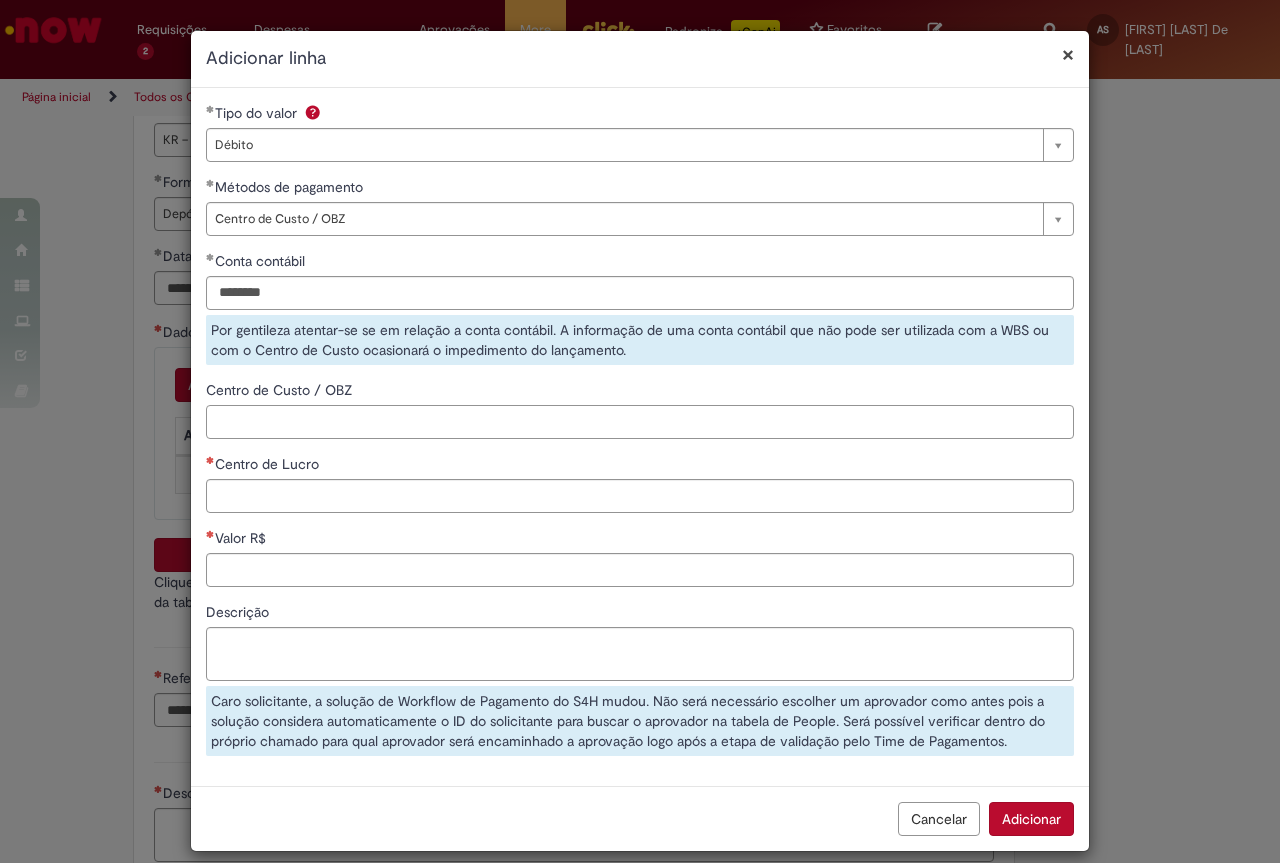 click on "**********" at bounding box center [640, 437] 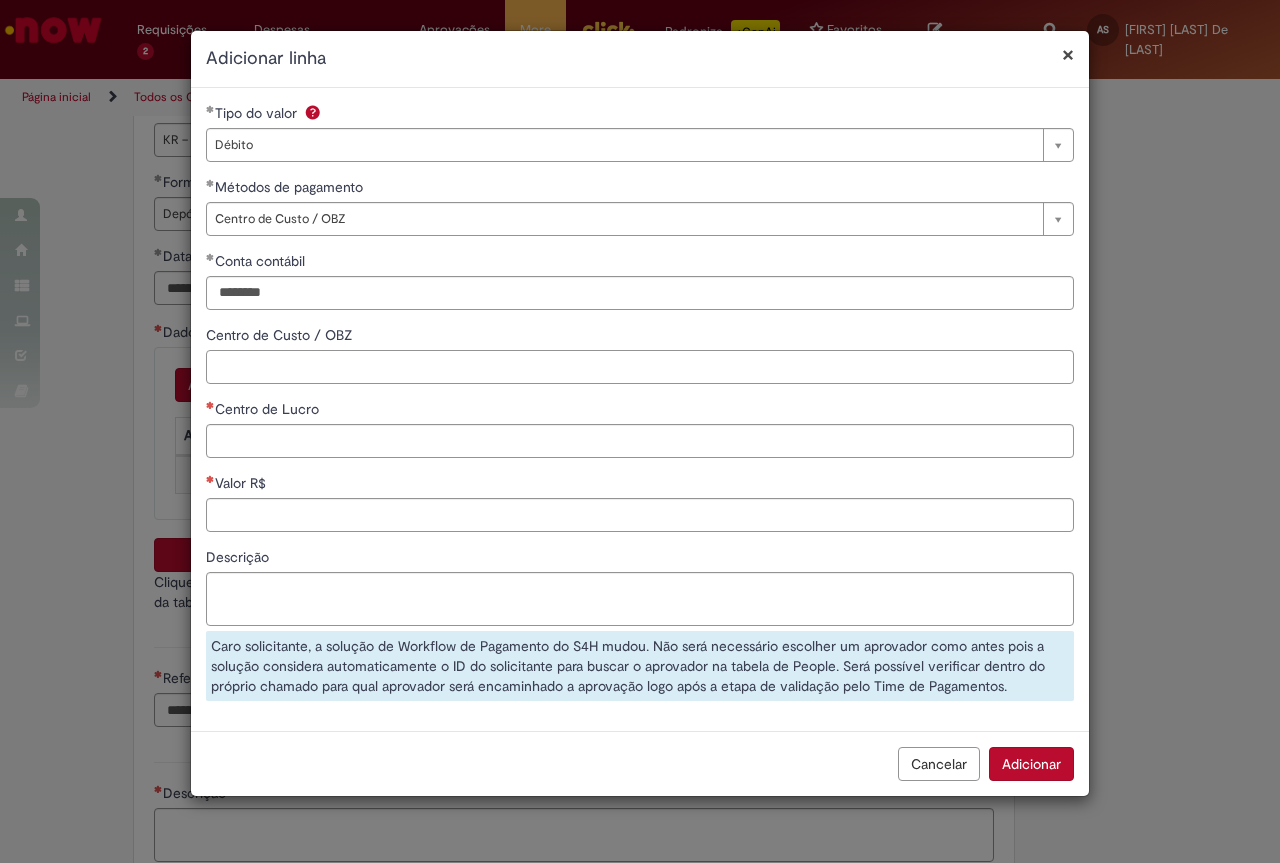 paste on "**********" 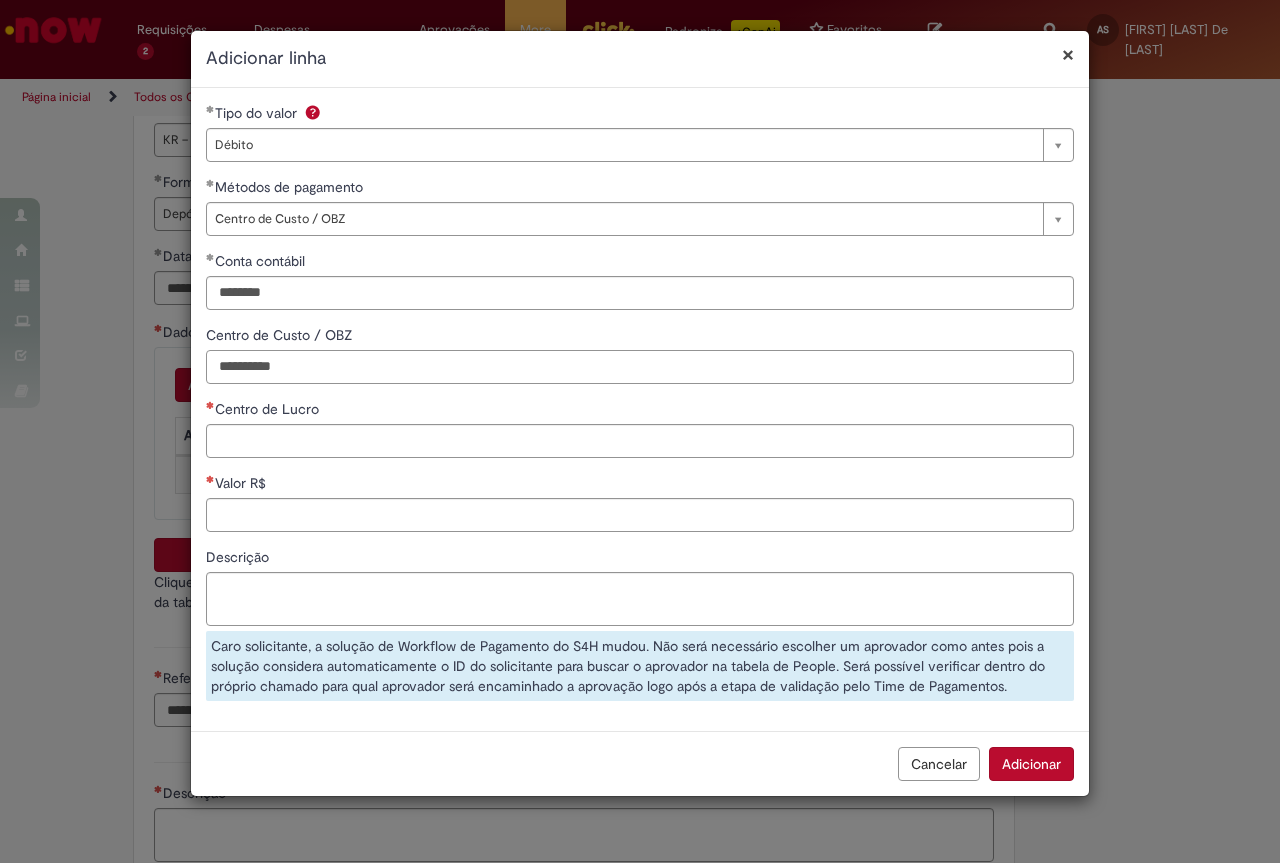 type on "**********" 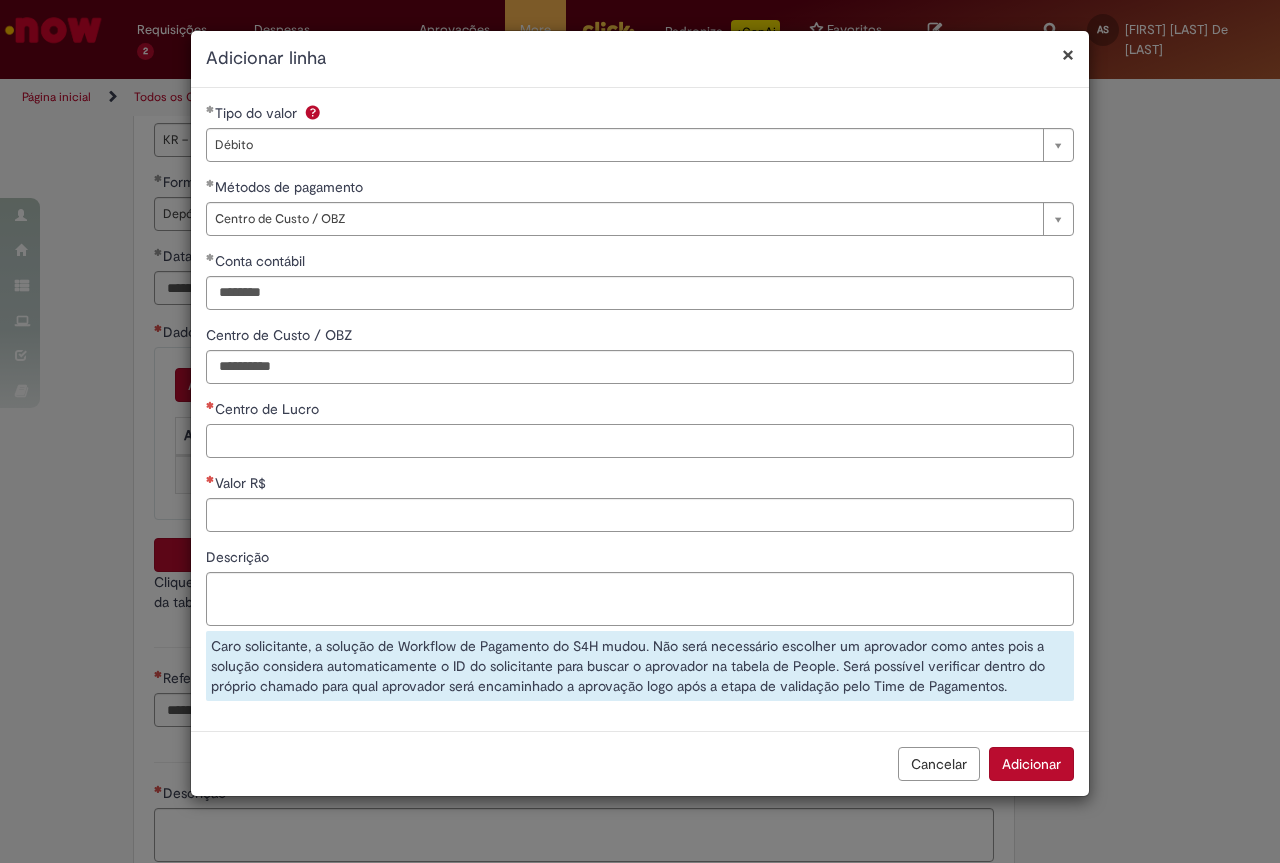click on "Centro de Lucro" at bounding box center (640, 441) 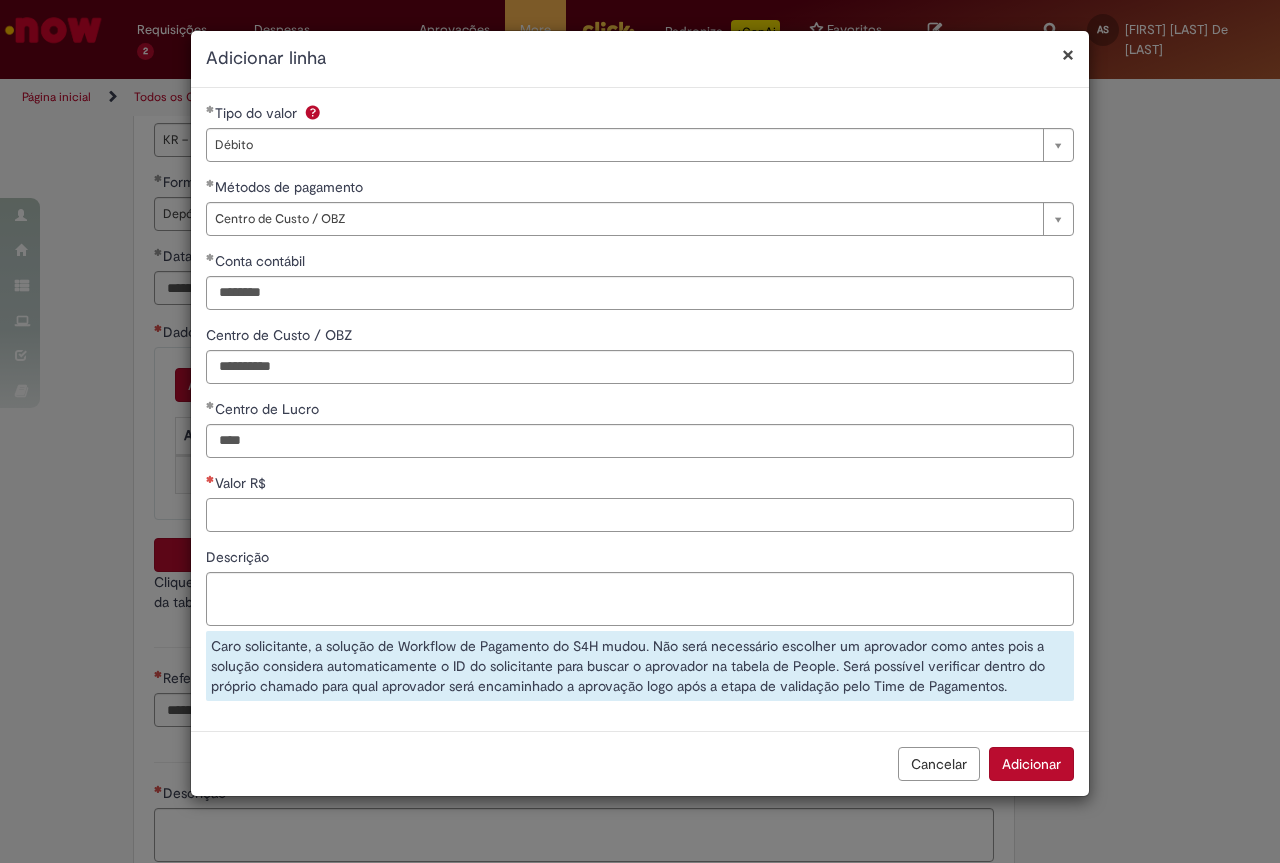 type on "****" 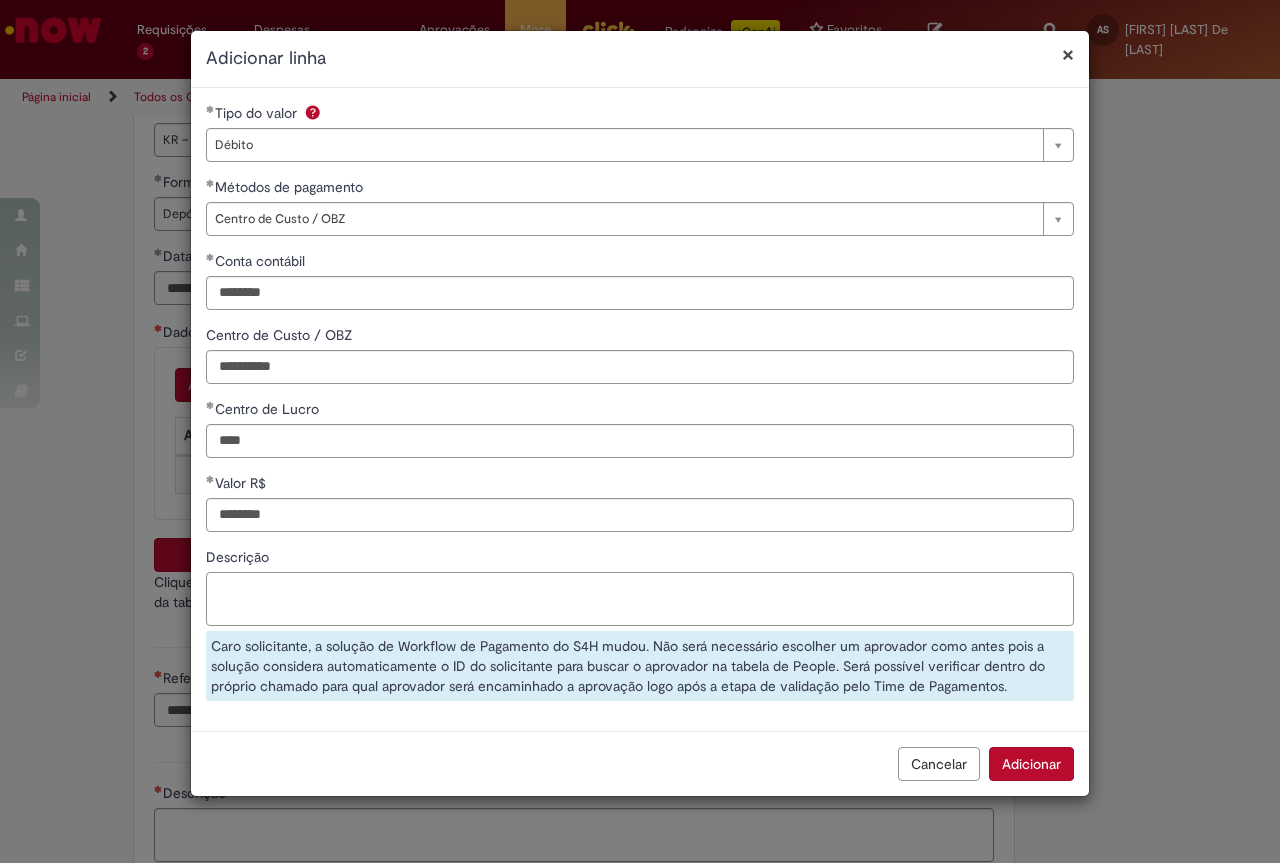 type on "*********" 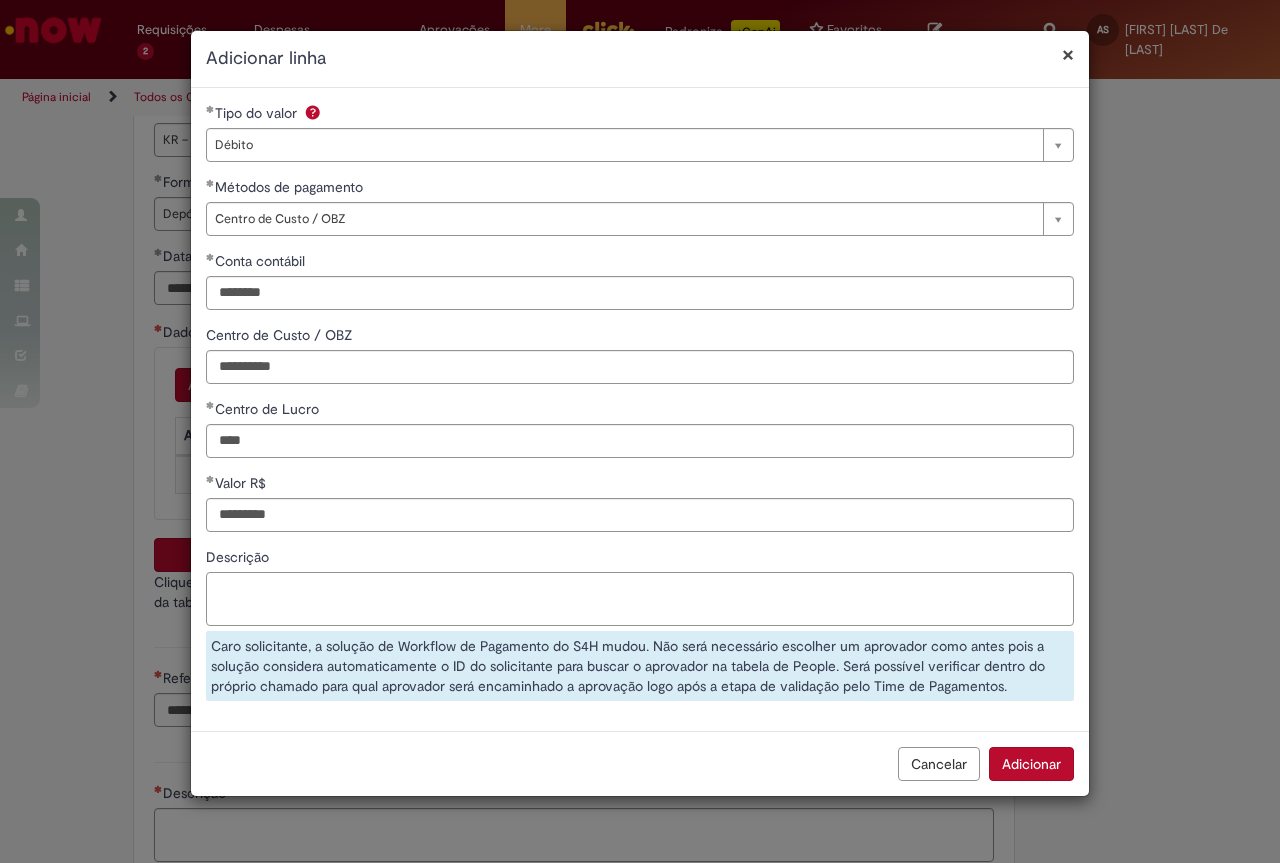 click on "Descrição" at bounding box center (640, 599) 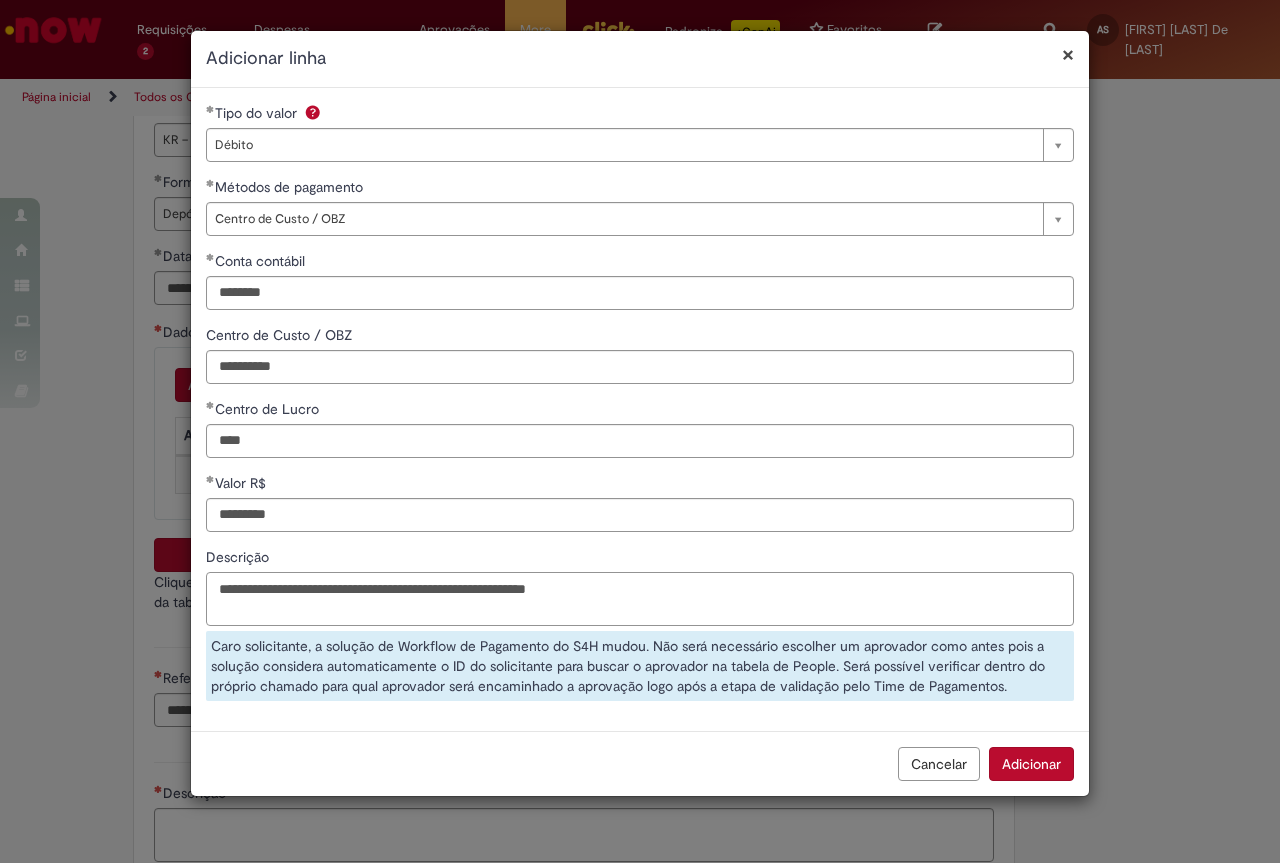 drag, startPoint x: 618, startPoint y: 603, endPoint x: 227, endPoint y: 594, distance: 391.10358 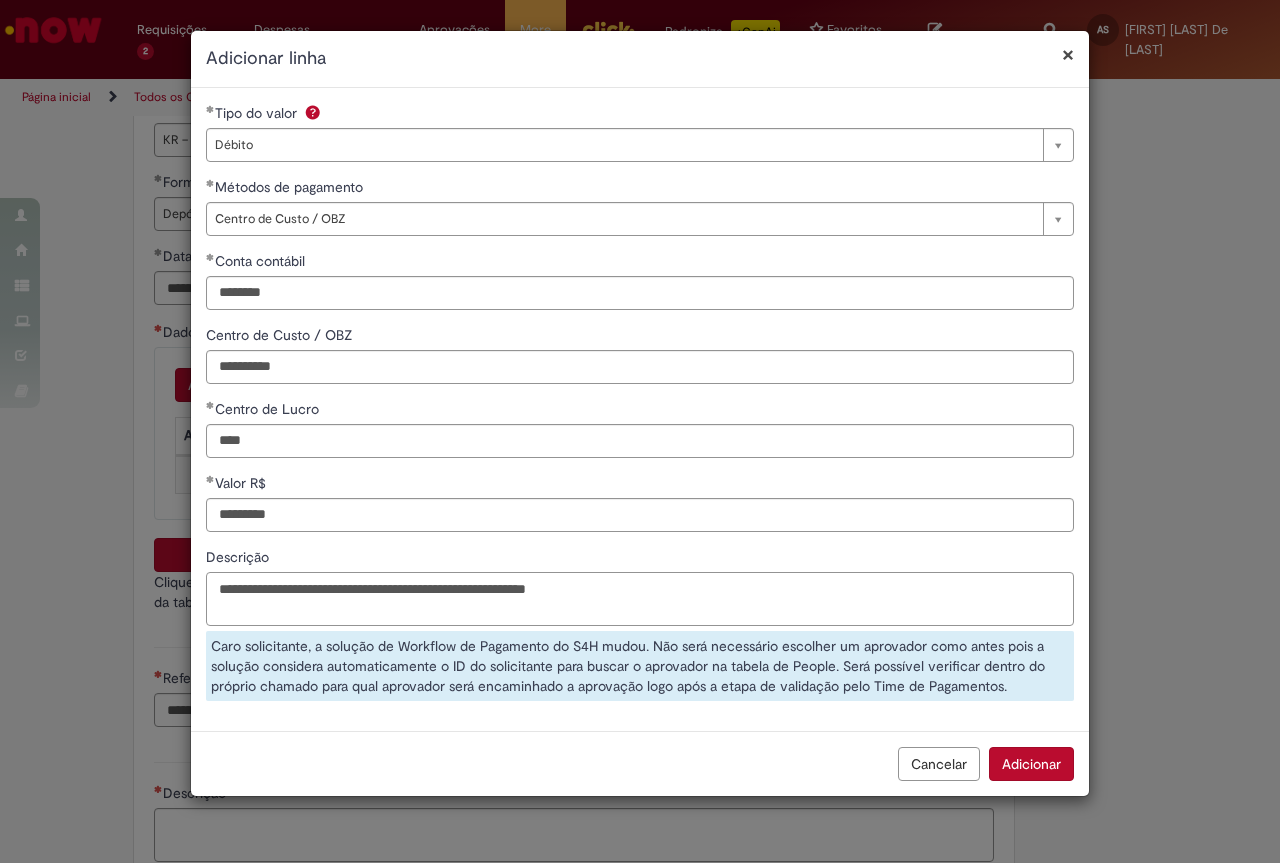 click on "**********" at bounding box center (640, 599) 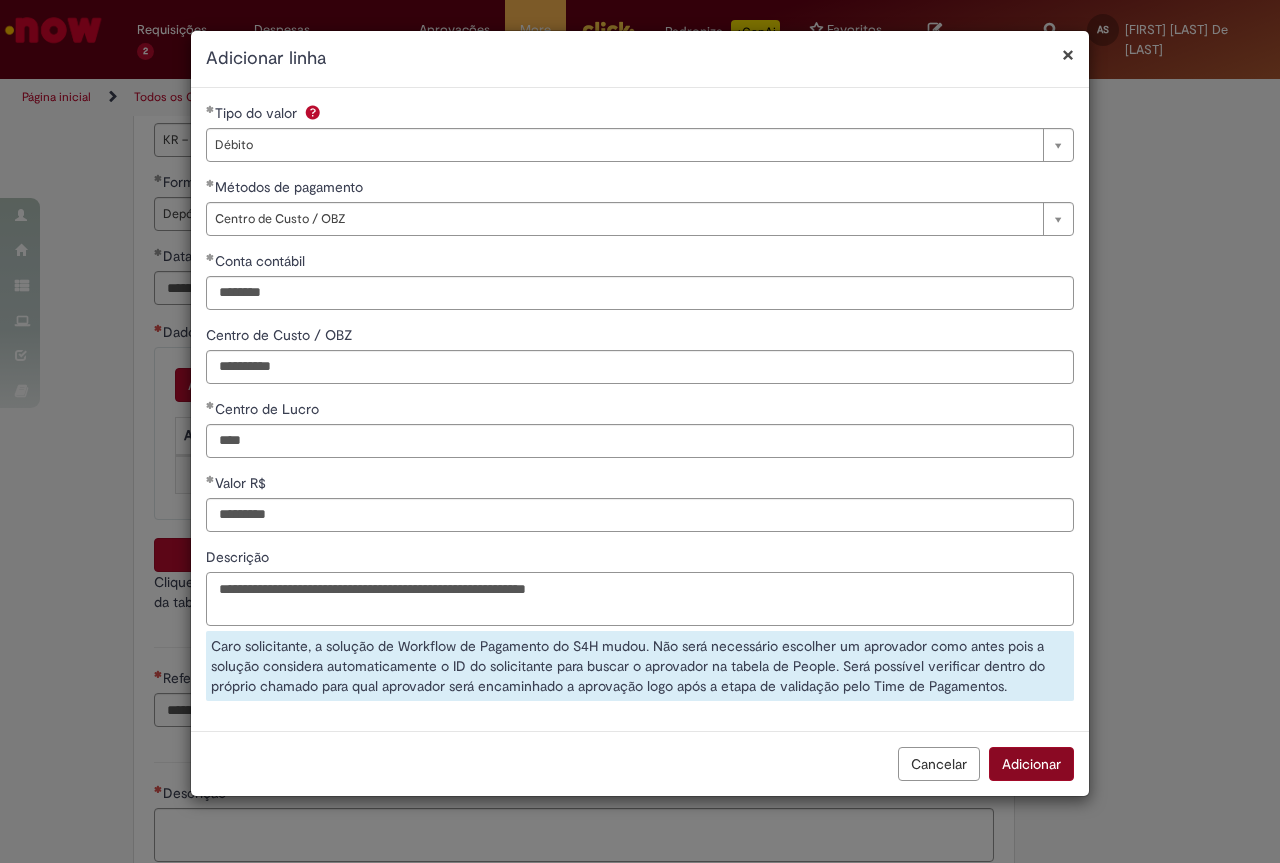 type on "**********" 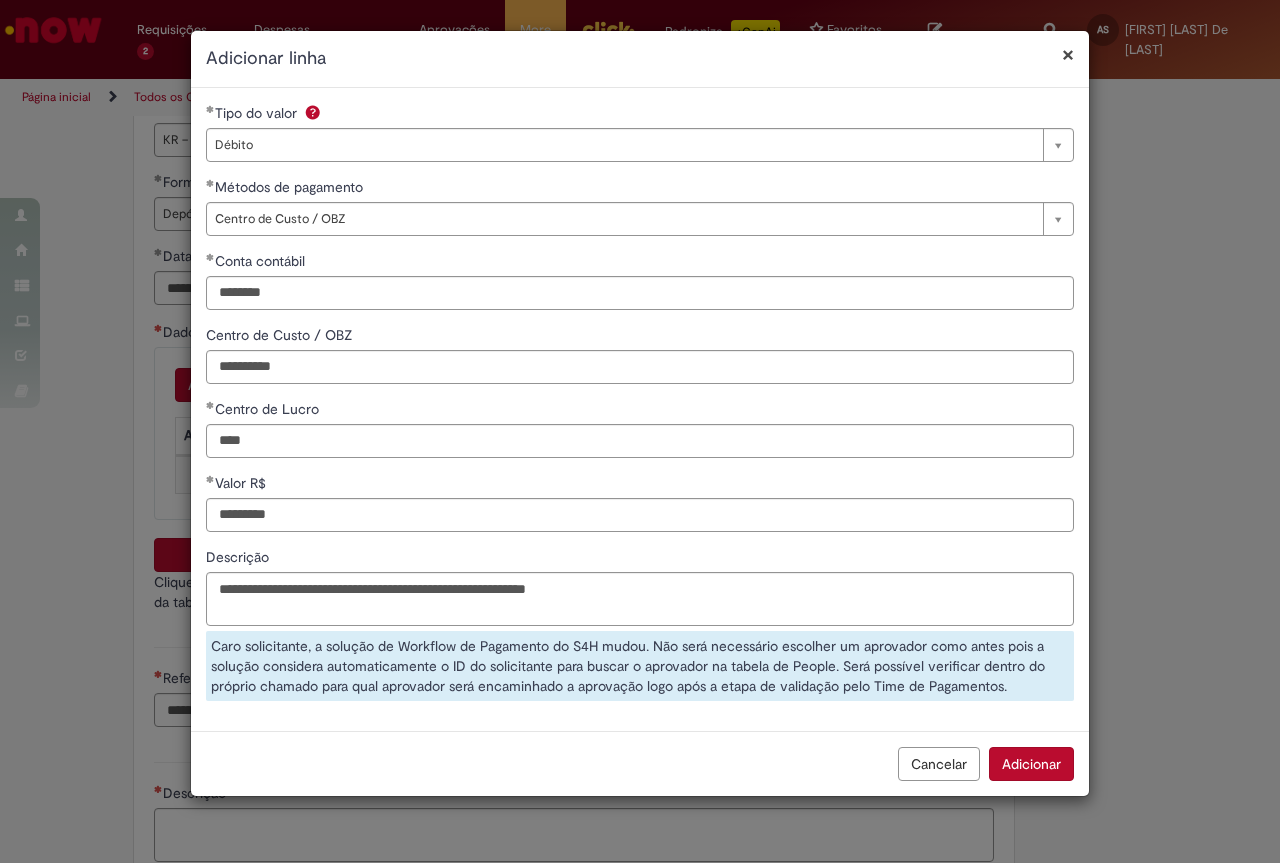 click on "**********" at bounding box center (640, 431) 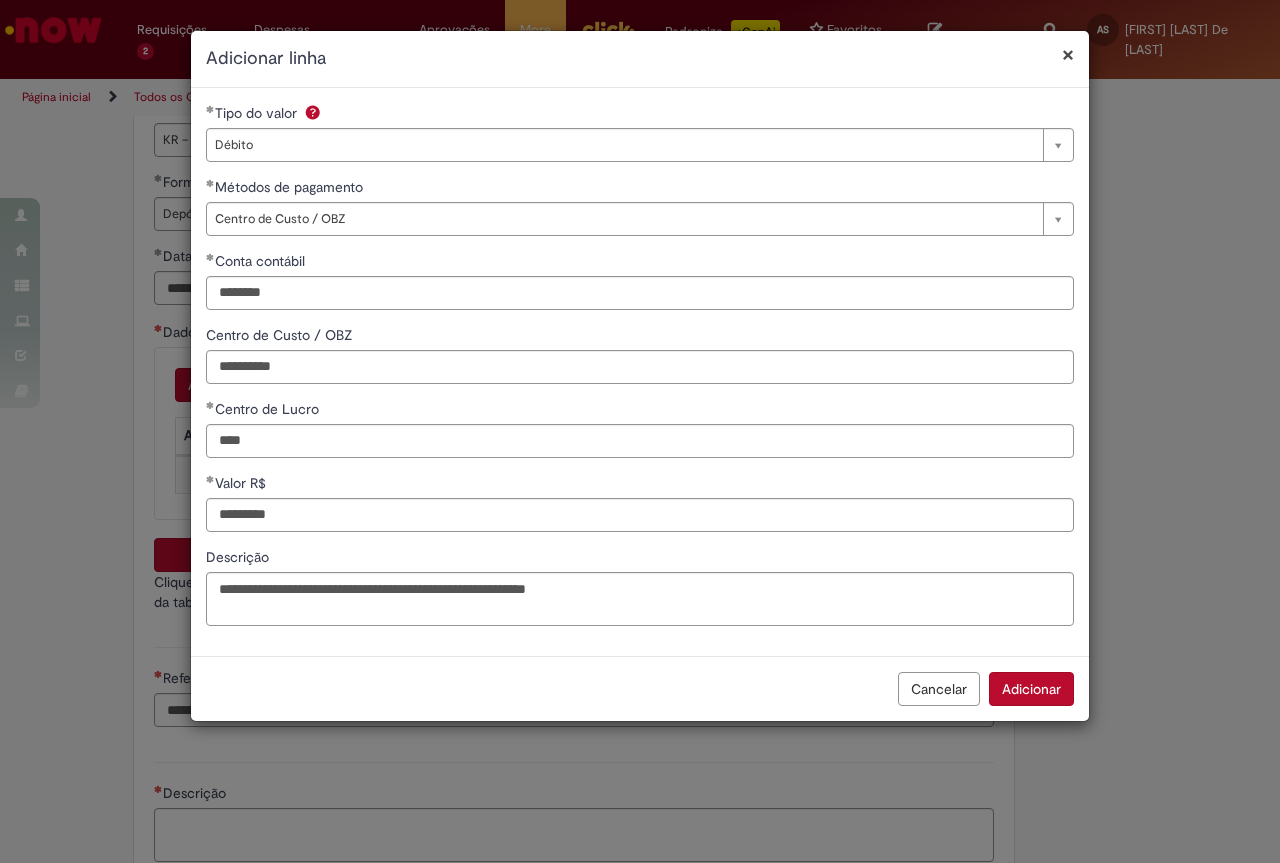 click on "Adicionar" at bounding box center [1031, 689] 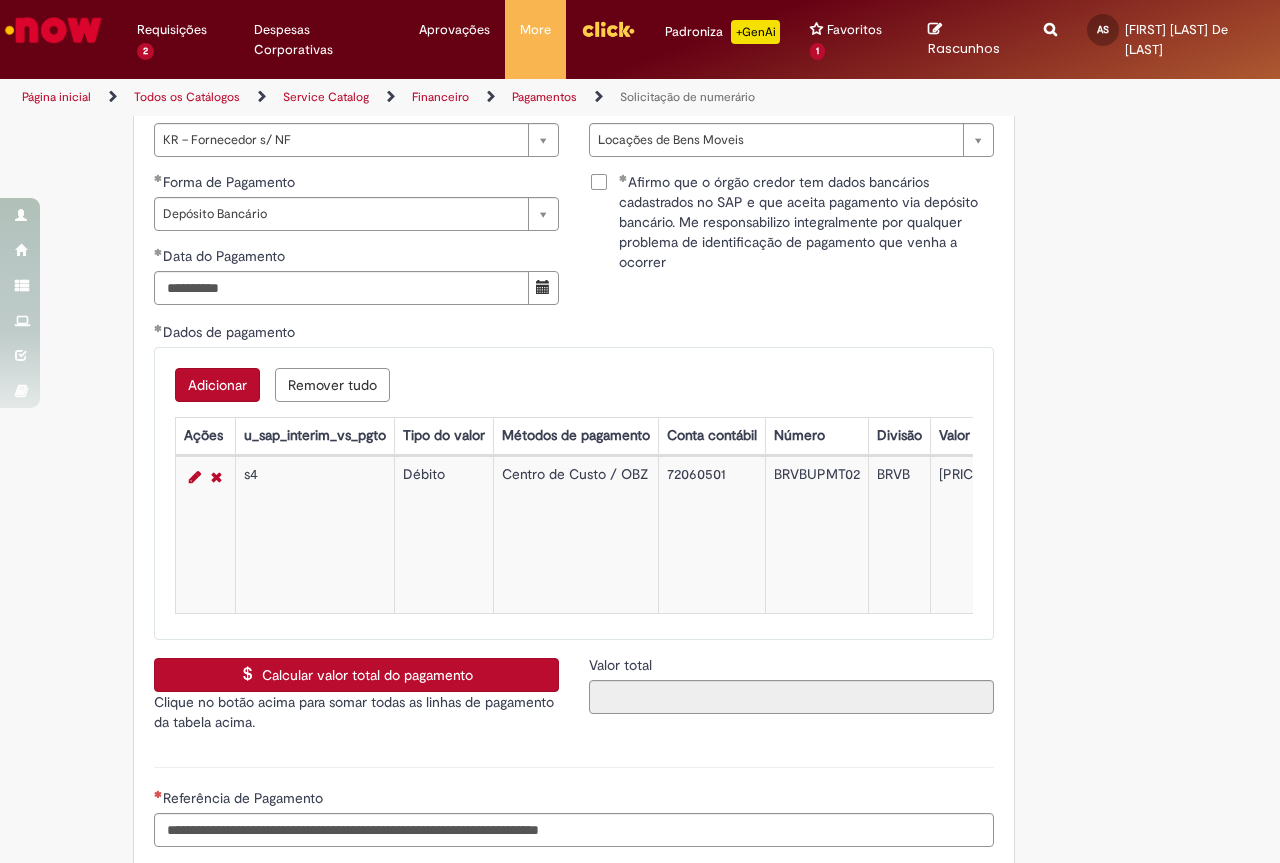 click on "Calcular valor total do pagamento" at bounding box center (356, 675) 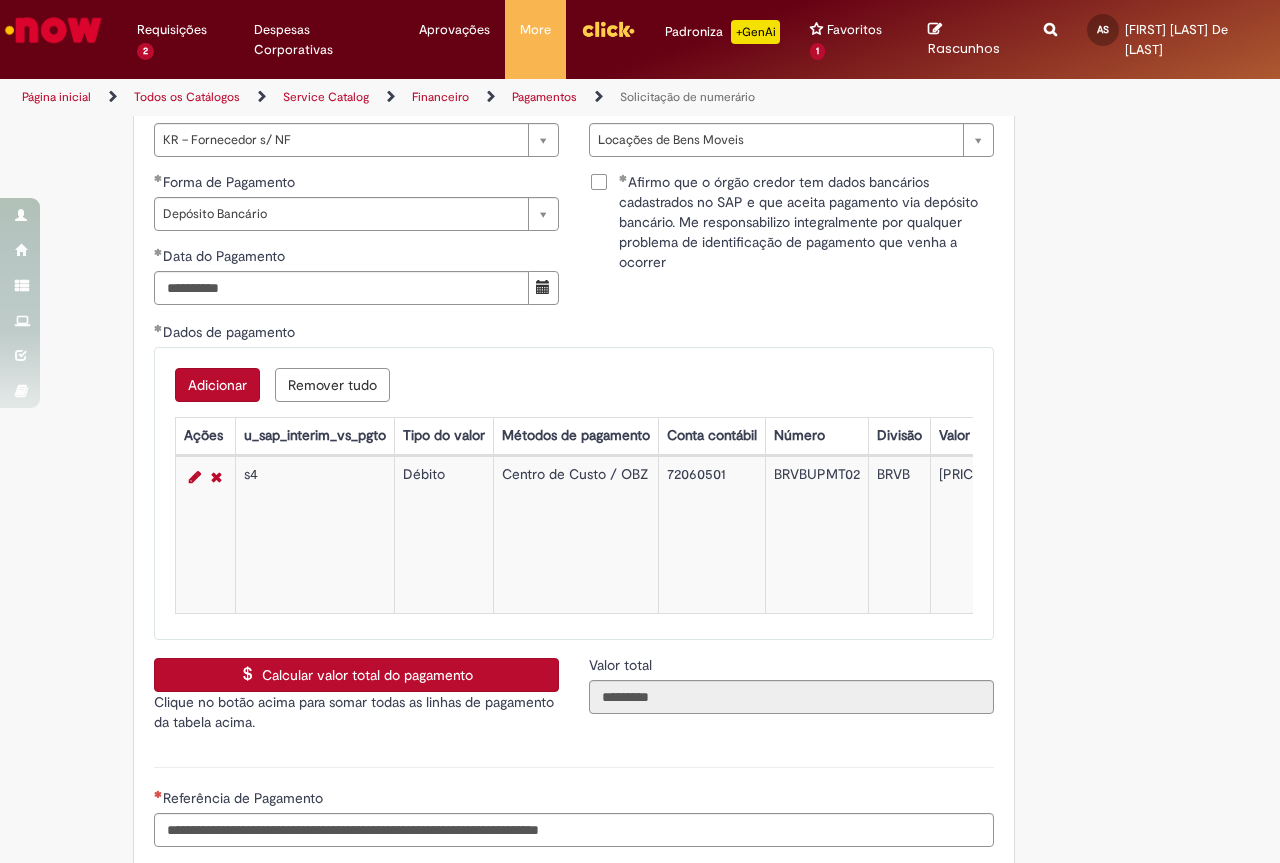 scroll, scrollTop: 3300, scrollLeft: 0, axis: vertical 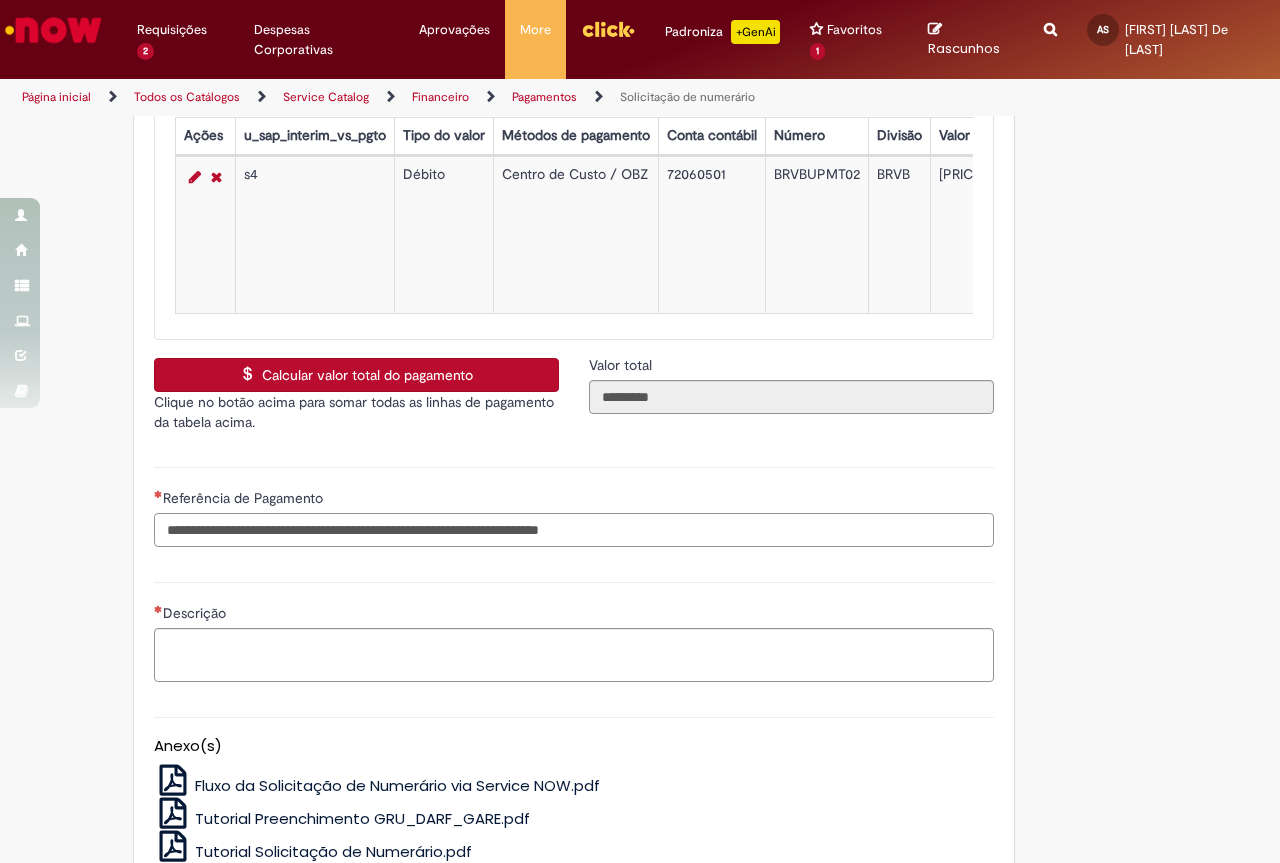 click on "Referência de Pagamento" at bounding box center (574, 530) 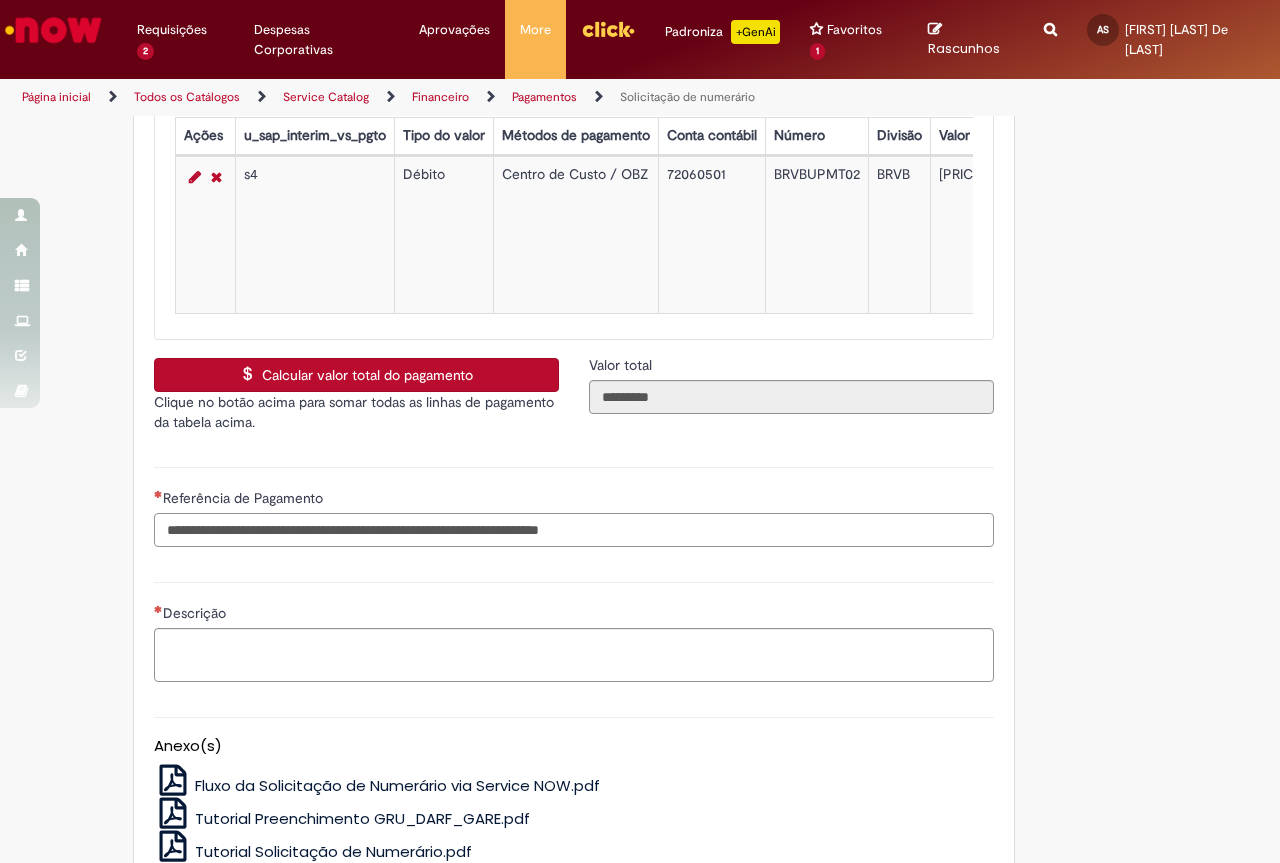 paste on "**********" 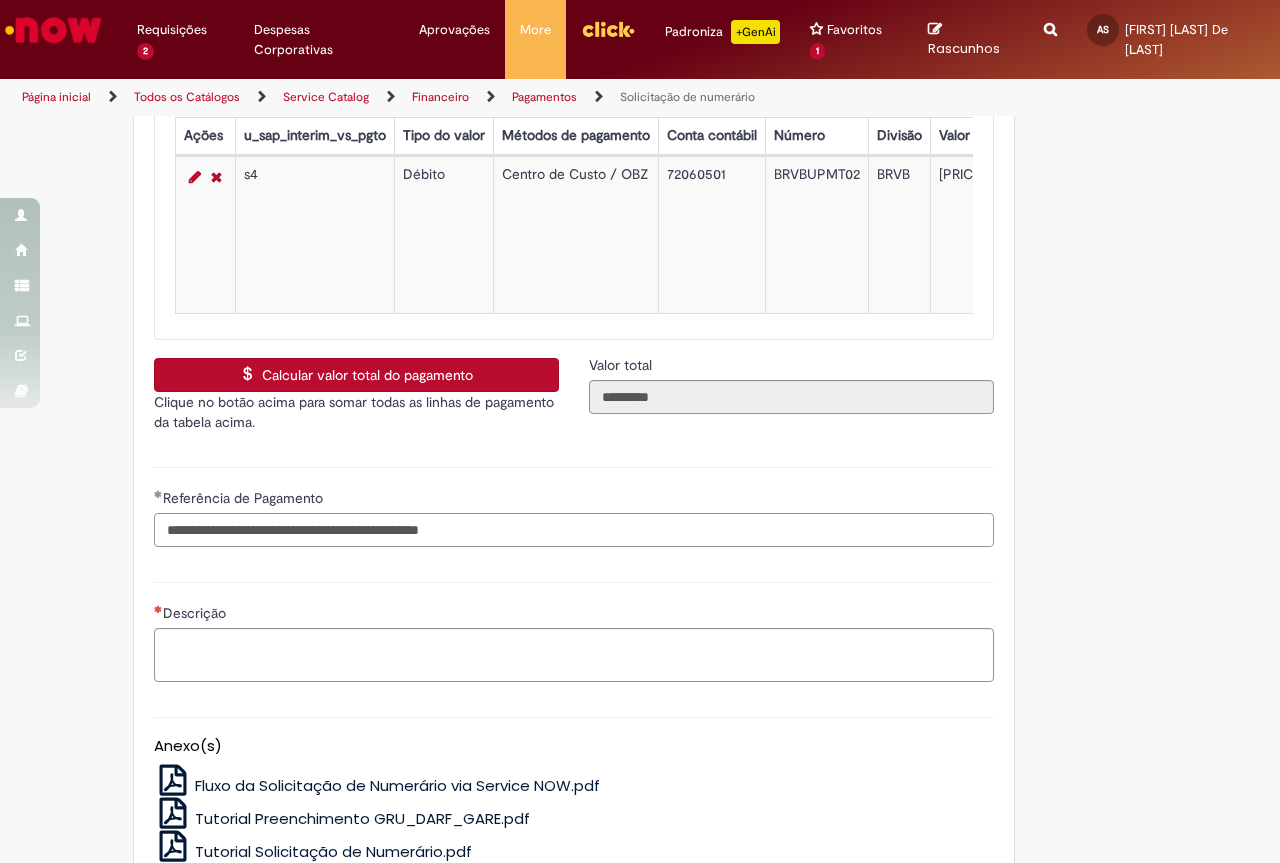 type on "**********" 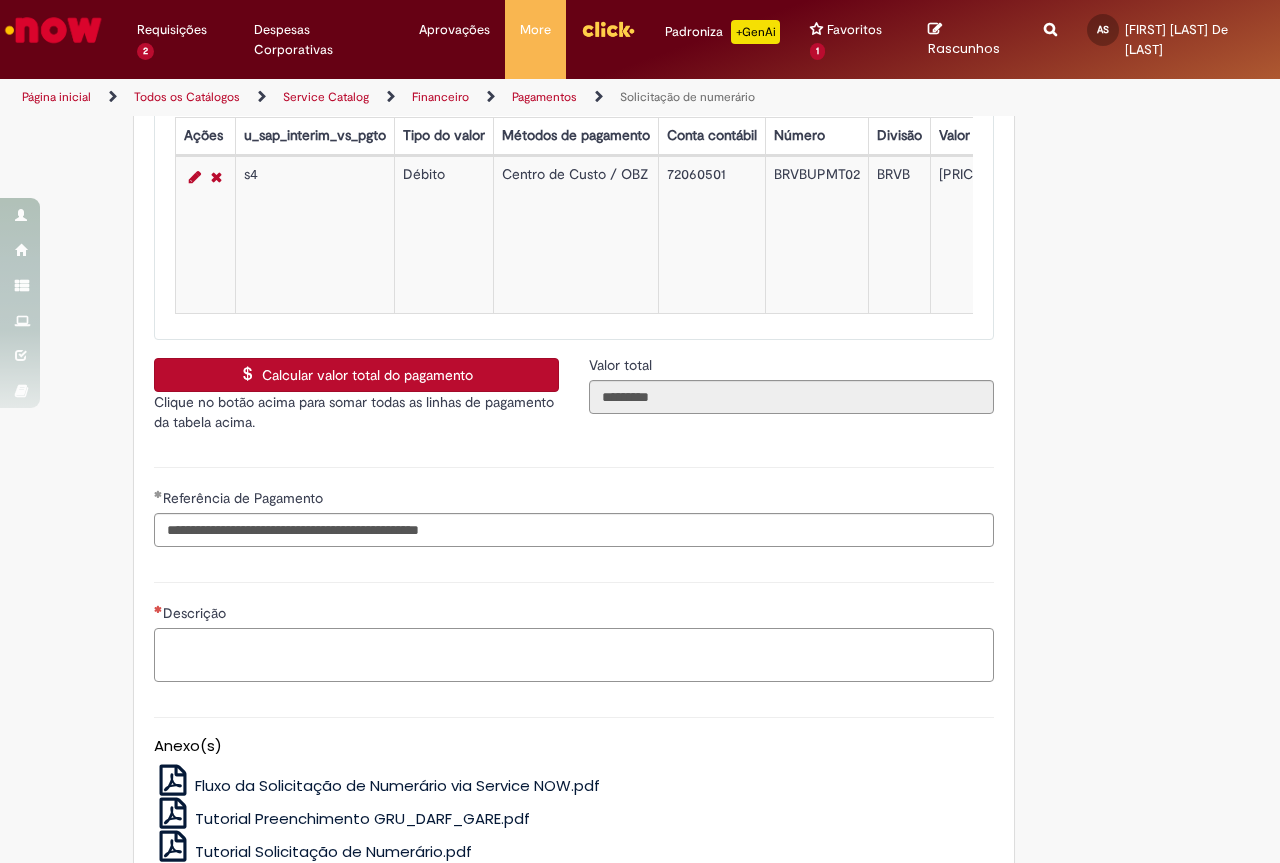 click on "Descrição" at bounding box center (574, 655) 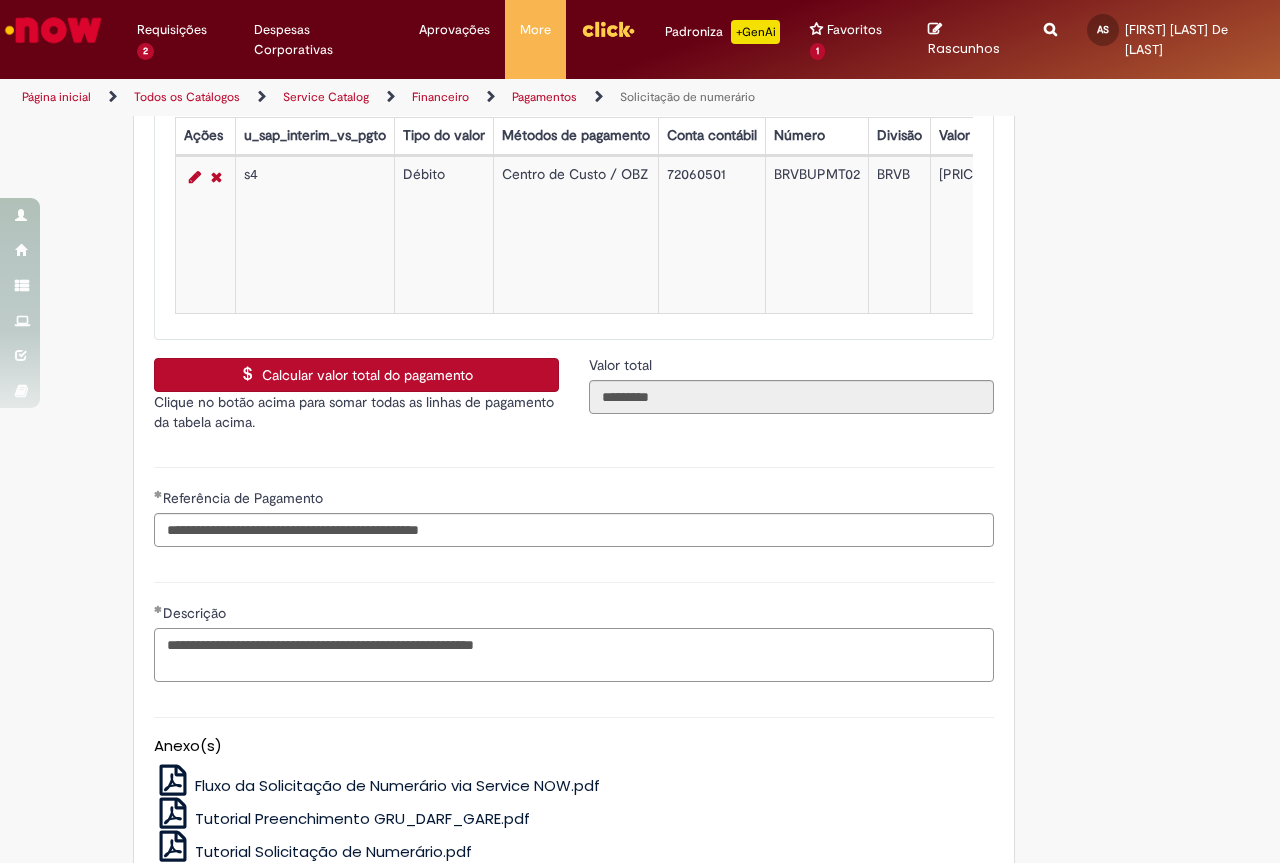 type on "**********" 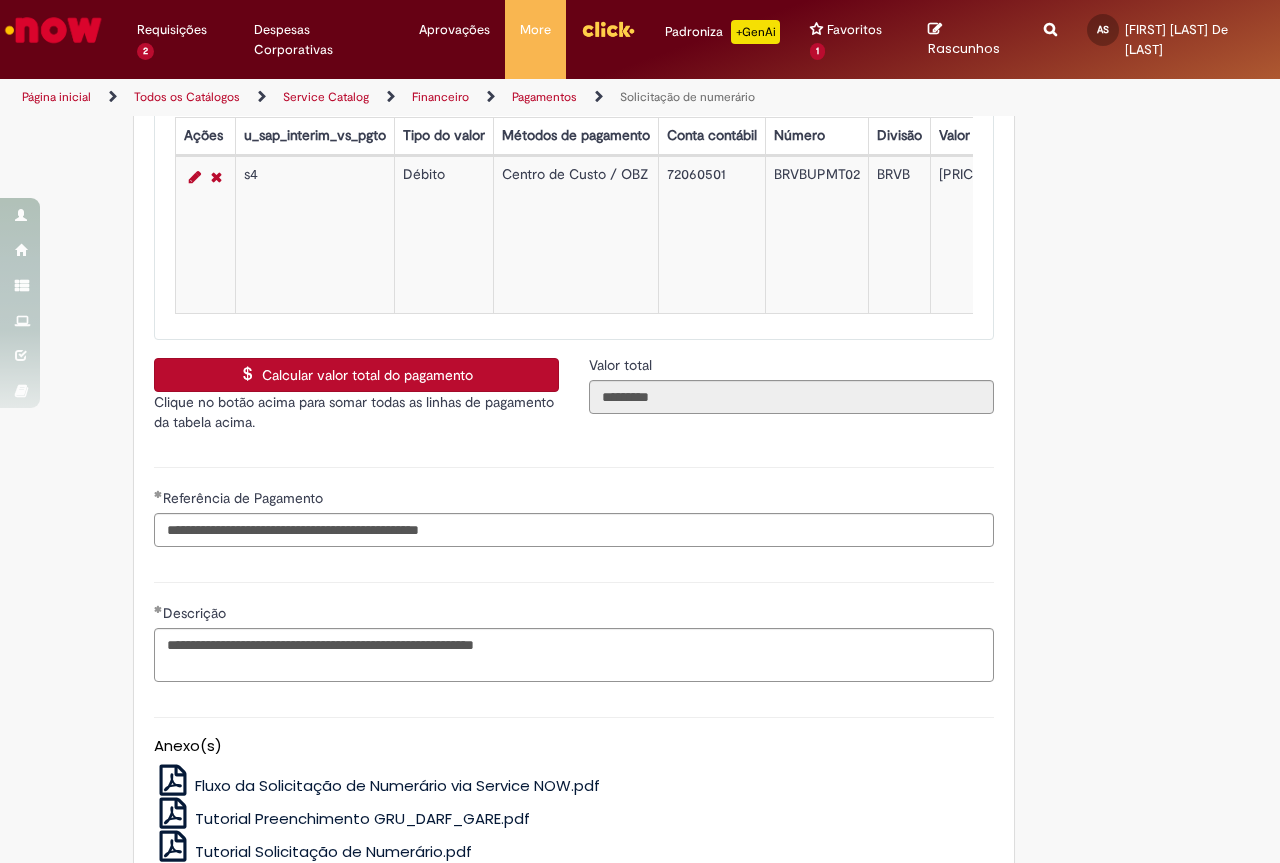 click on "Anexo(s) Fluxo da Solicitação de Numerário via Service NOW.pdf Tutorial Preenchimento GRU_DARF_GARE.pdf Tutorial Solicitação de Numerário.pdf" at bounding box center (574, 786) 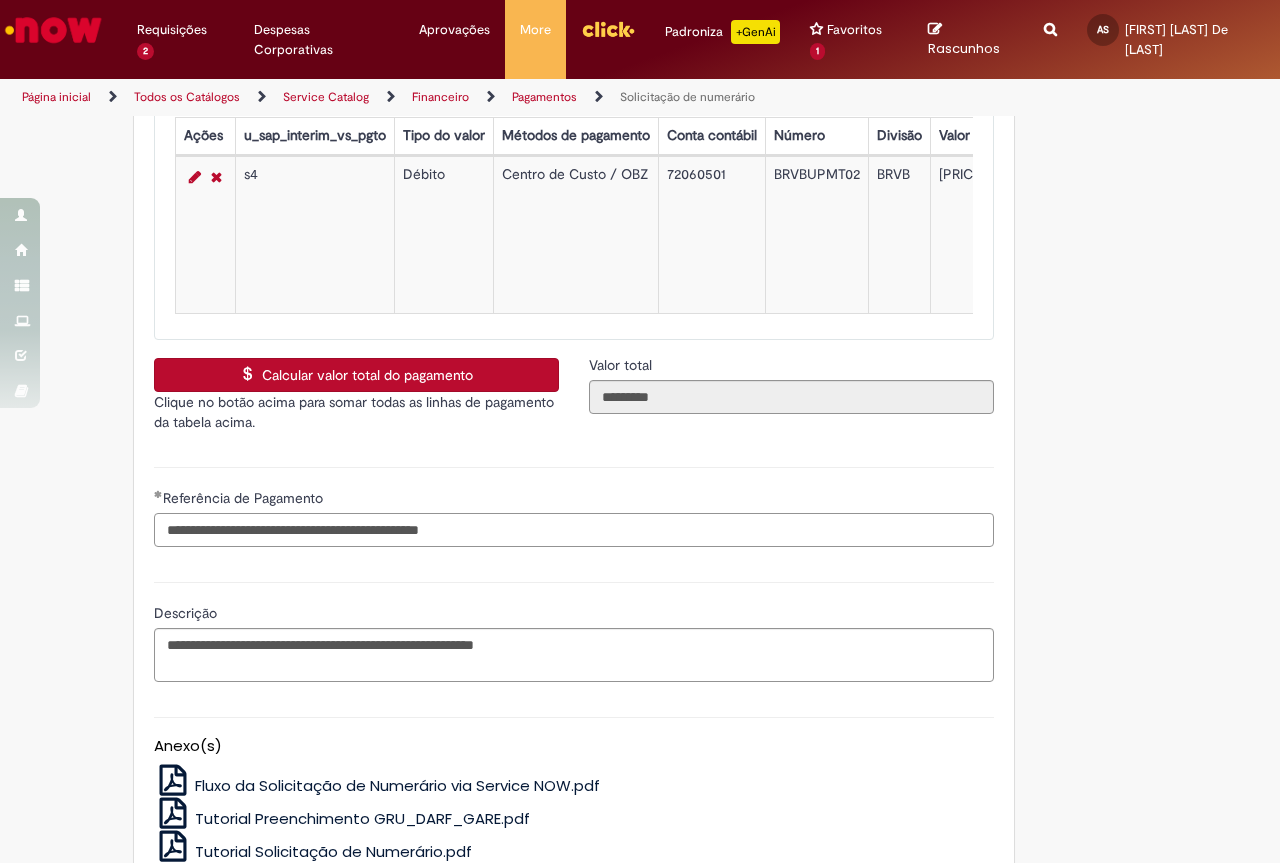 click on "**********" at bounding box center [574, 530] 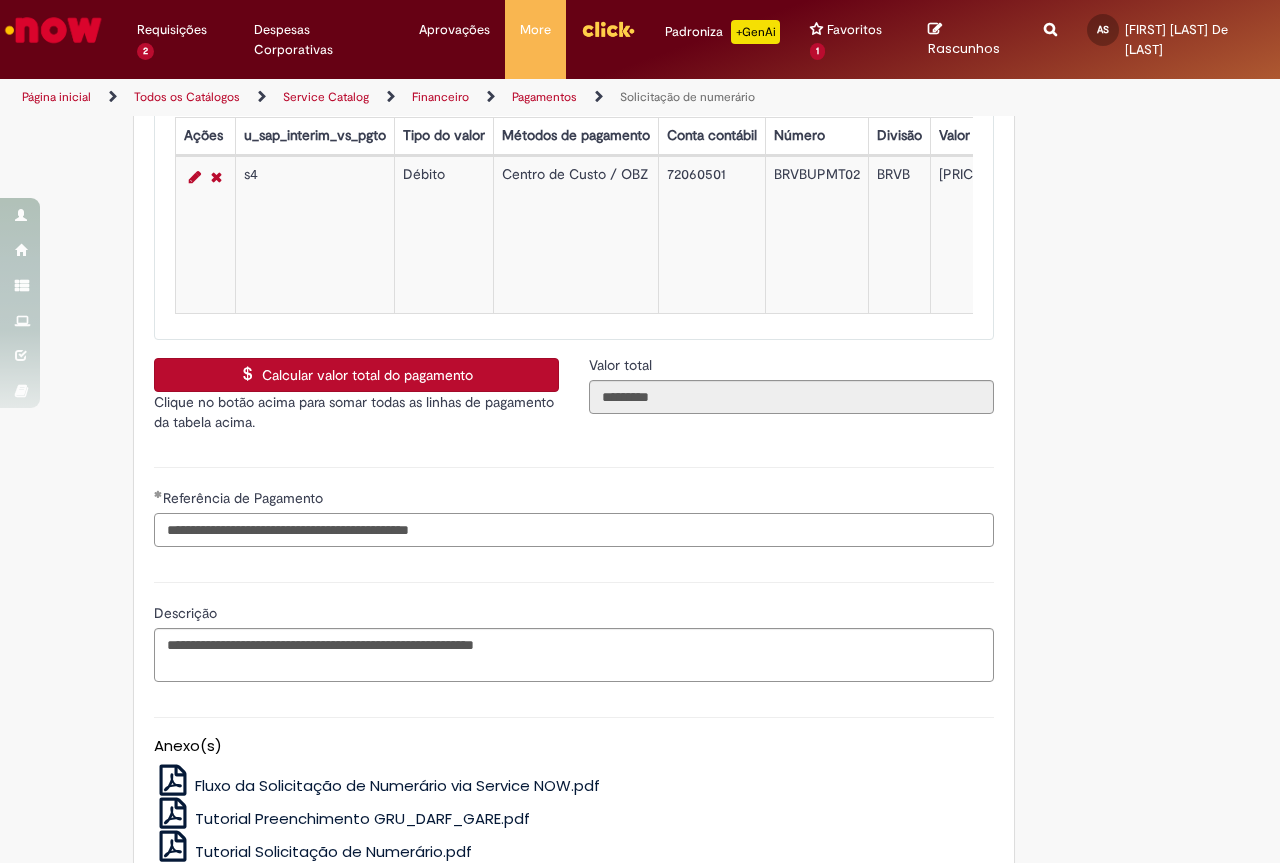 type on "**********" 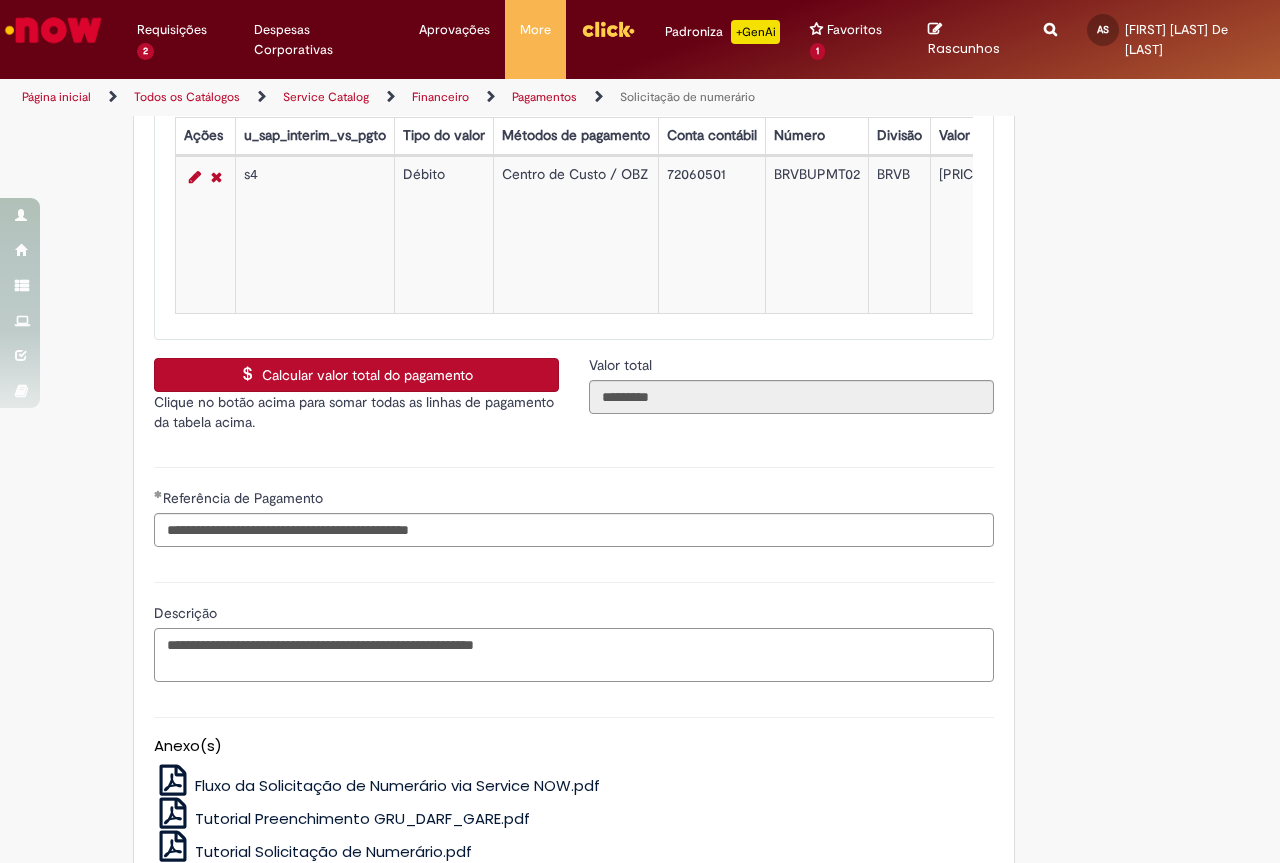 type on "**********" 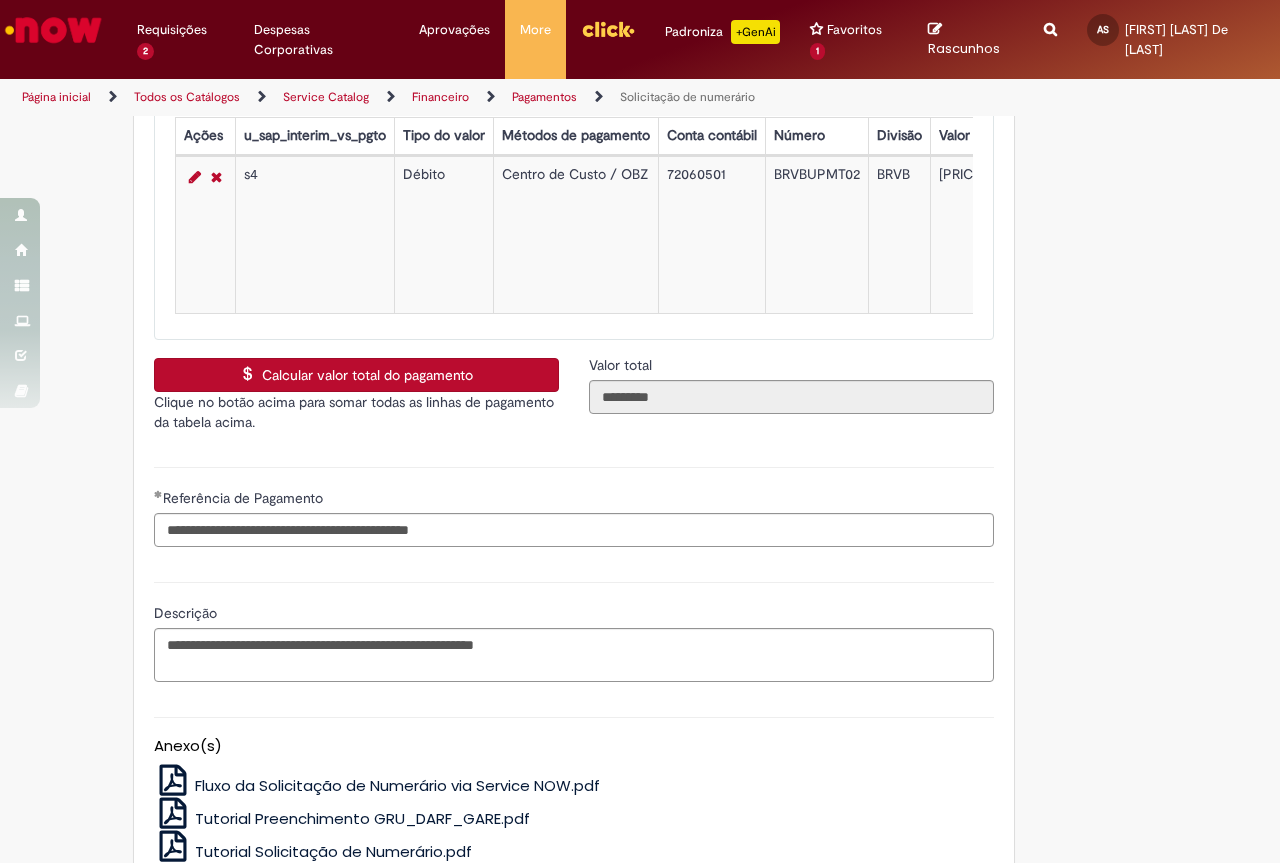 click on "Descrição" at bounding box center [574, 615] 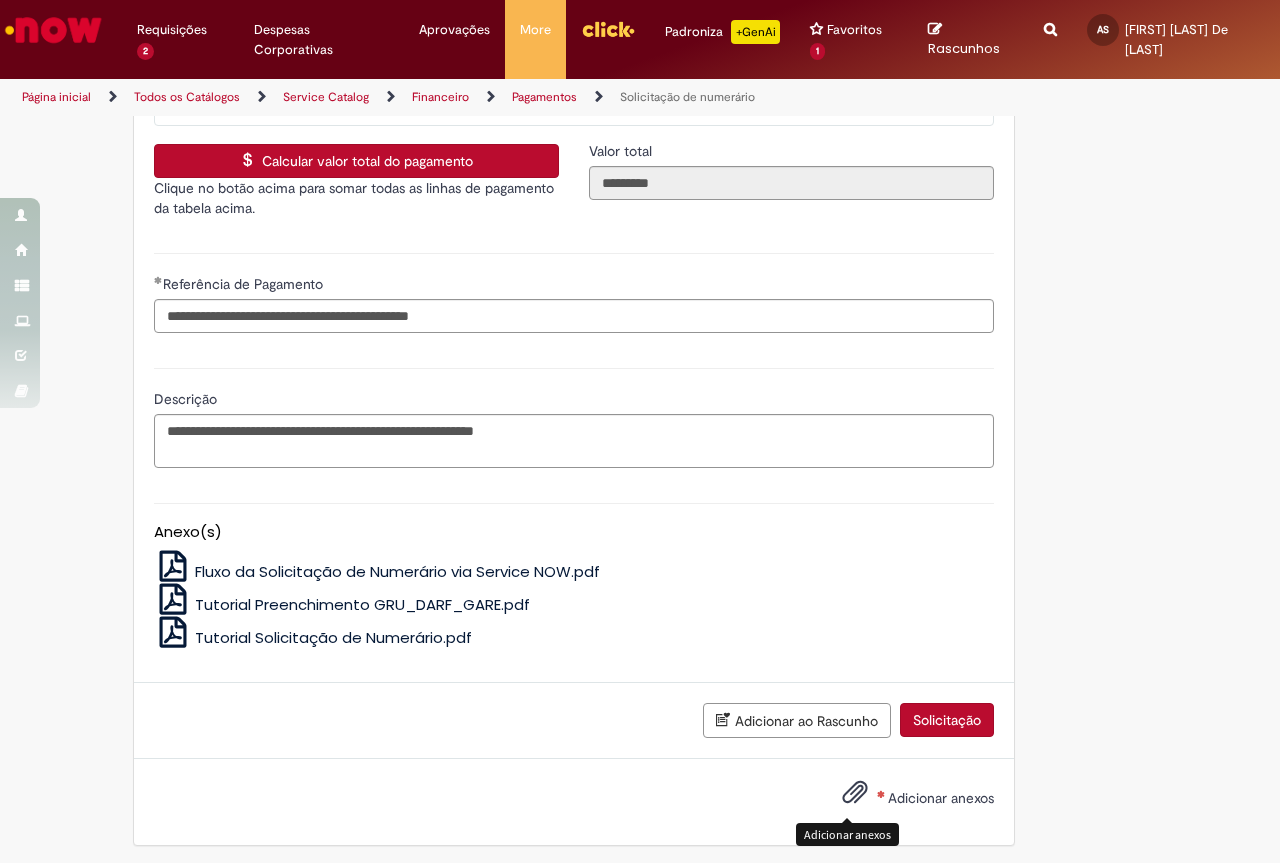 click at bounding box center (855, 793) 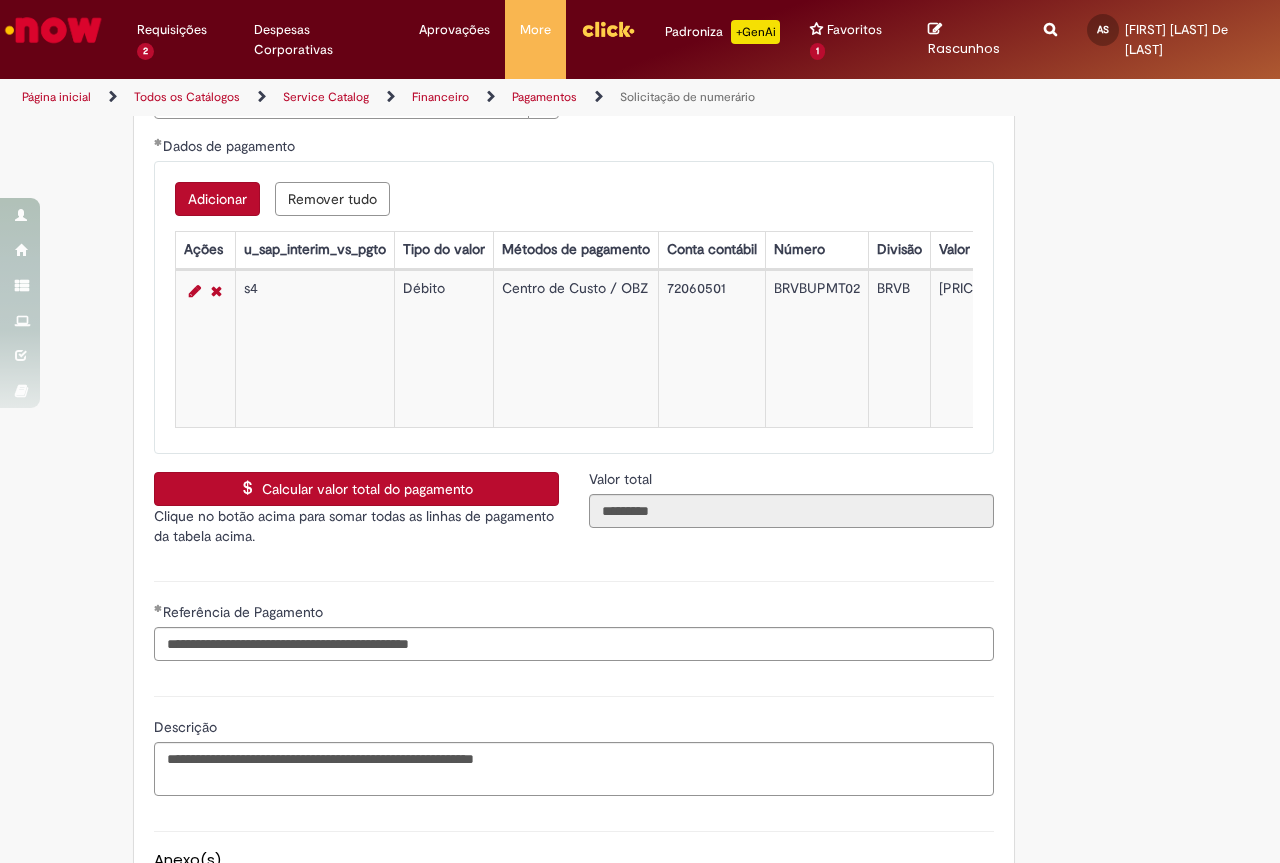 scroll, scrollTop: 3586, scrollLeft: 0, axis: vertical 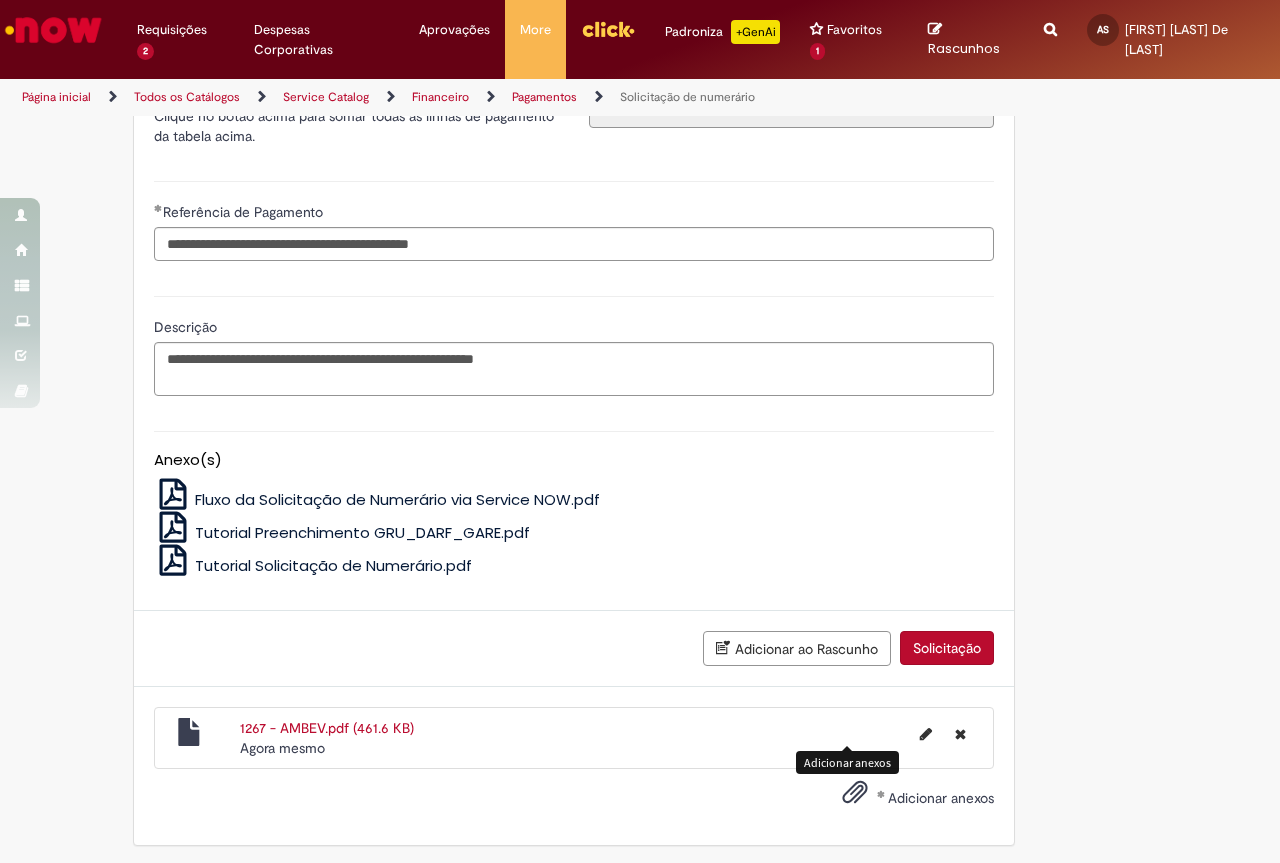 click on "Solicitação" at bounding box center (947, 648) 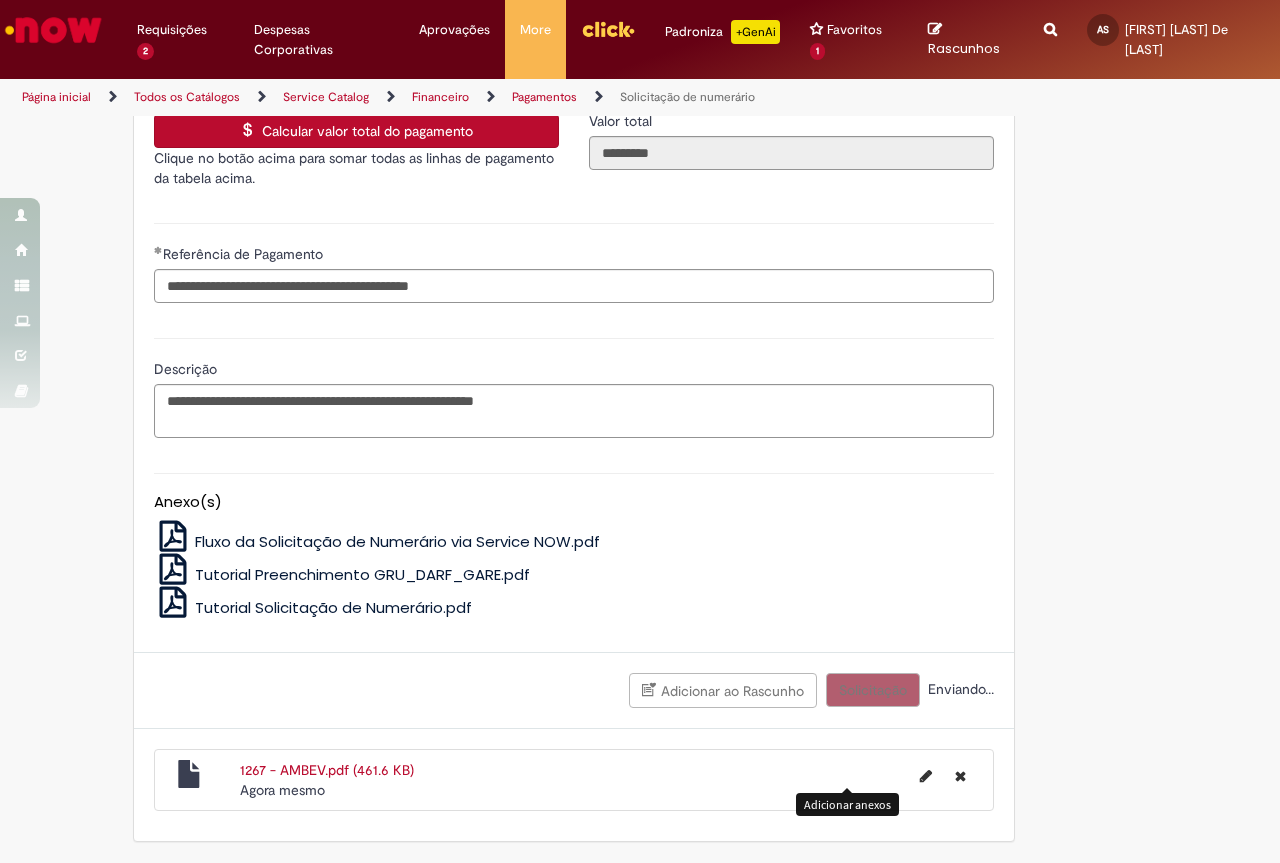 scroll, scrollTop: 3539, scrollLeft: 0, axis: vertical 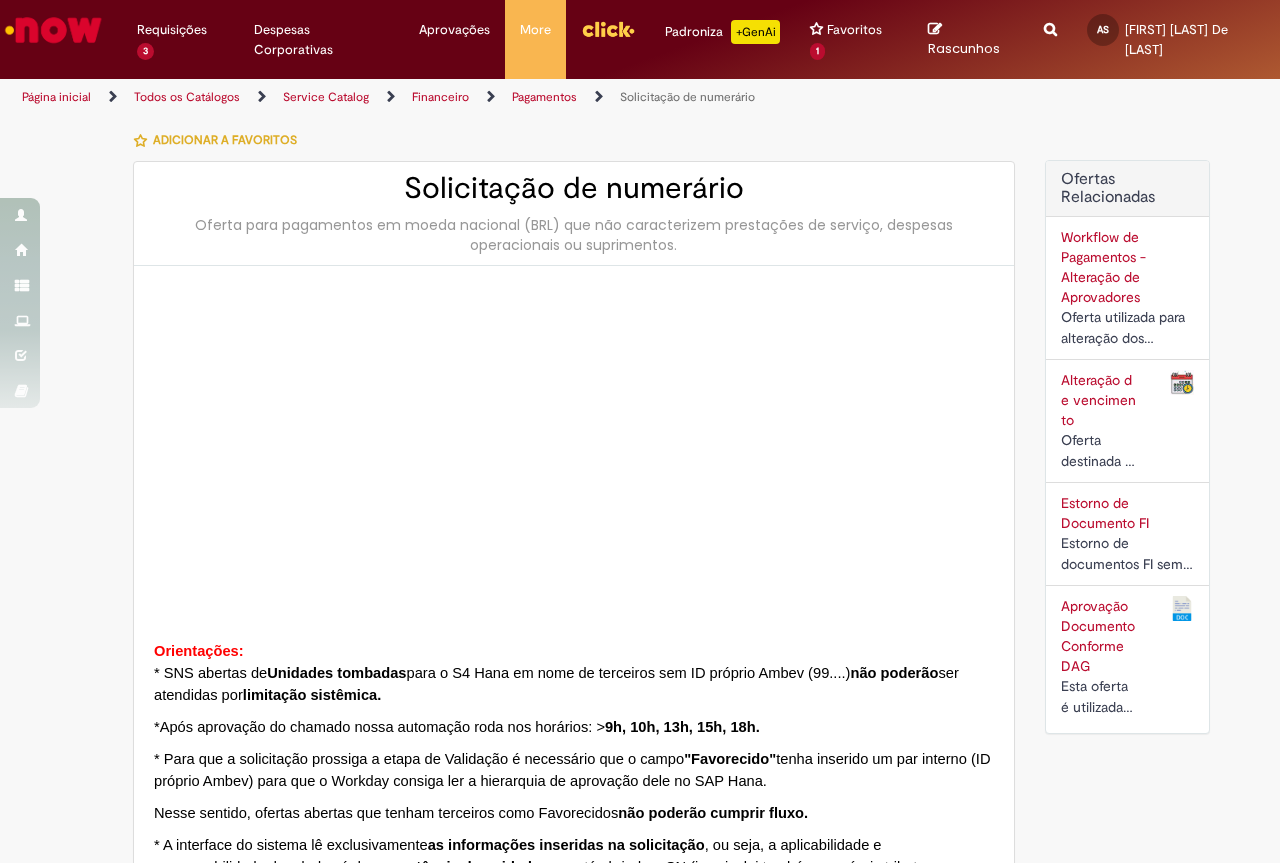 type on "********" 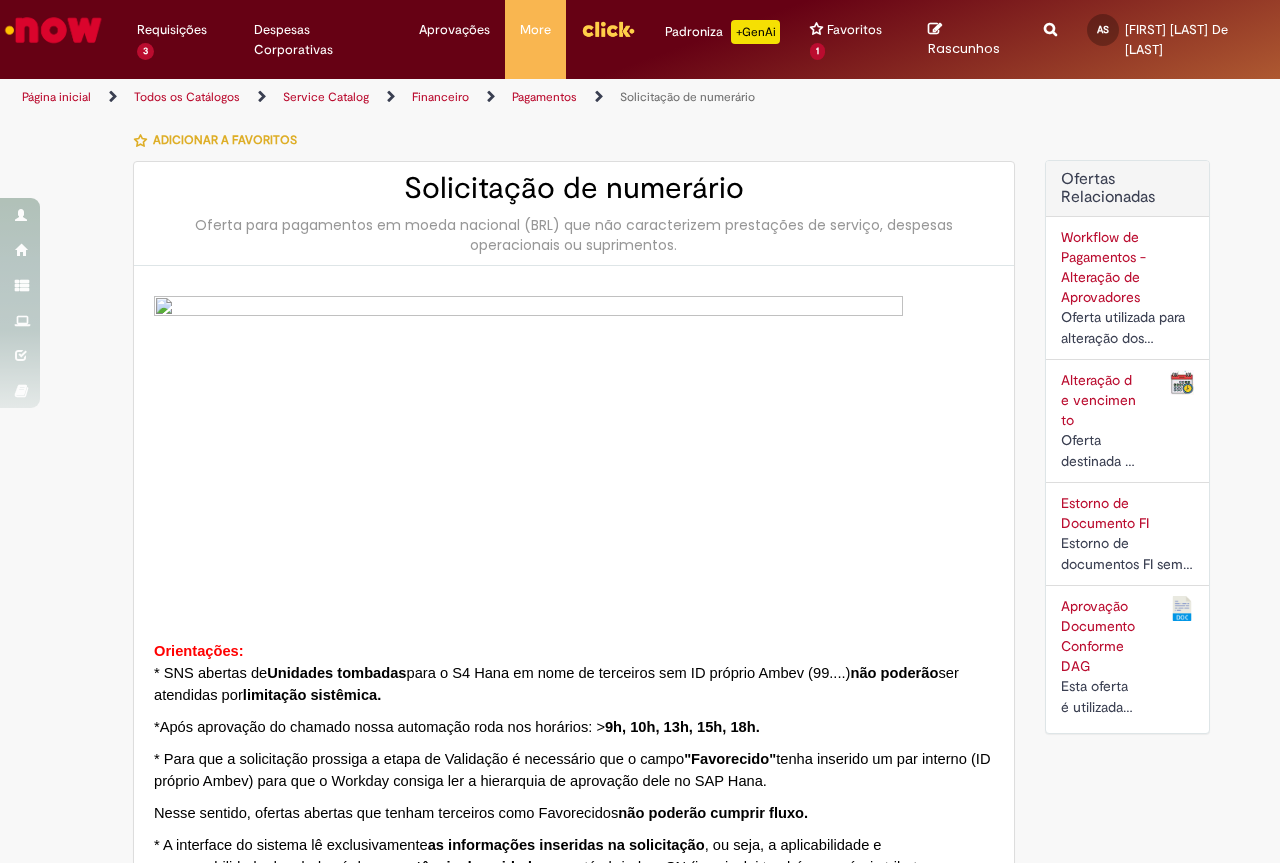 type on "**********" 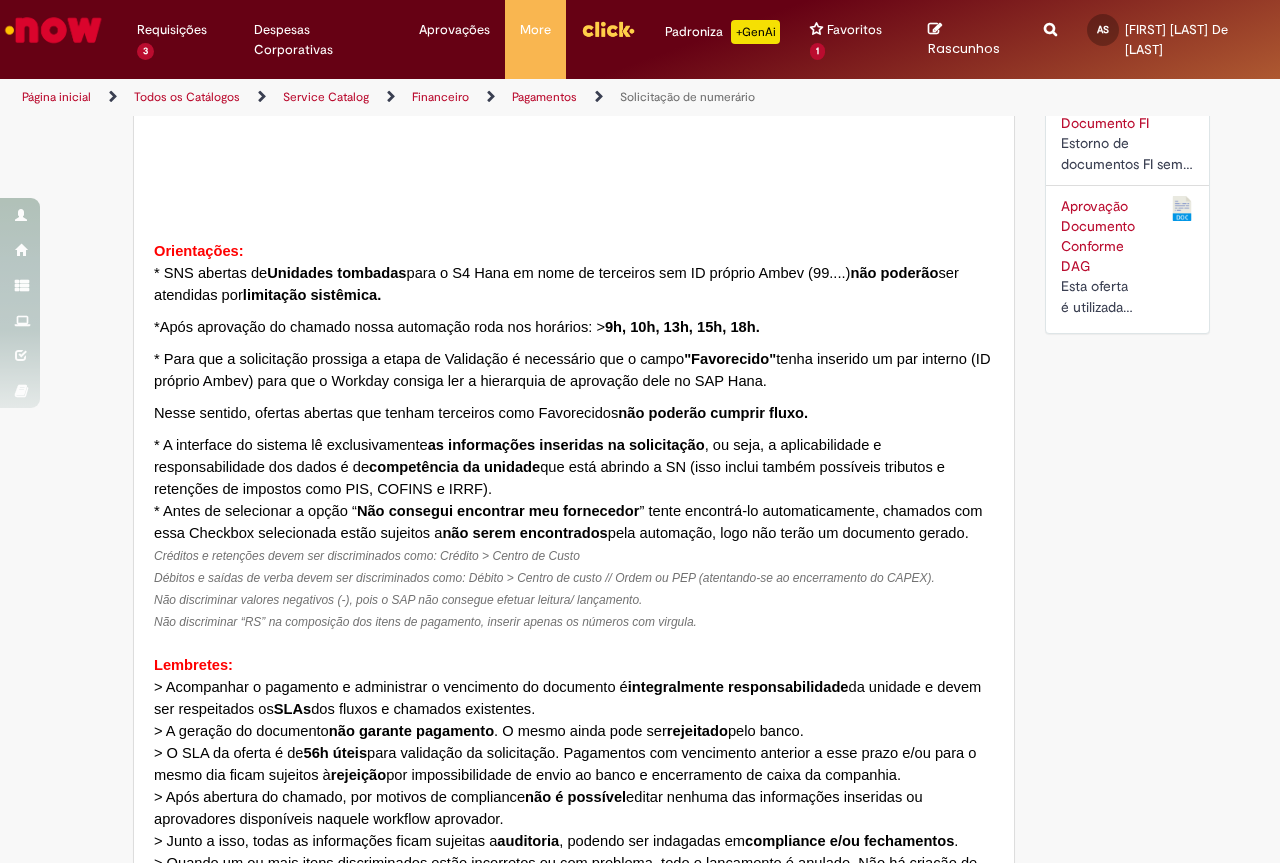 type on "**********" 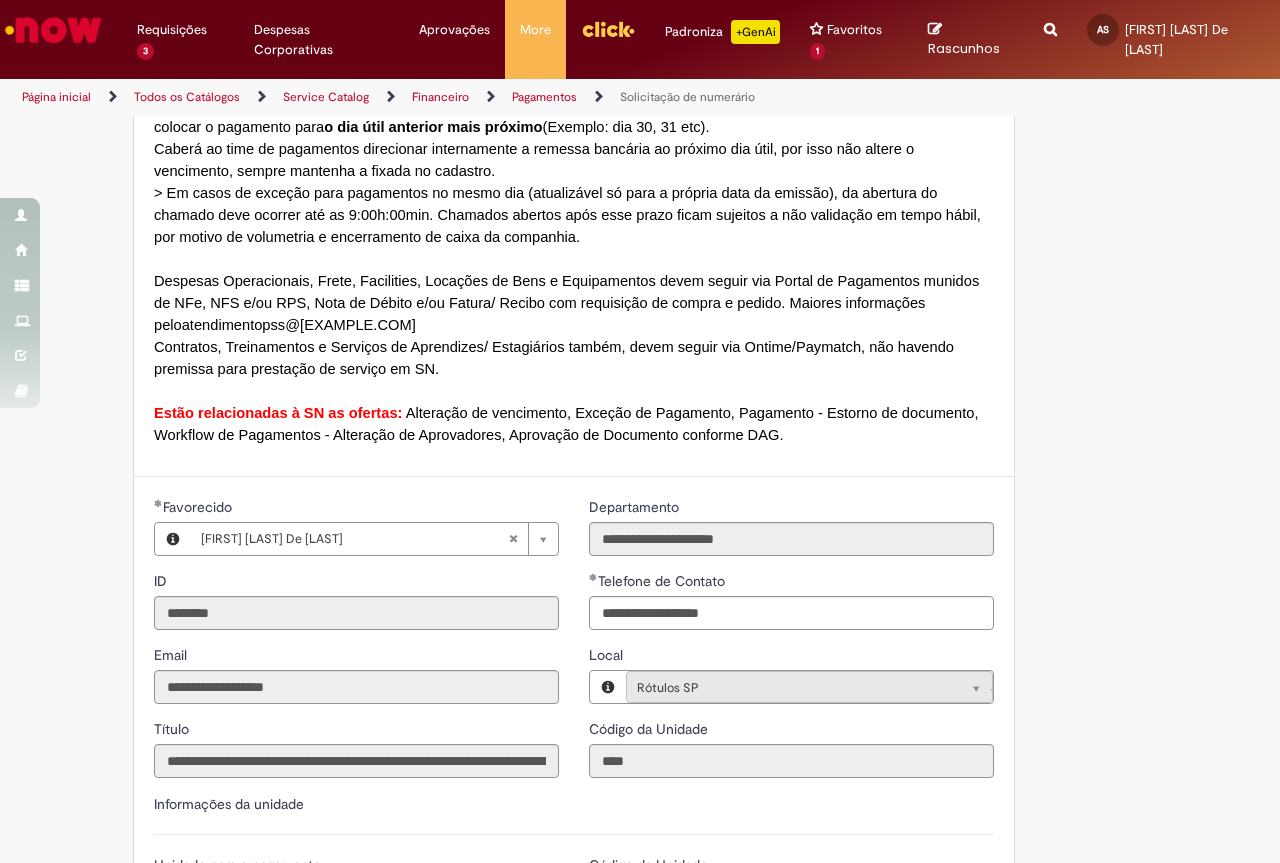 scroll, scrollTop: 1900, scrollLeft: 0, axis: vertical 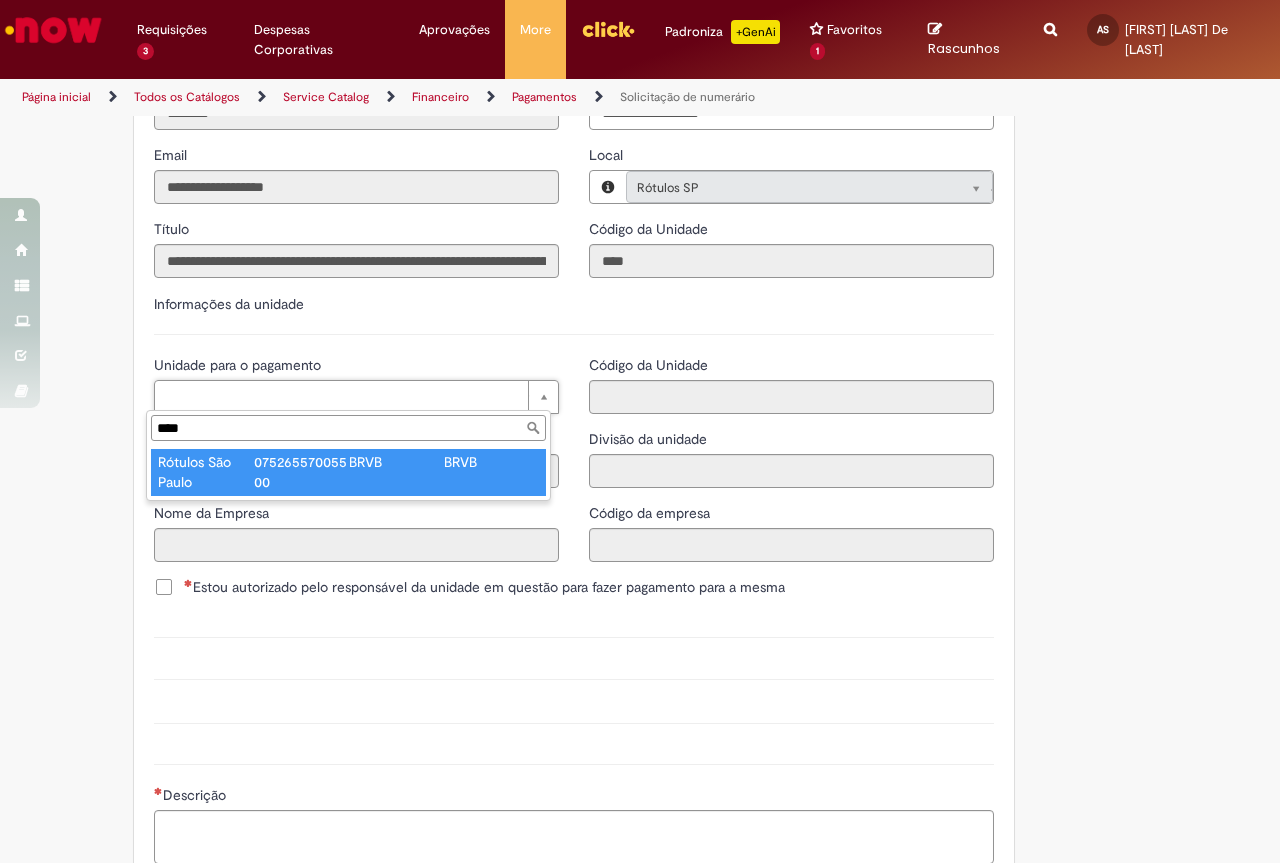 type on "****" 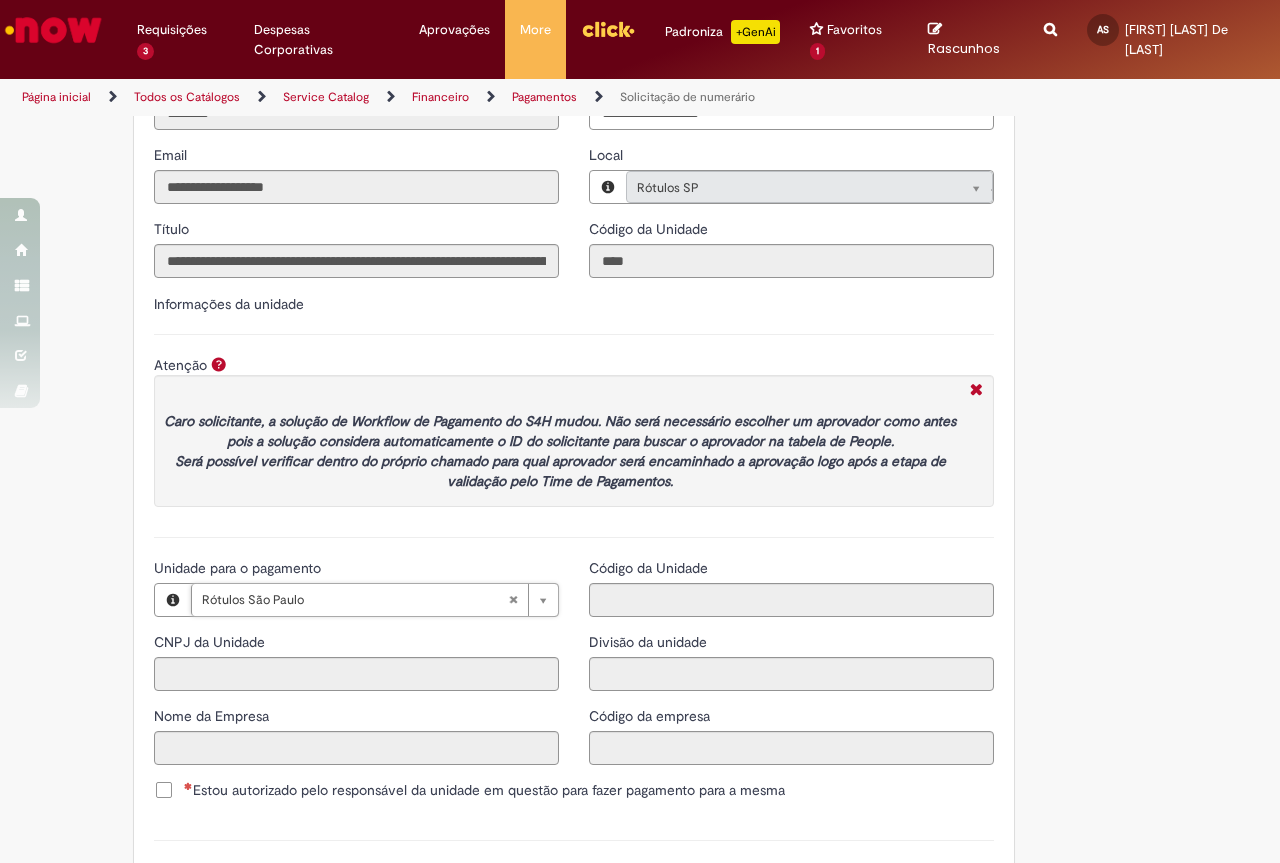 type on "**********" 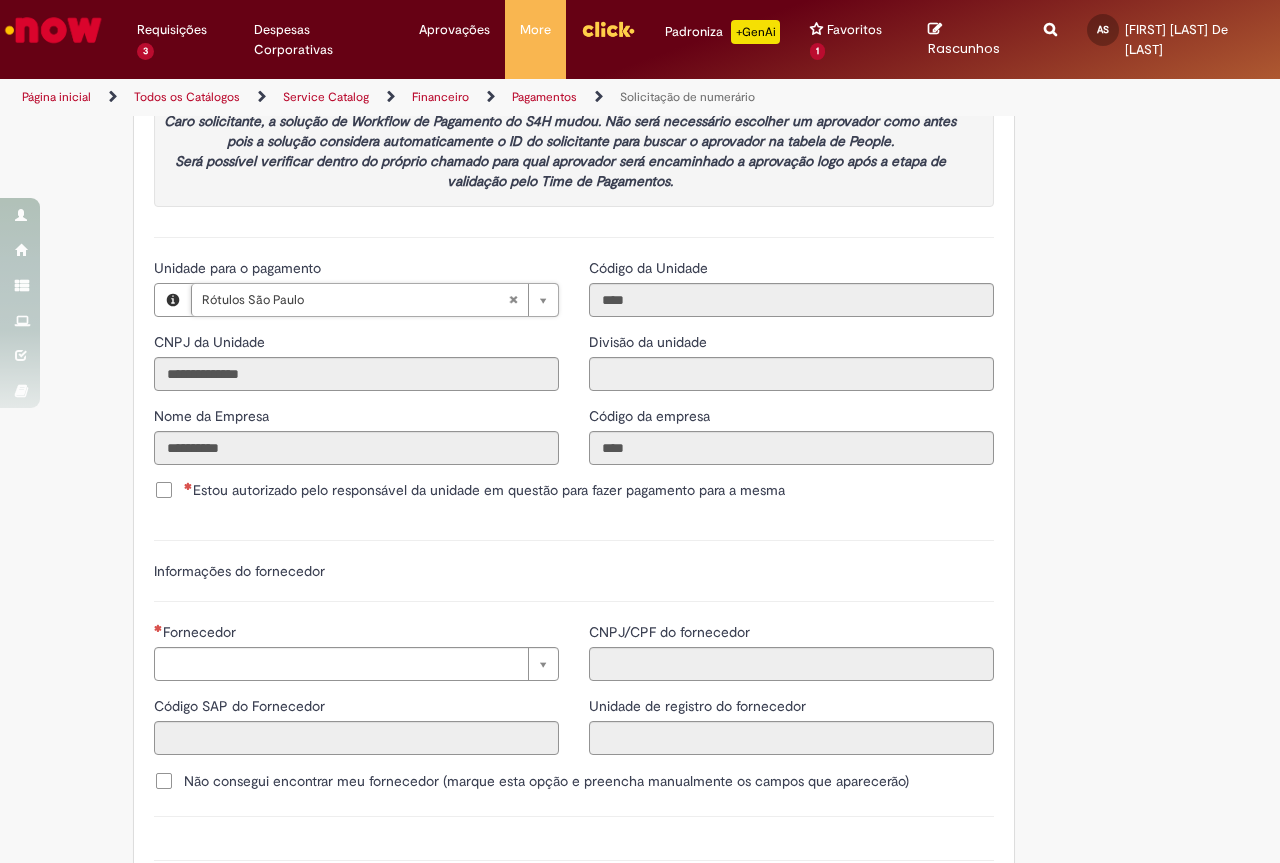 scroll, scrollTop: 2500, scrollLeft: 0, axis: vertical 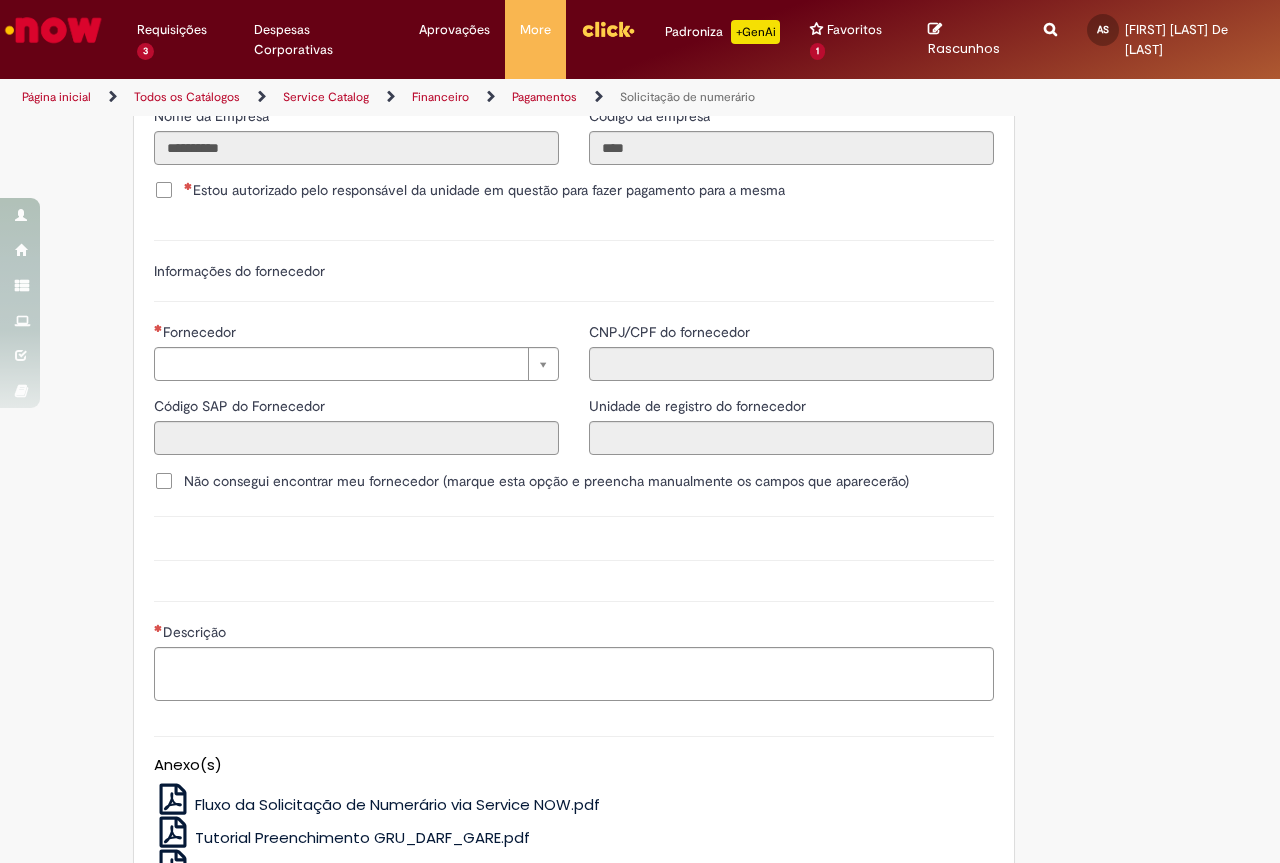 click on "Não consegui encontrar meu fornecedor (marque esta opção e preencha manualmente os campos que aparecerão)" at bounding box center (546, 481) 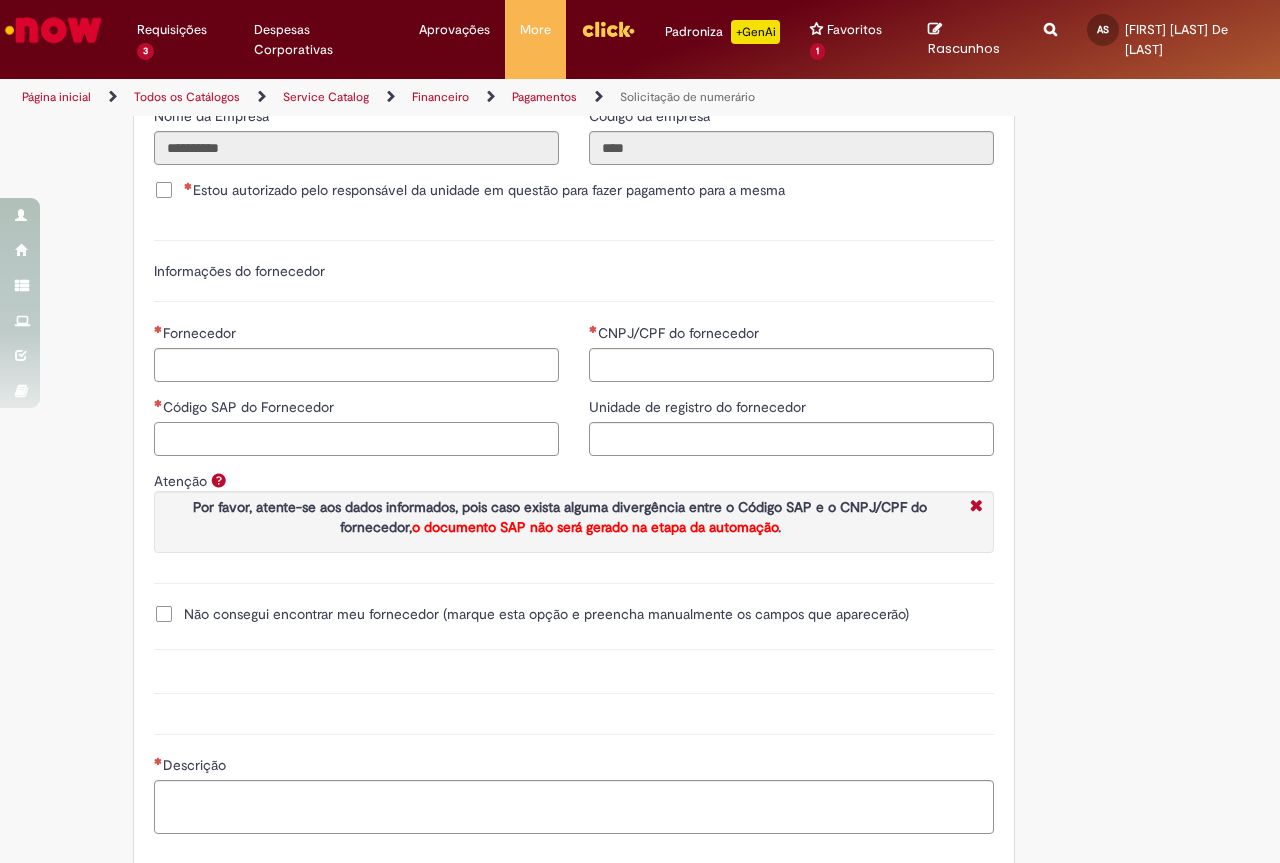 click on "Código SAP do Fornecedor" at bounding box center (356, 439) 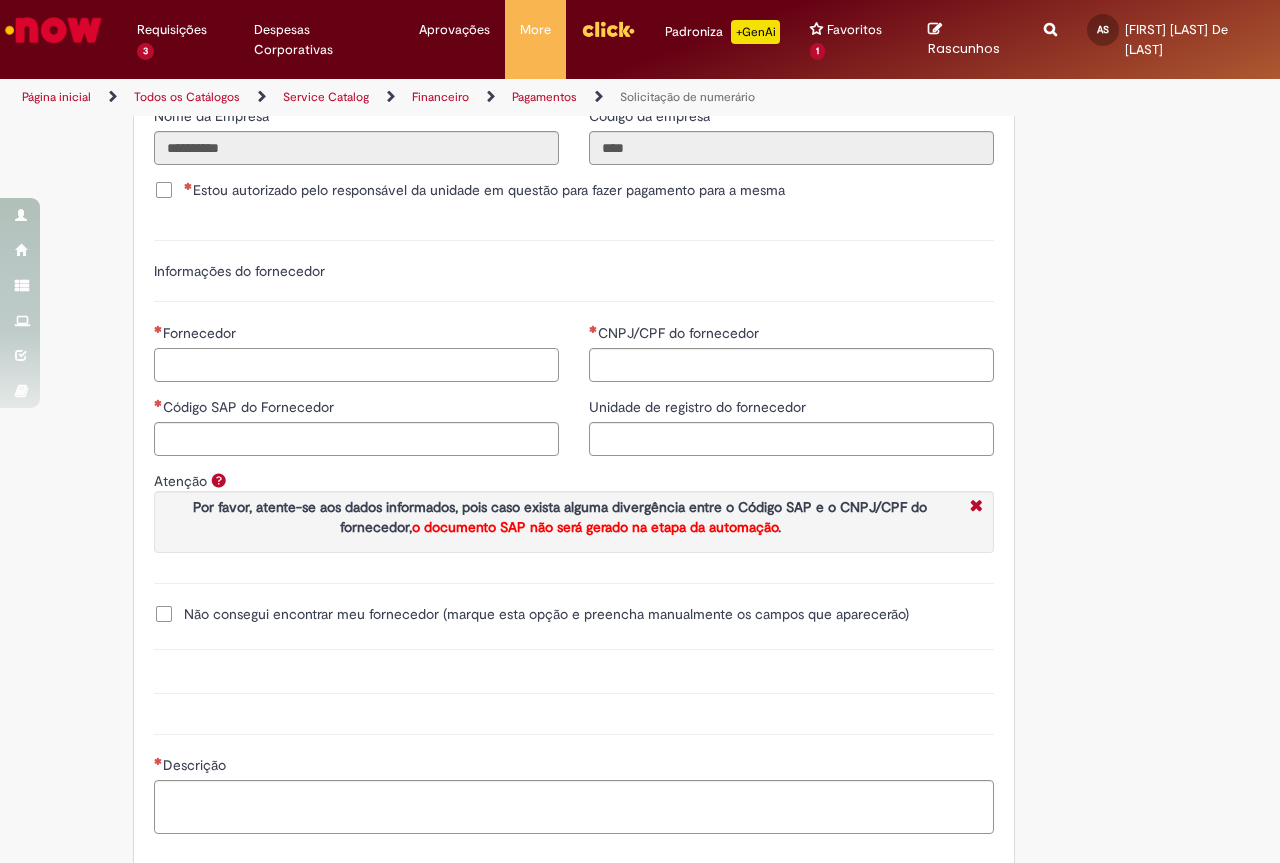 click on "Fornecedor" at bounding box center (356, 365) 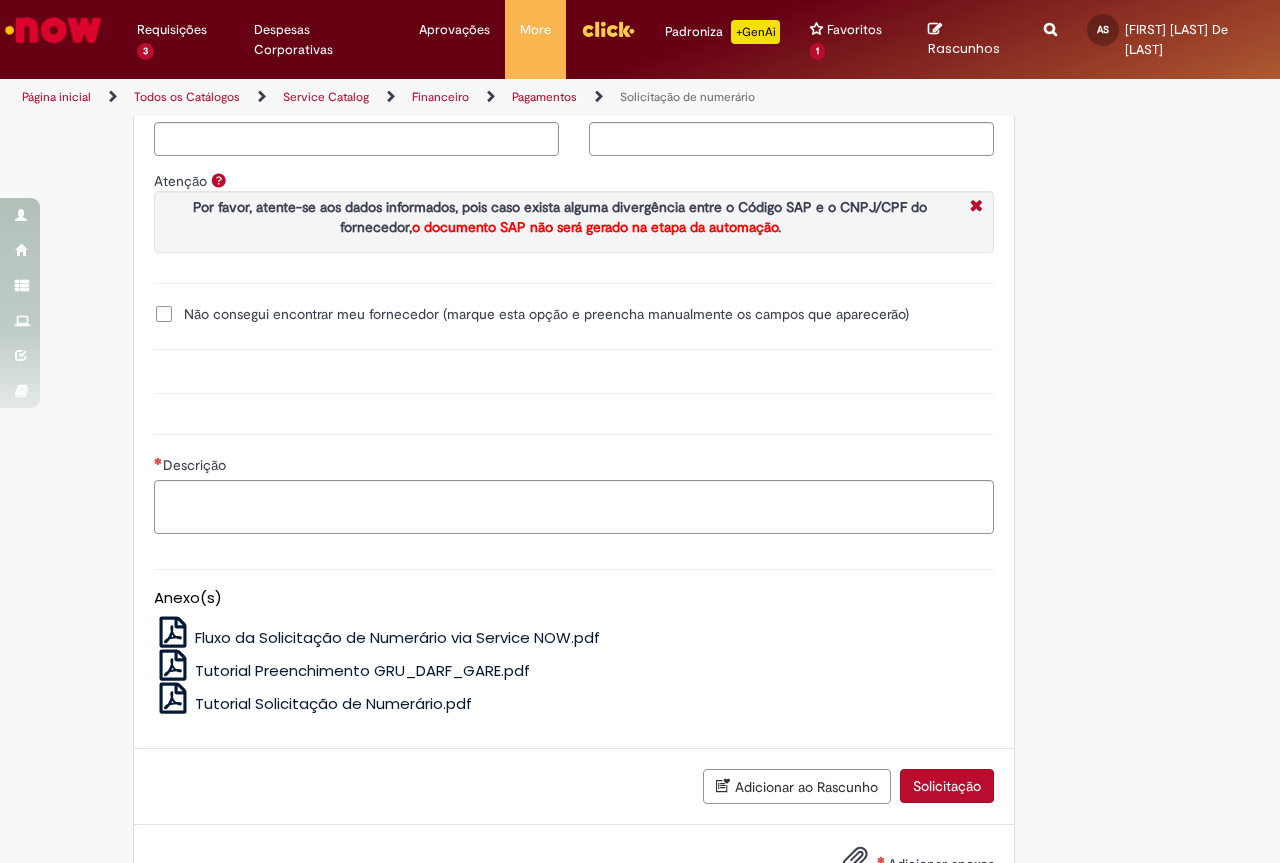 scroll, scrollTop: 2700, scrollLeft: 0, axis: vertical 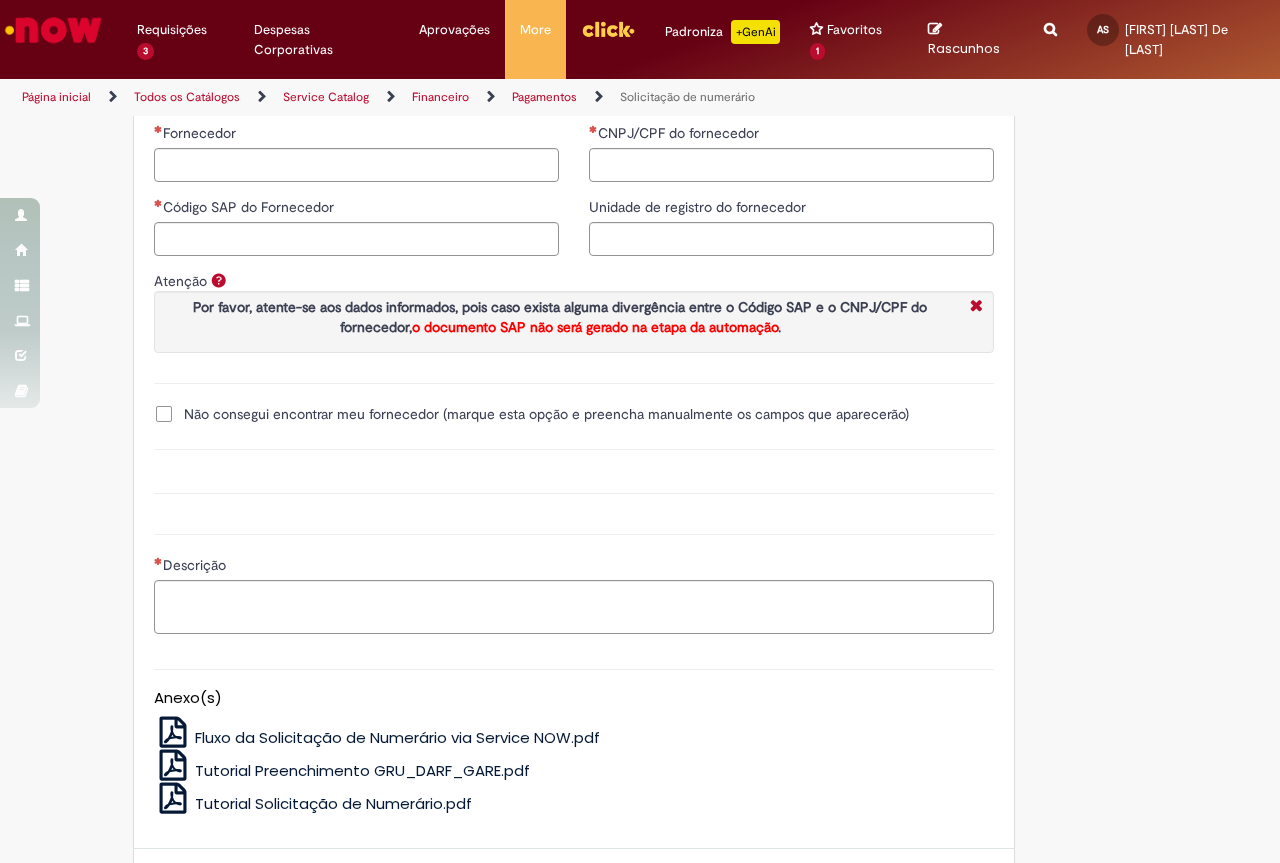 click on "Não consegui encontrar meu fornecedor (marque esta opção e preencha manualmente os campos que aparecerão)" at bounding box center [546, 414] 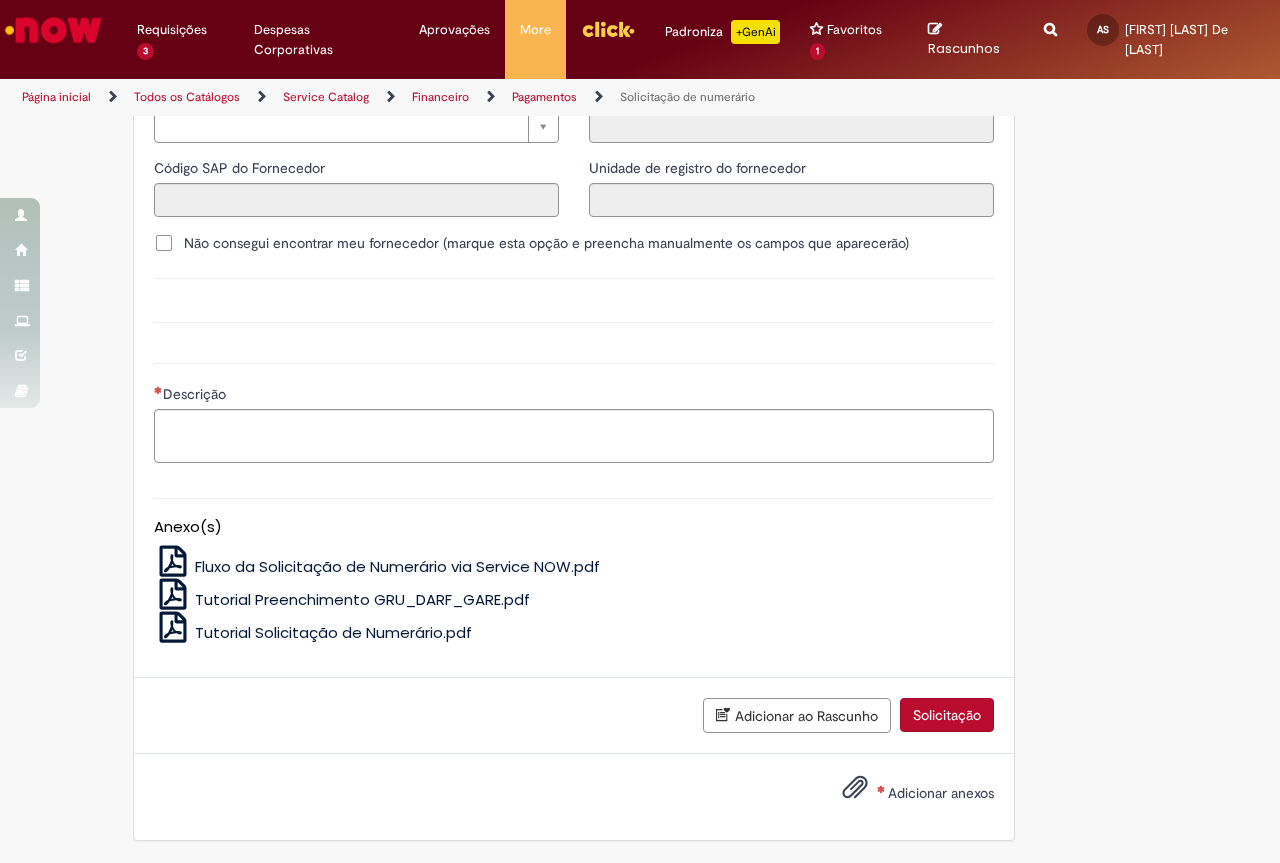 scroll, scrollTop: 2477, scrollLeft: 0, axis: vertical 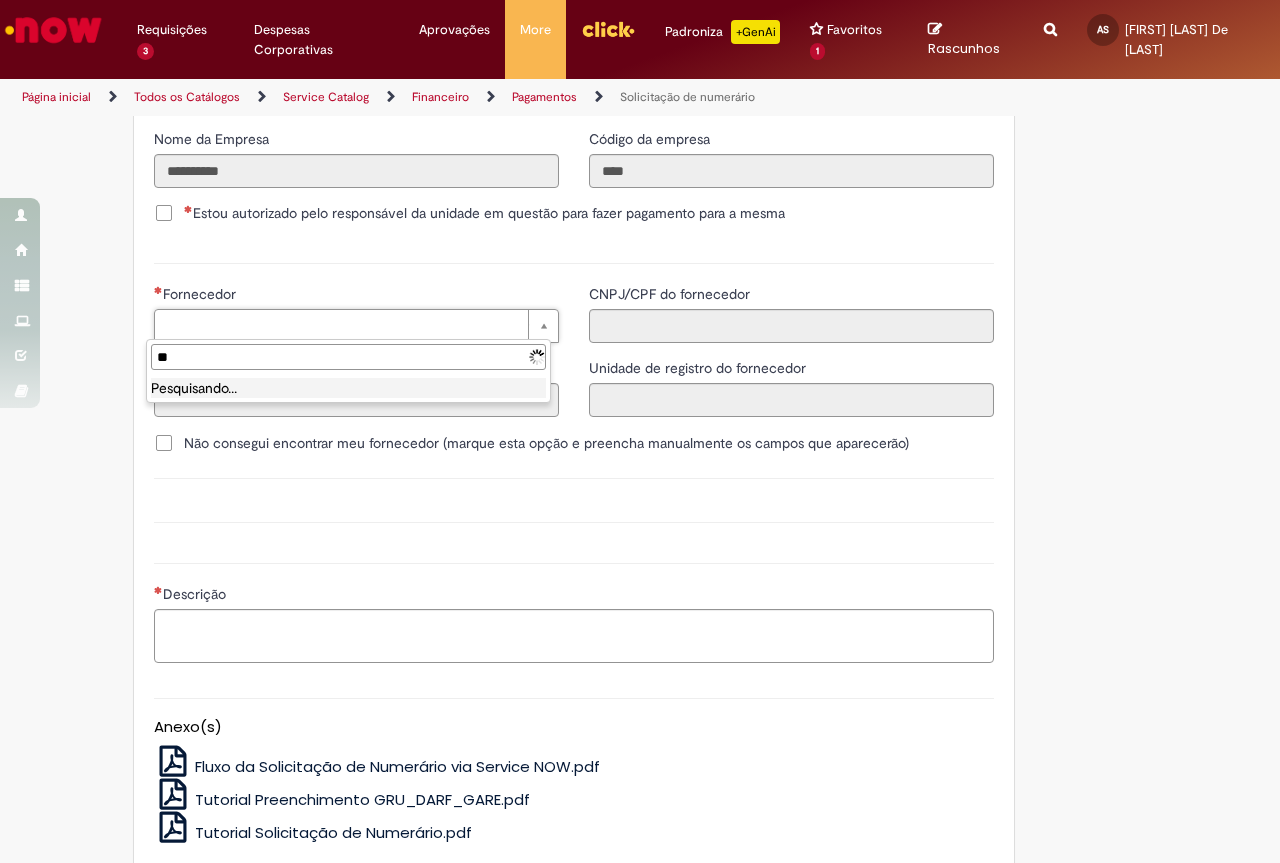type on "*" 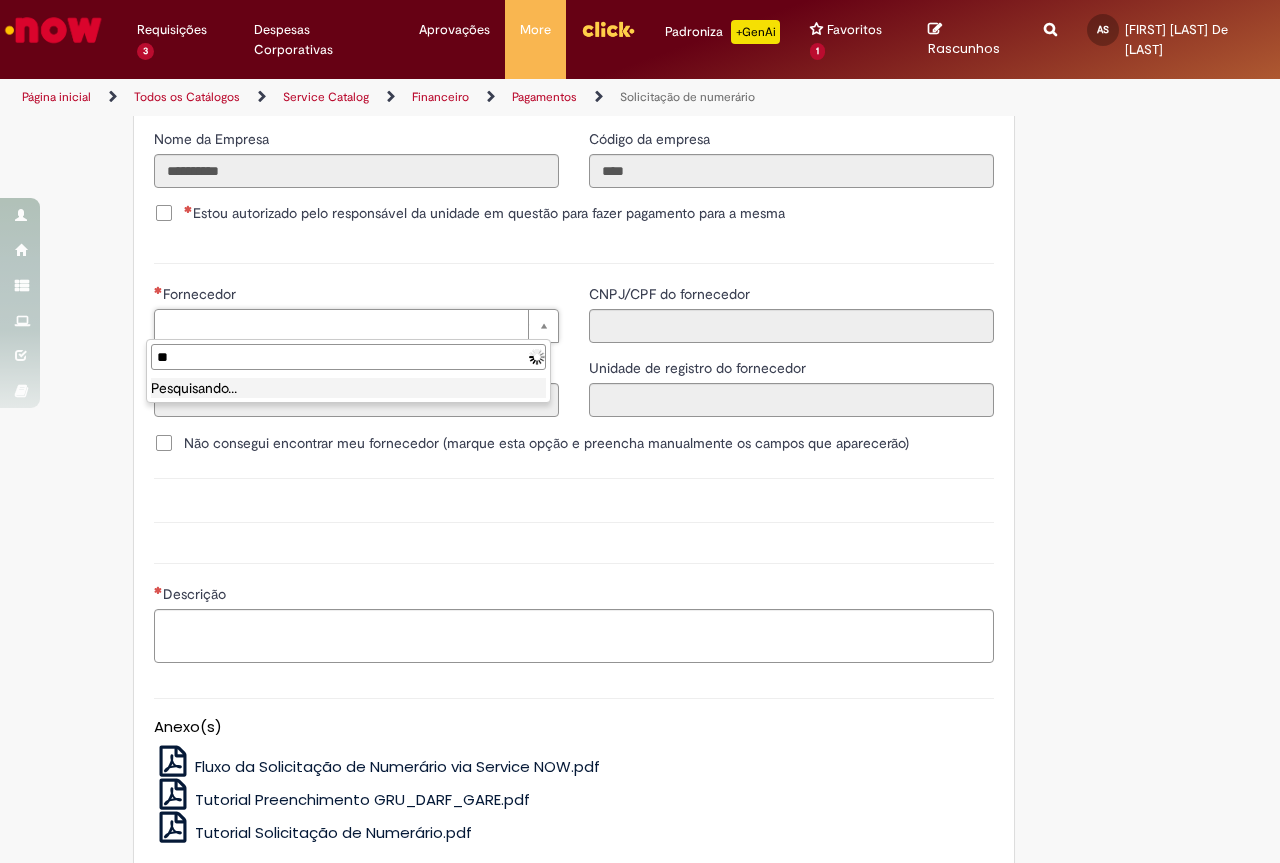 type on "*" 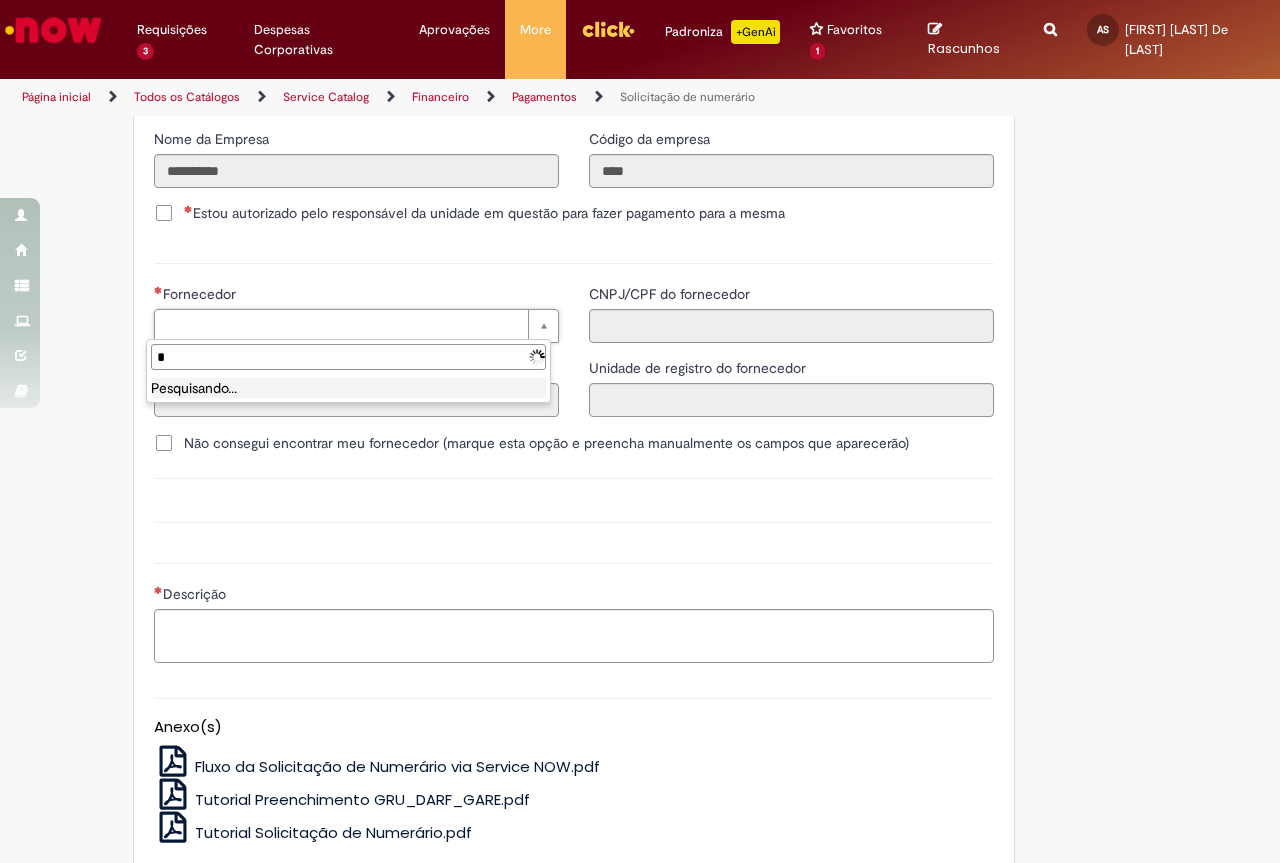 type 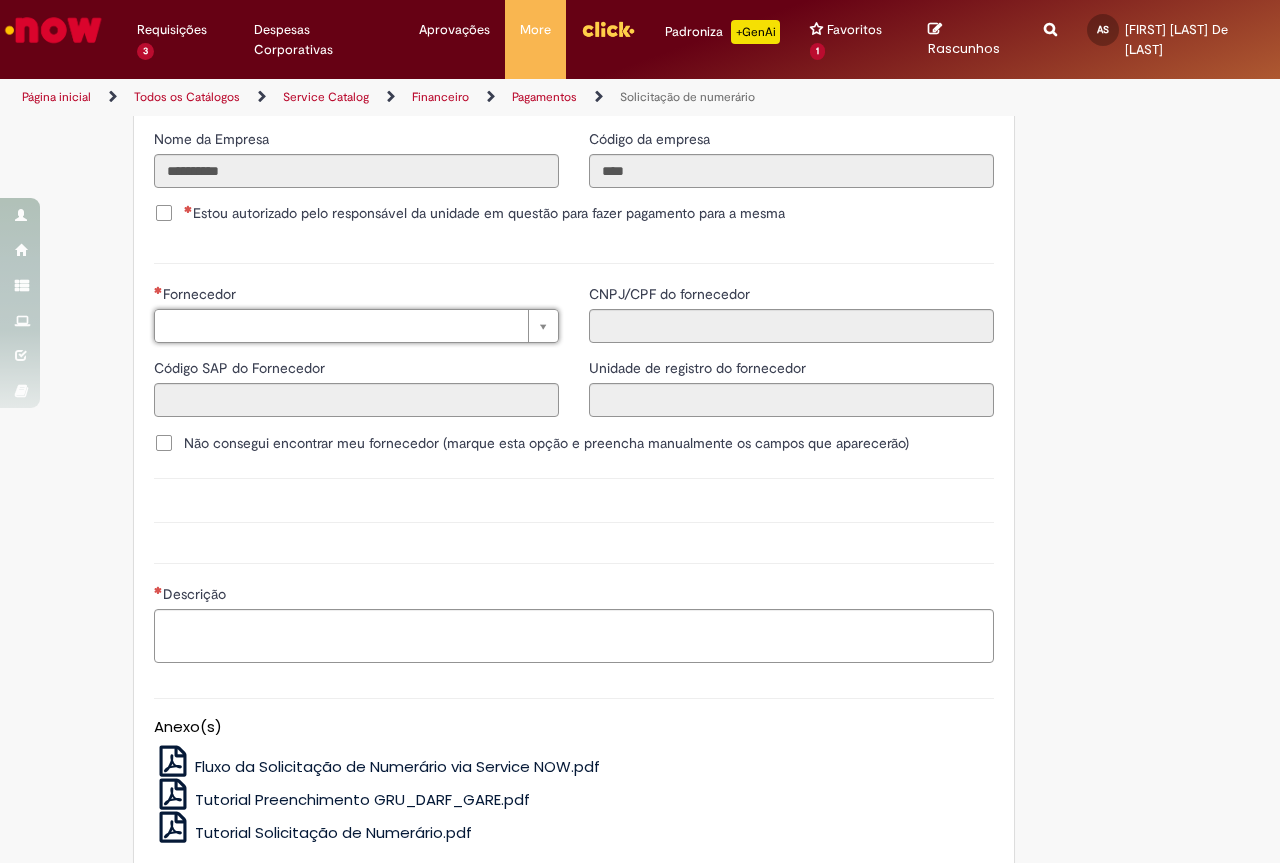 type on "*" 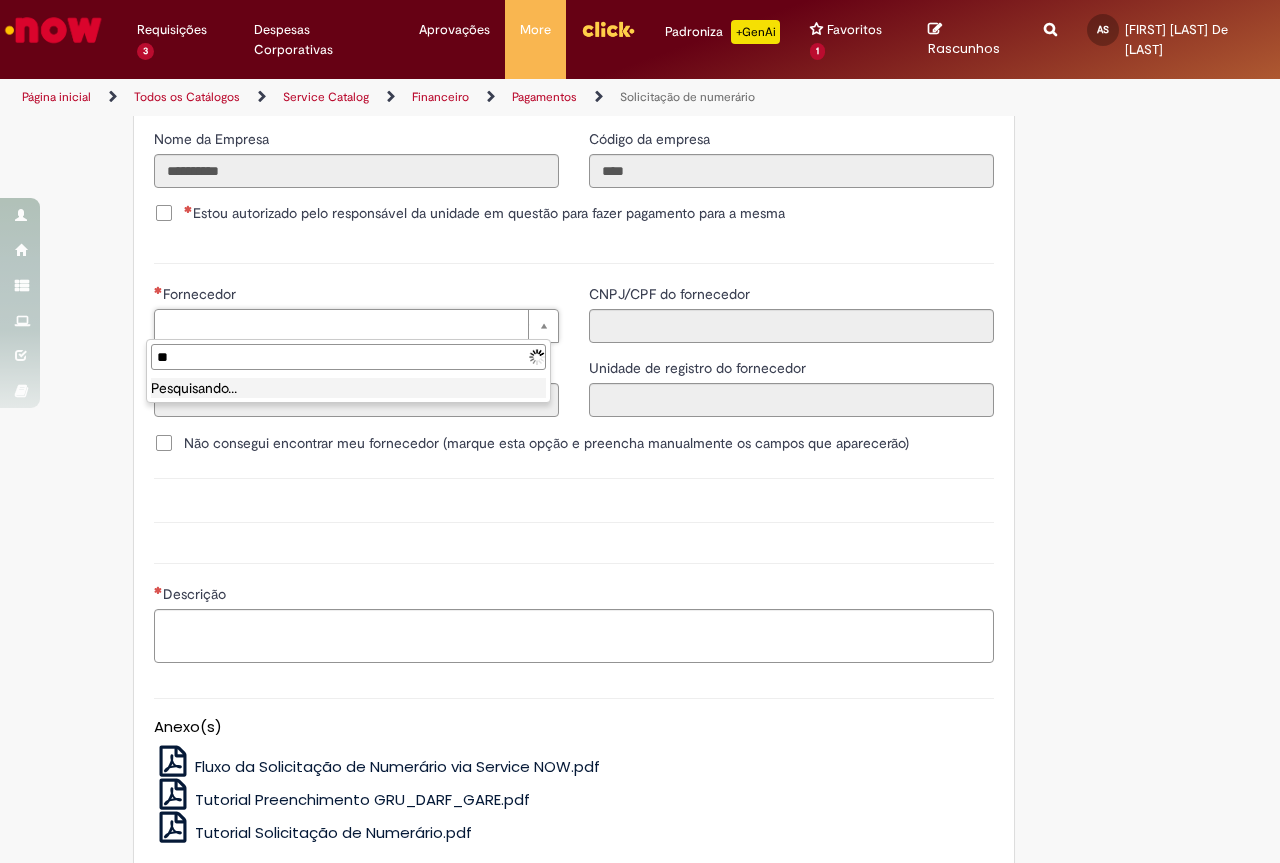type on "*" 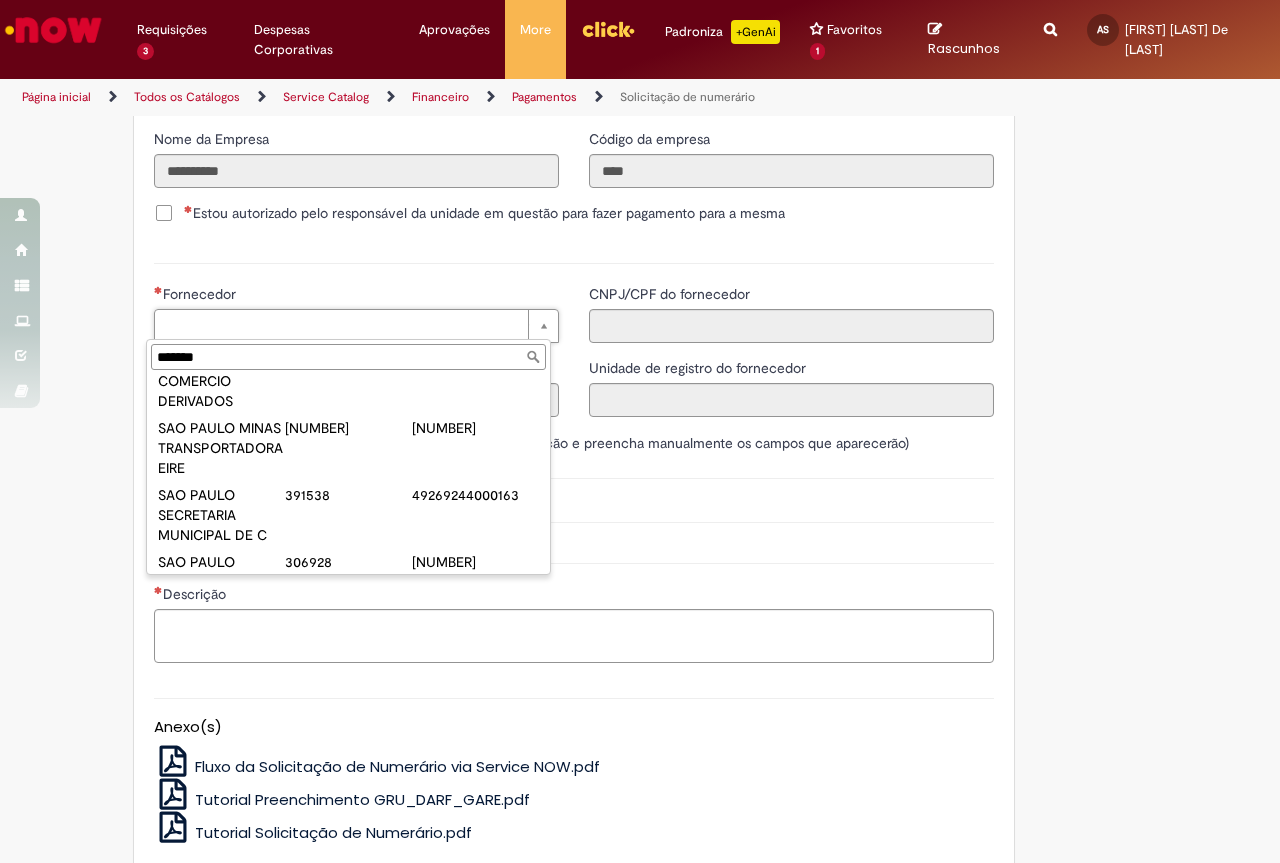 scroll, scrollTop: 0, scrollLeft: 0, axis: both 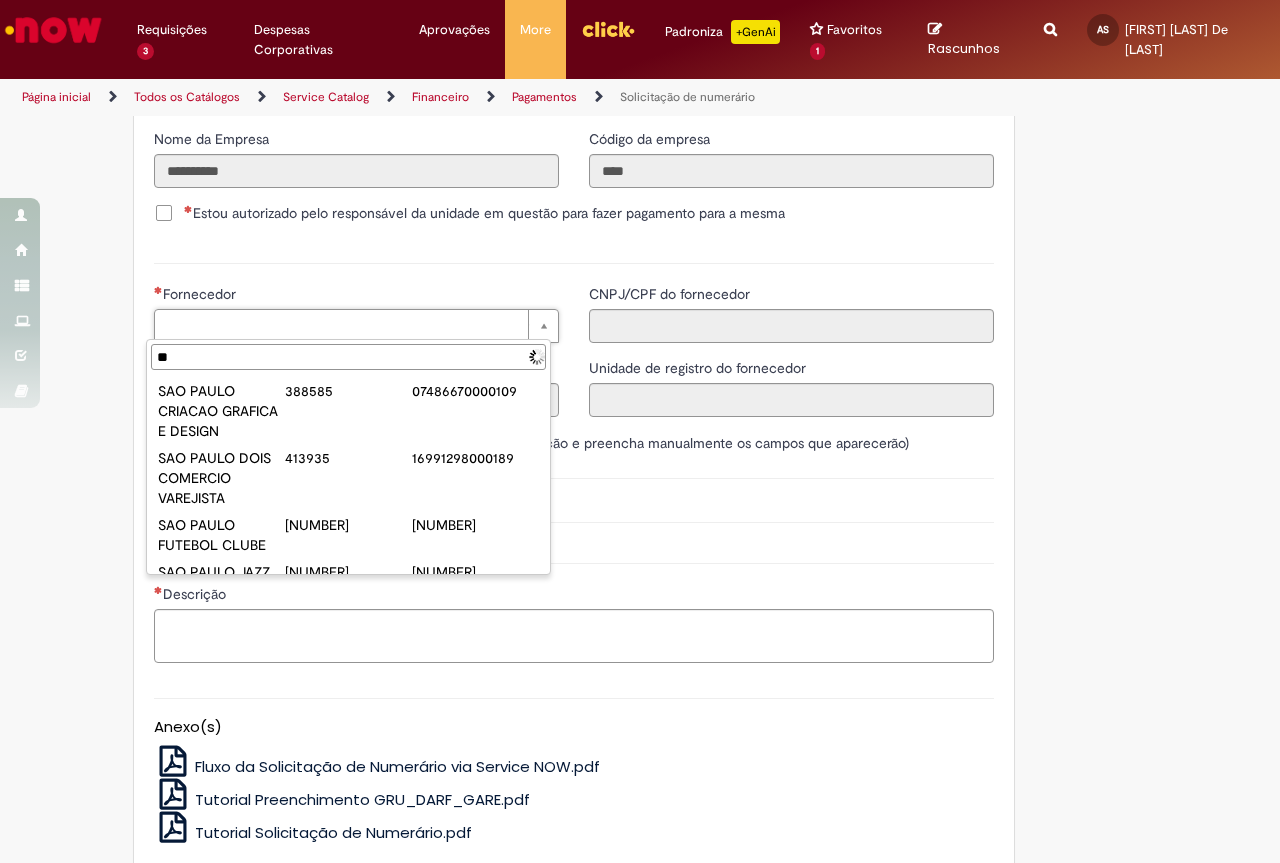 type on "*" 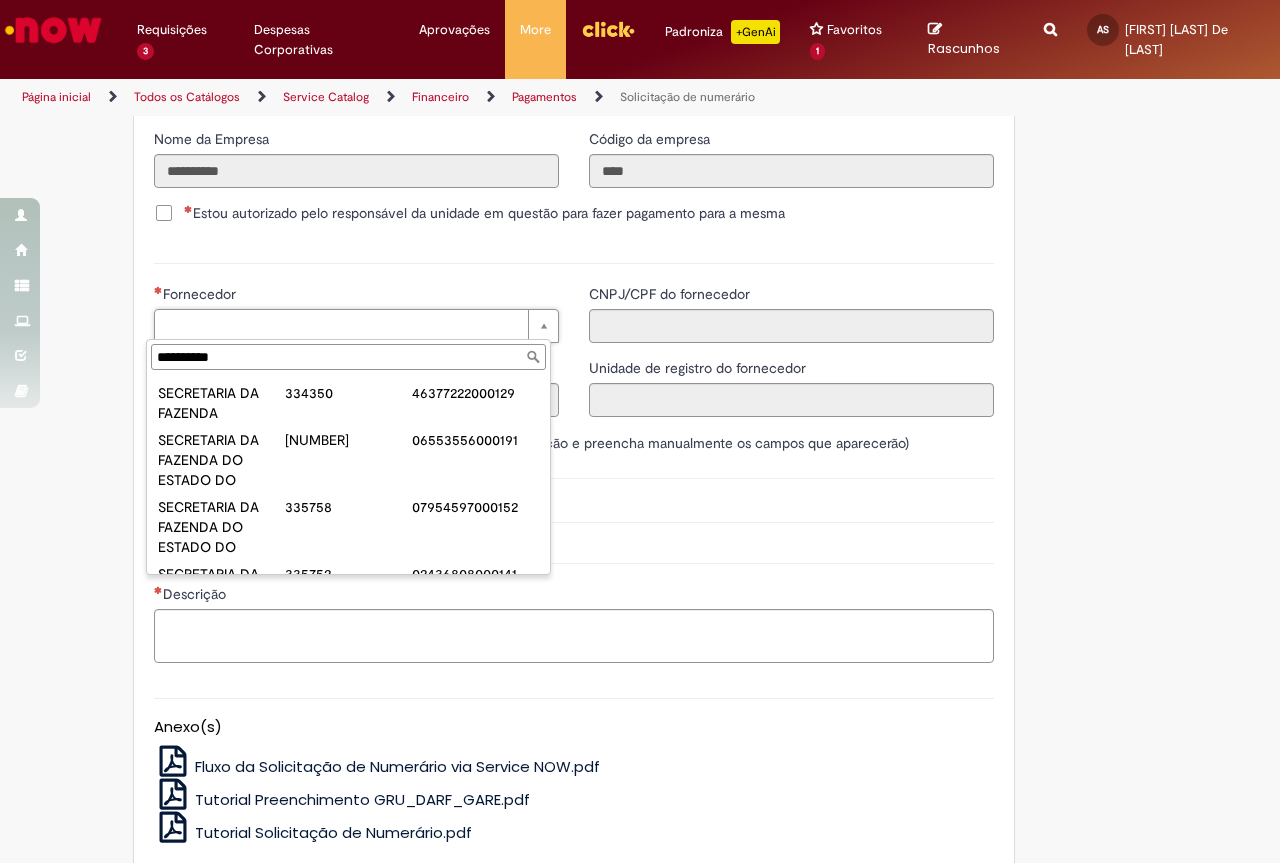 scroll, scrollTop: 400, scrollLeft: 0, axis: vertical 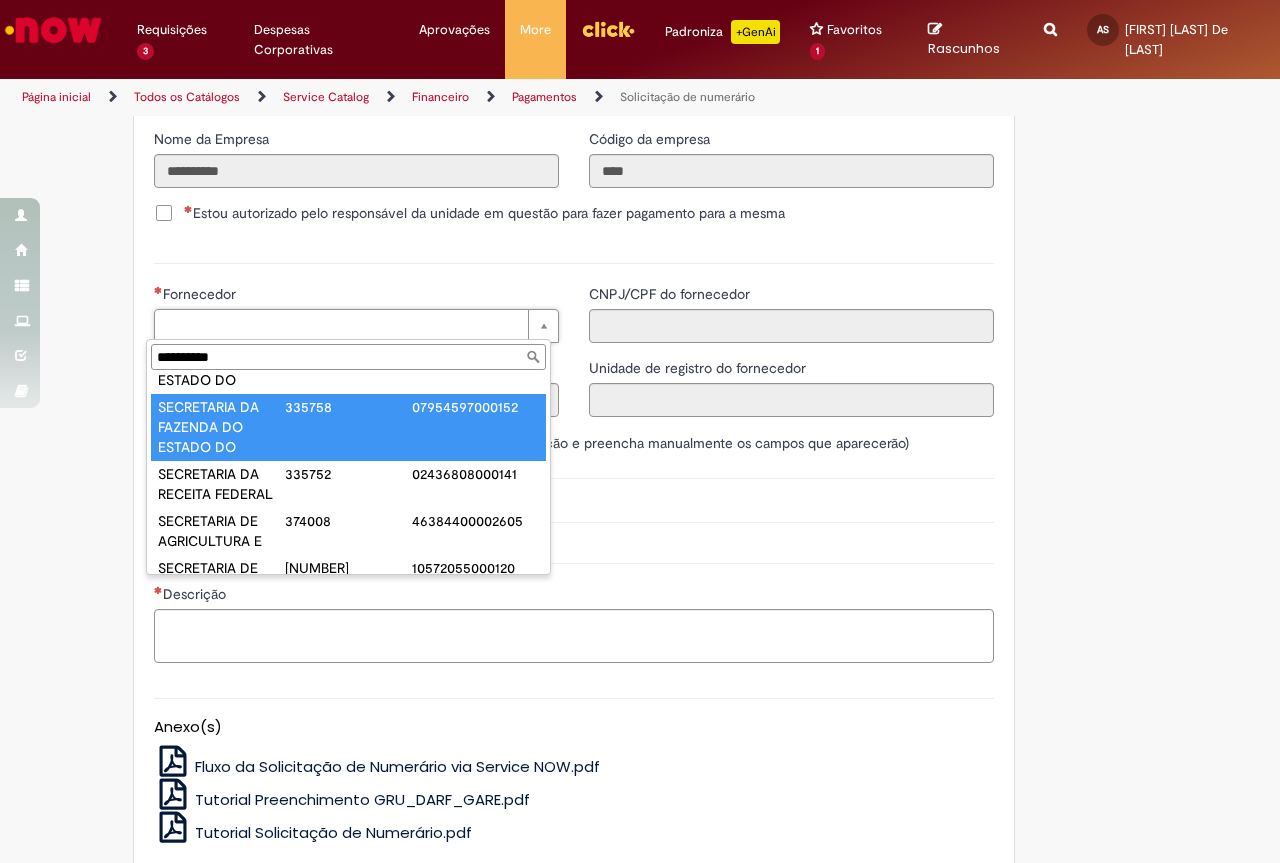 type on "**********" 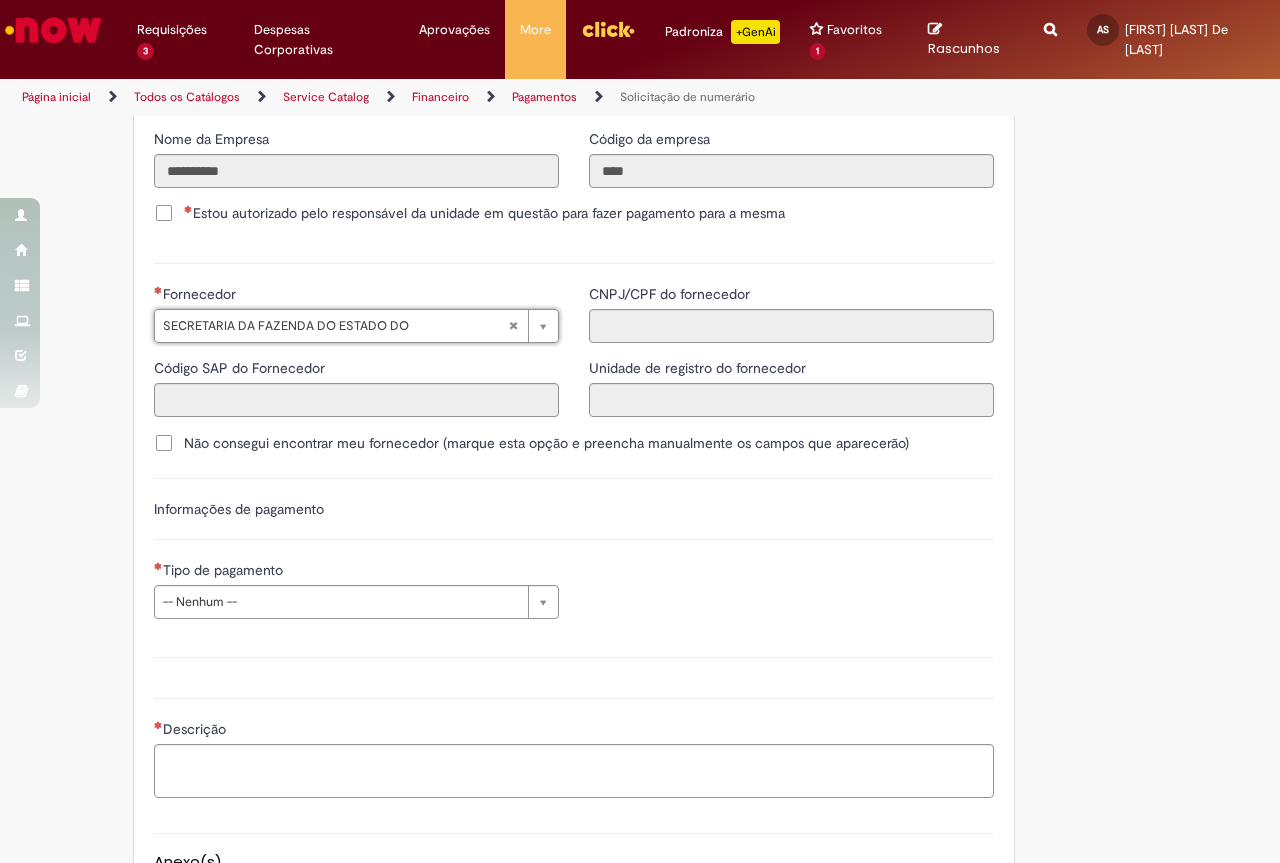 type on "**********" 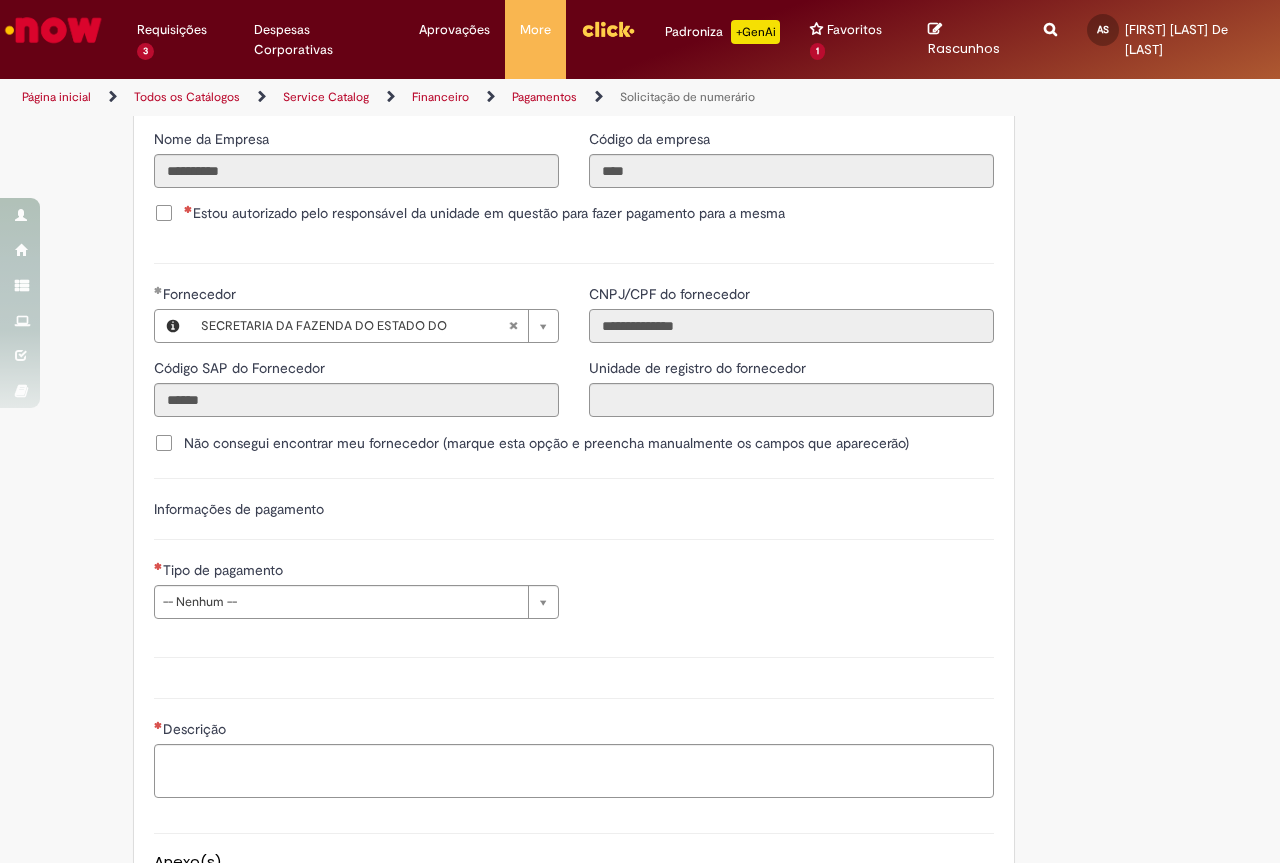 drag, startPoint x: 697, startPoint y: 331, endPoint x: 587, endPoint y: 324, distance: 110.2225 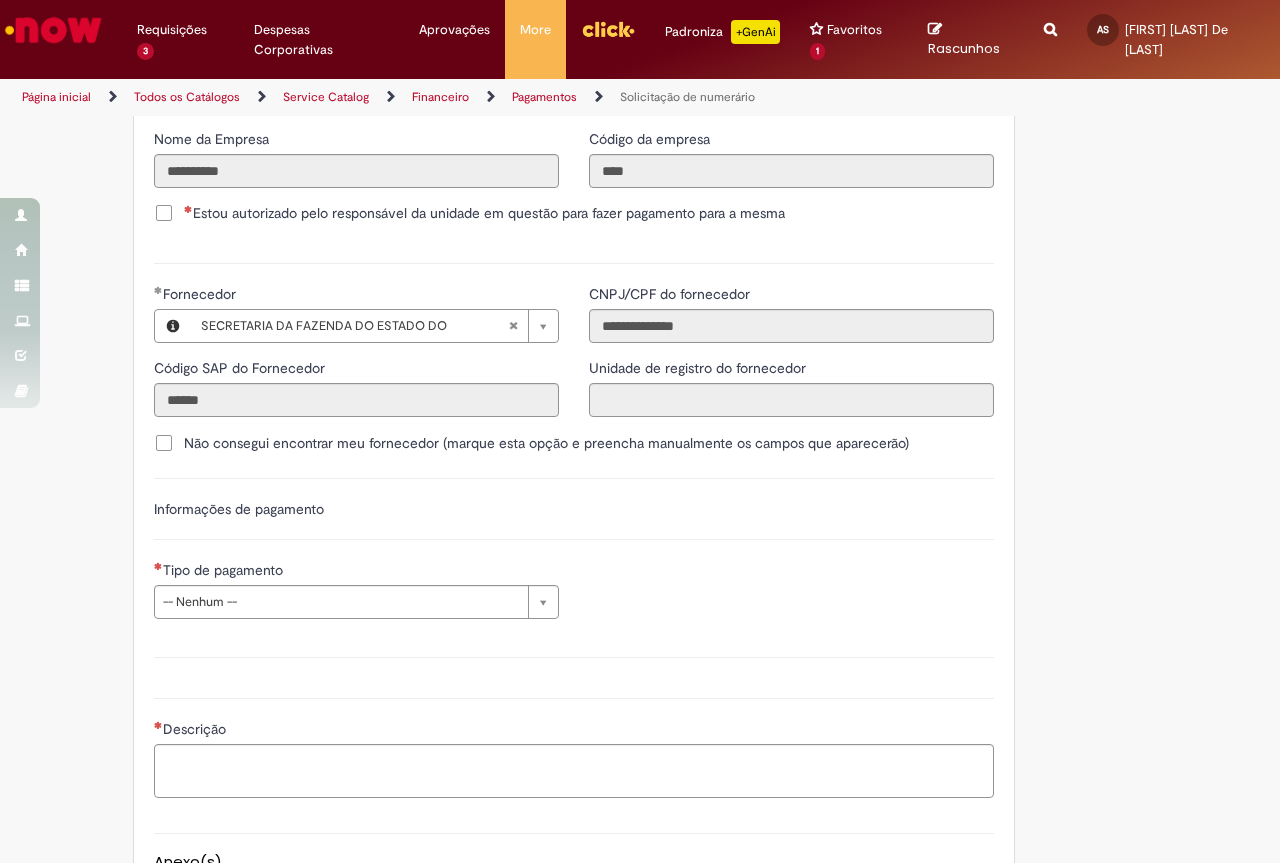 type 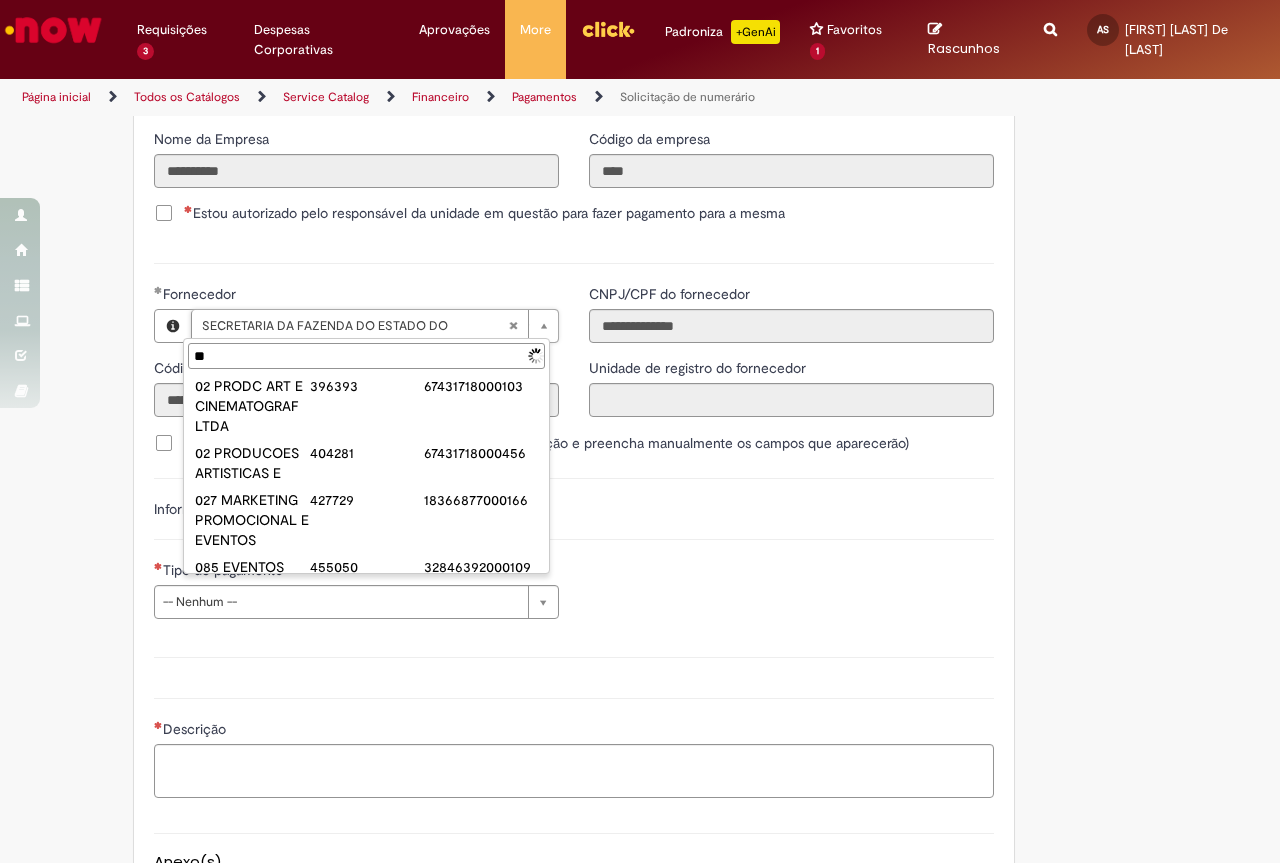 type on "*" 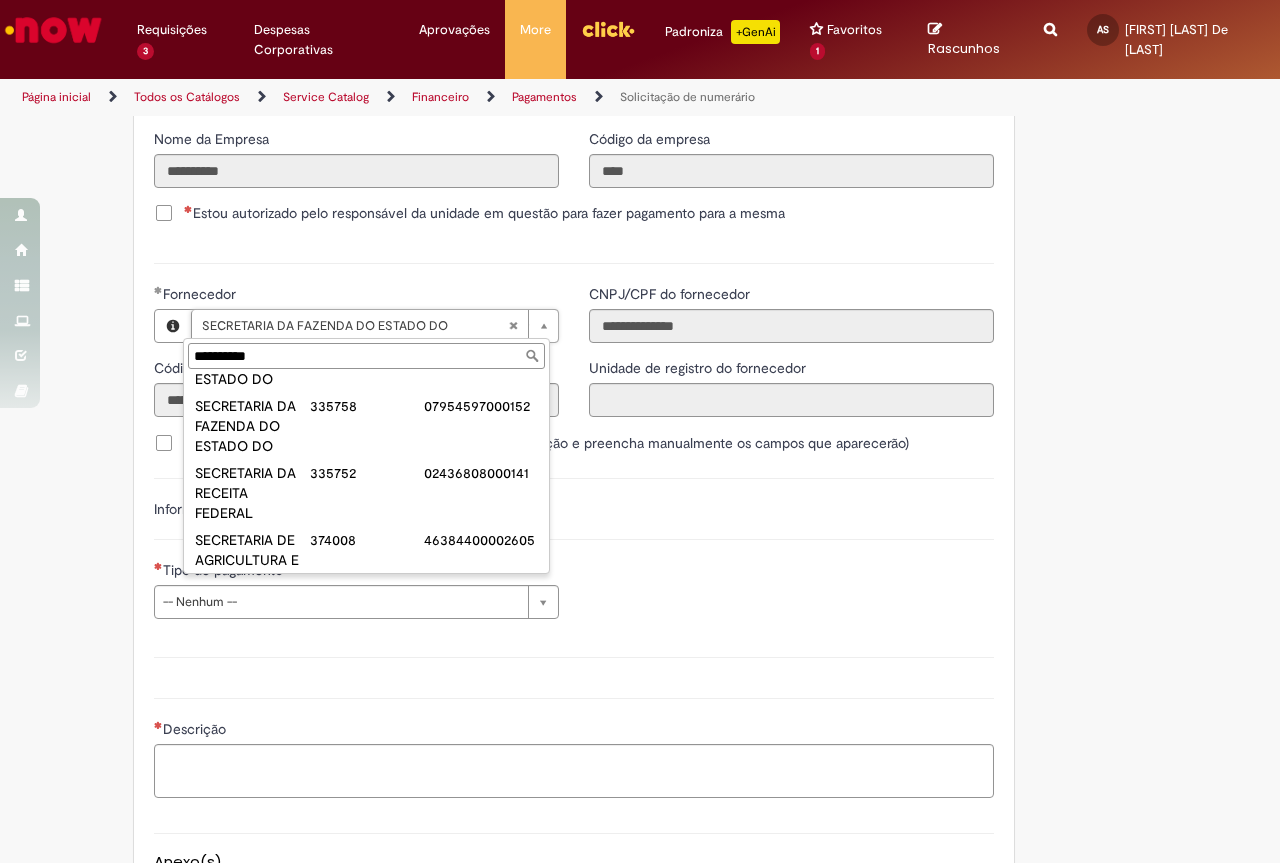 type on "**********" 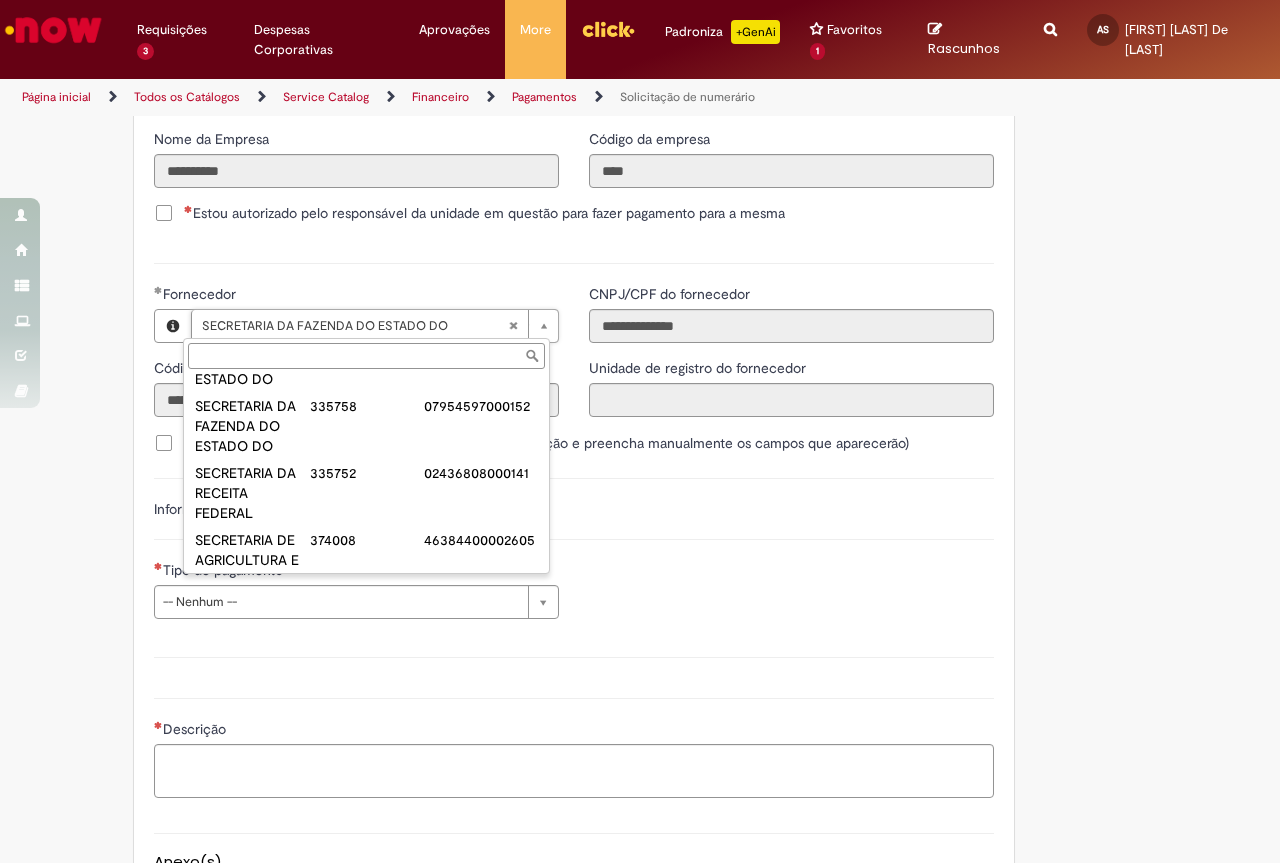 type on "******" 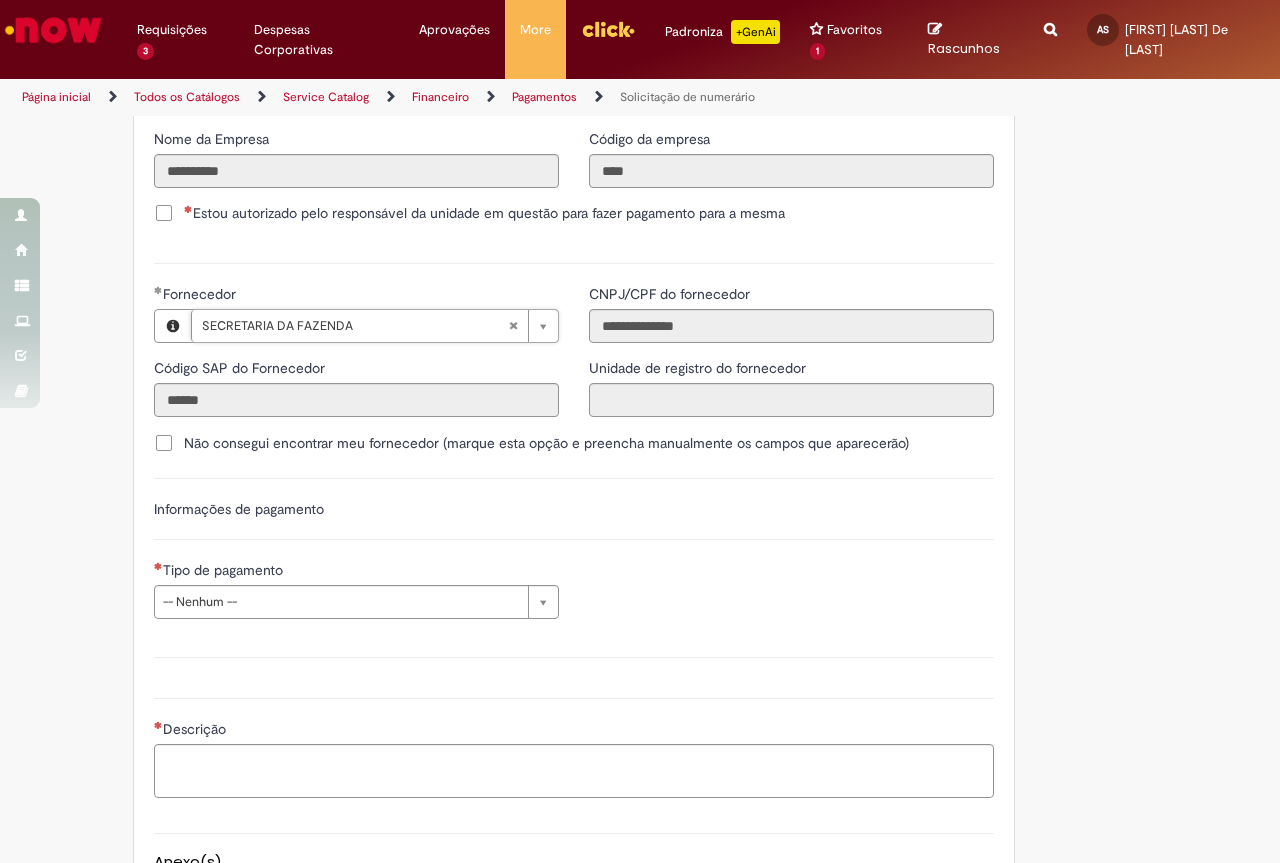scroll, scrollTop: 0, scrollLeft: 166, axis: horizontal 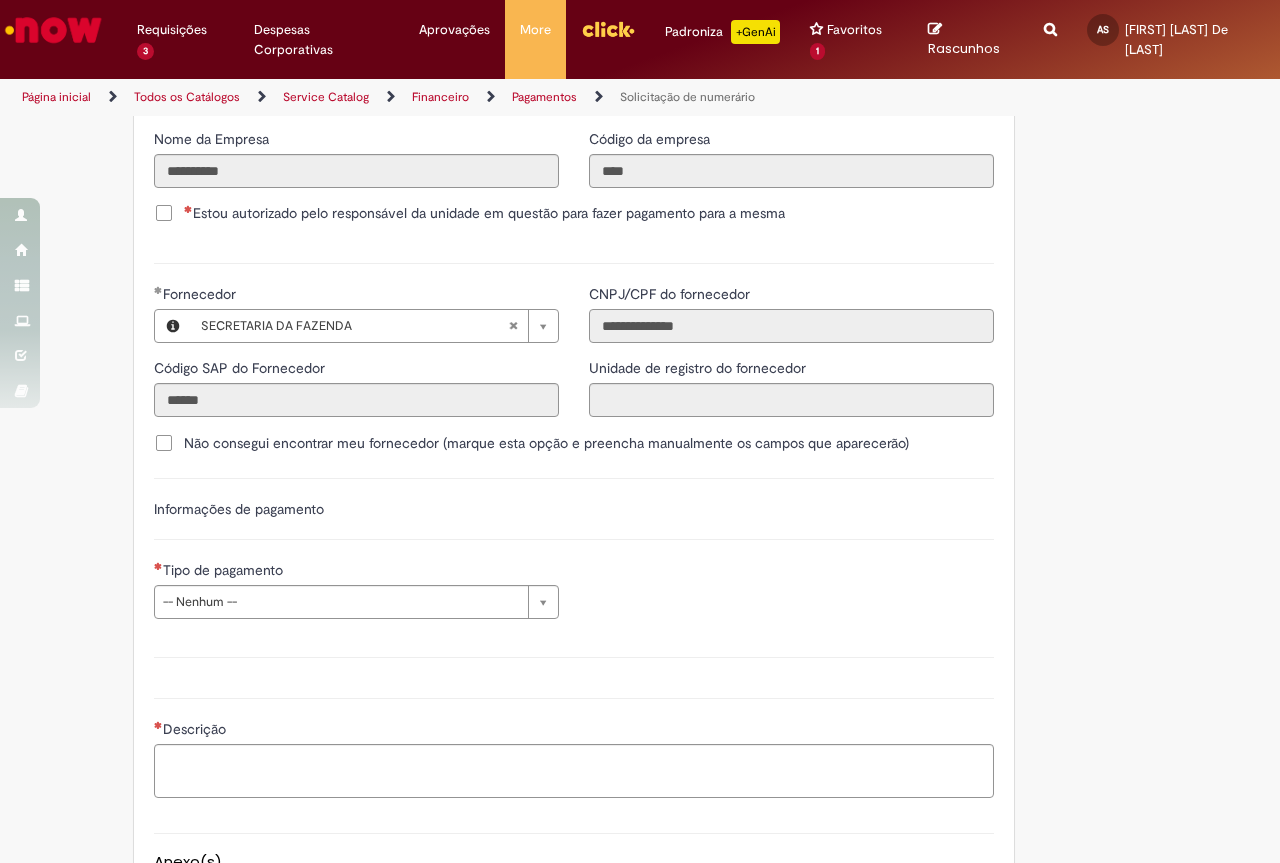 drag, startPoint x: 713, startPoint y: 334, endPoint x: 594, endPoint y: 341, distance: 119.2057 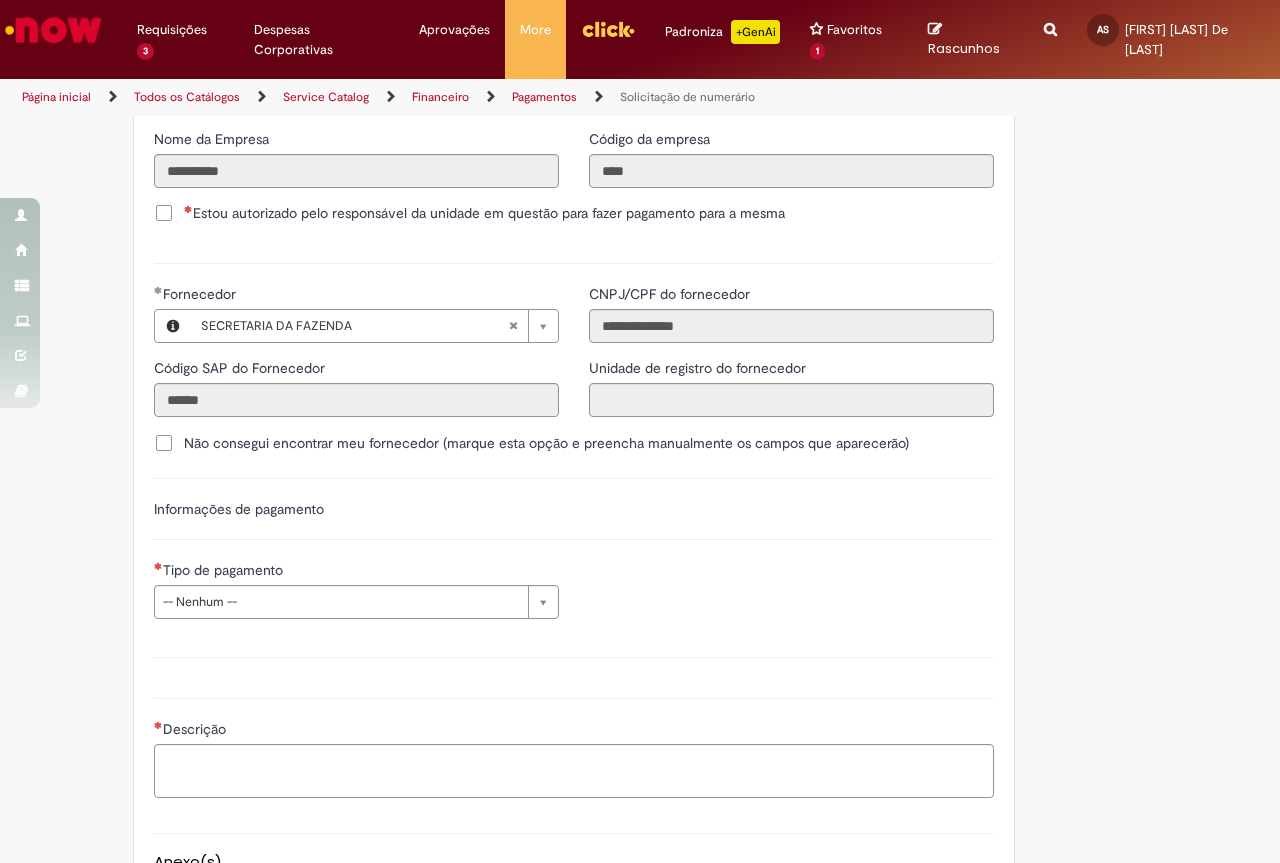 type 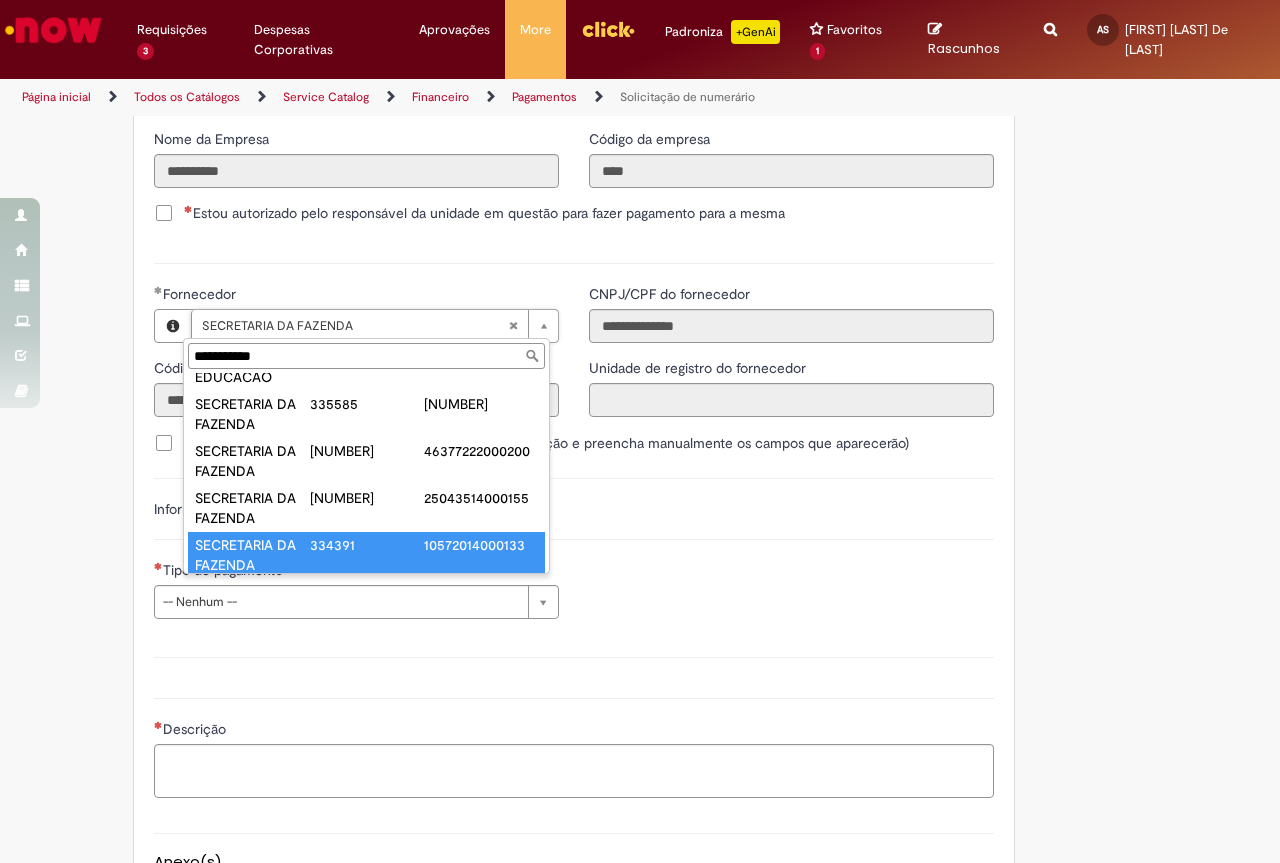 scroll, scrollTop: 102, scrollLeft: 0, axis: vertical 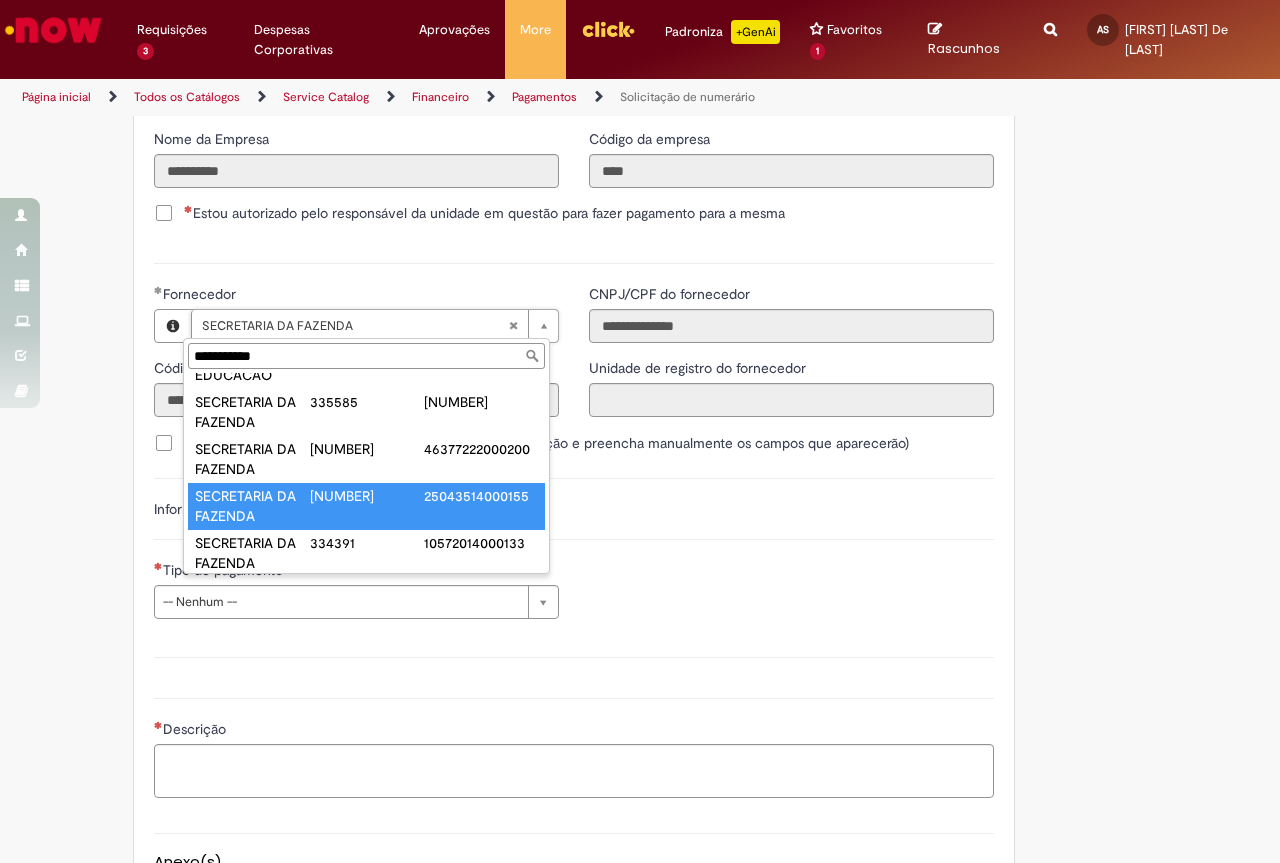 type on "**********" 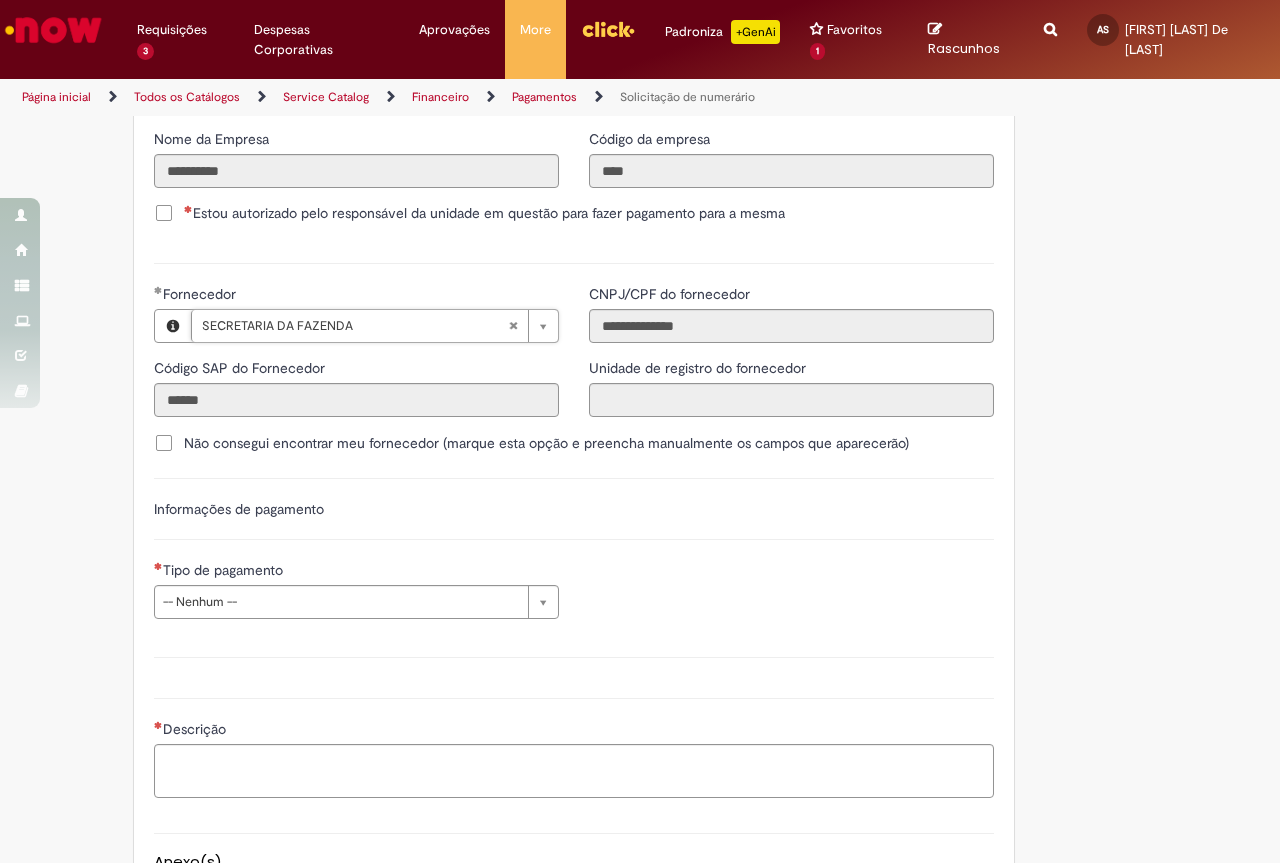 type on "******" 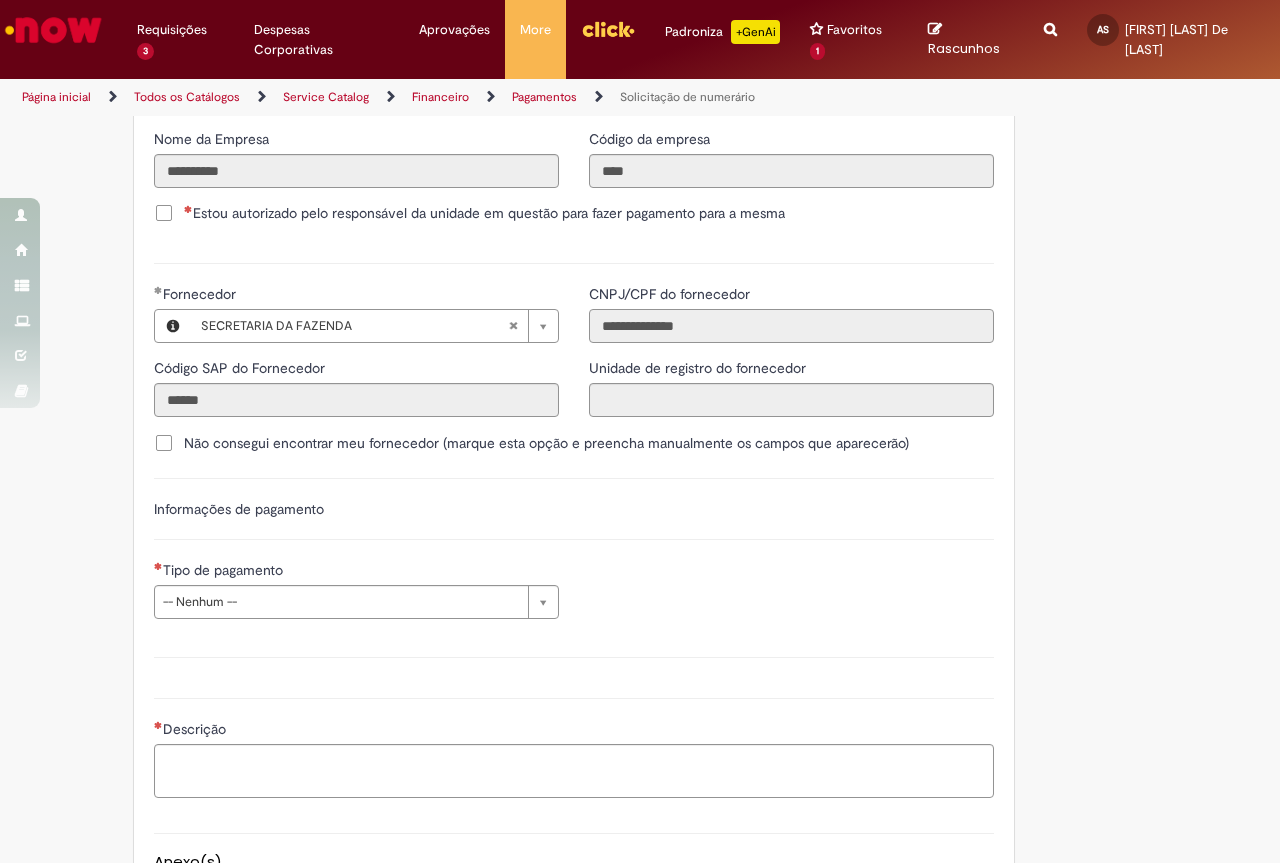 scroll, scrollTop: 0, scrollLeft: 0, axis: both 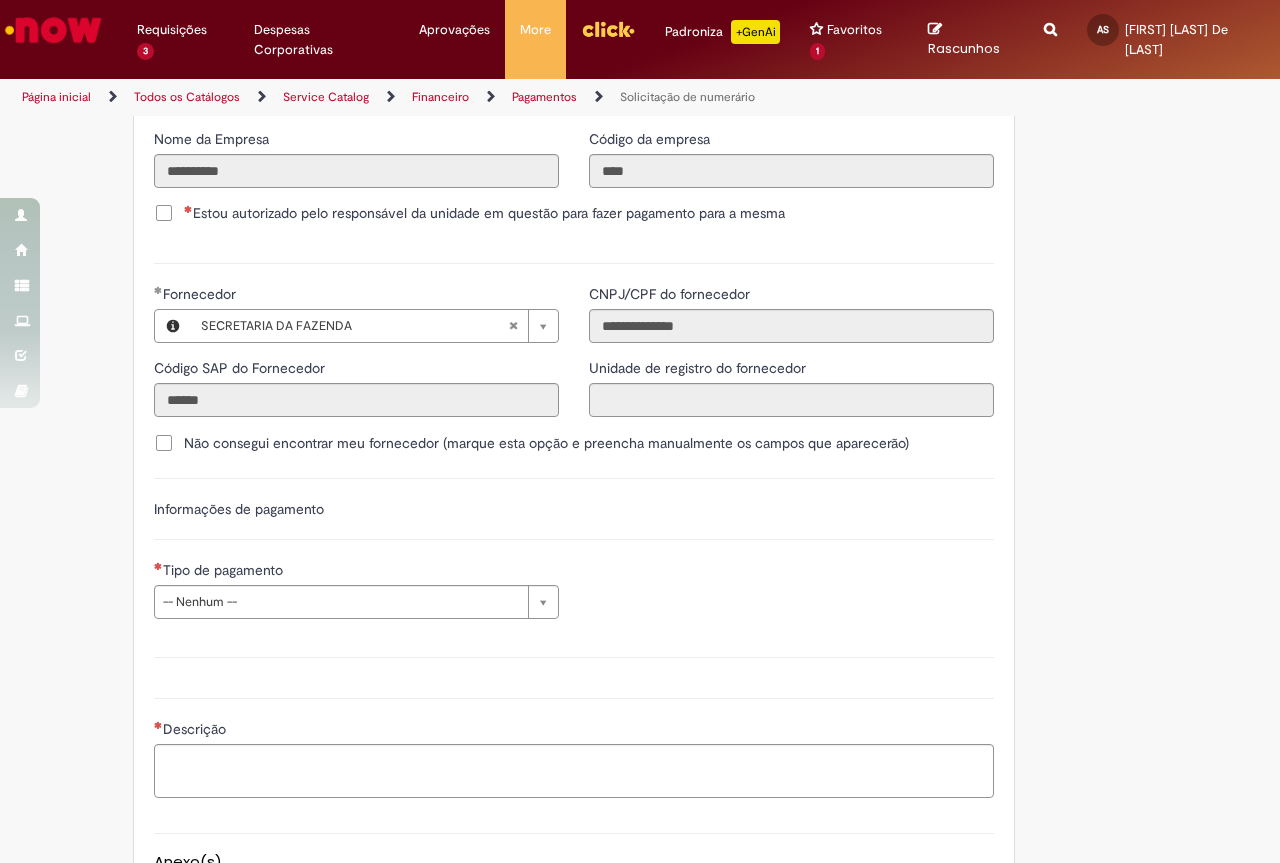 type 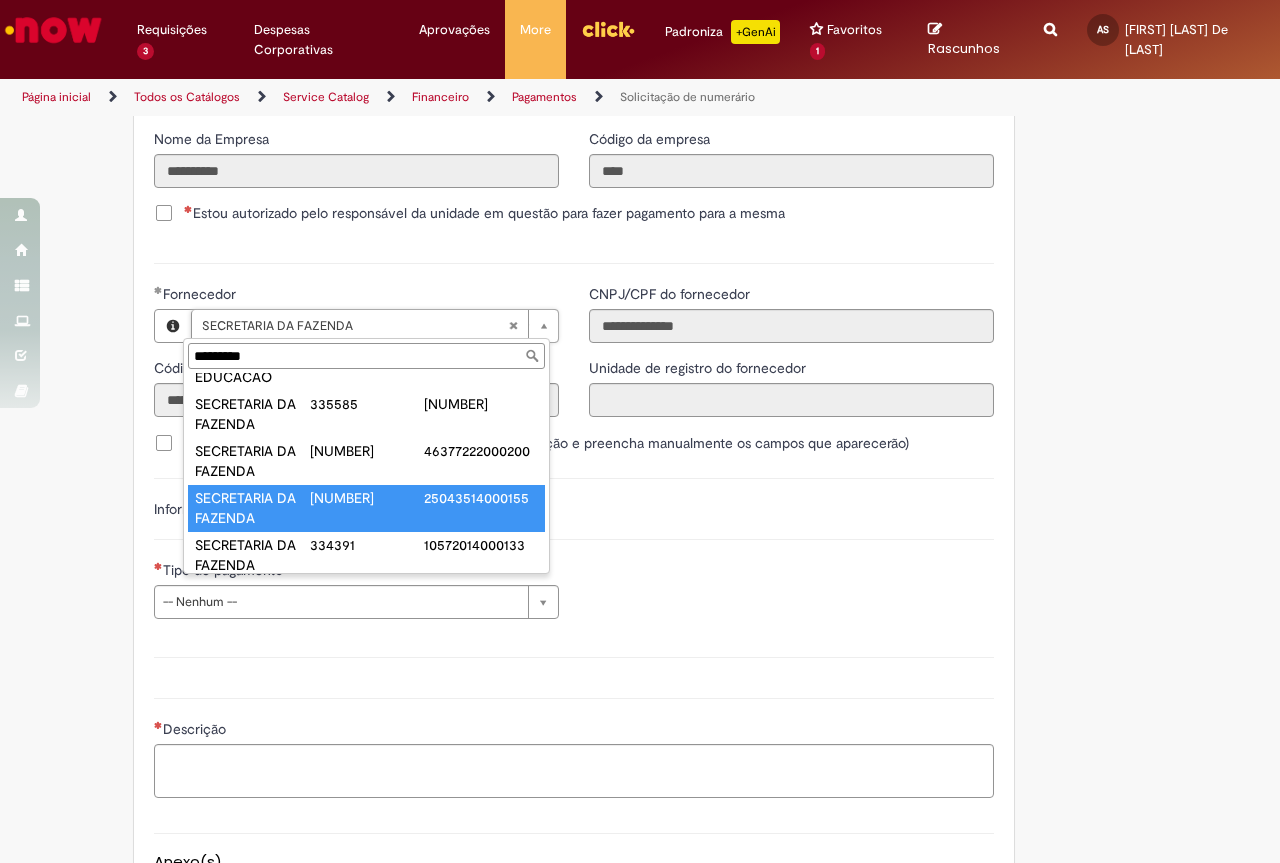 scroll, scrollTop: 102, scrollLeft: 0, axis: vertical 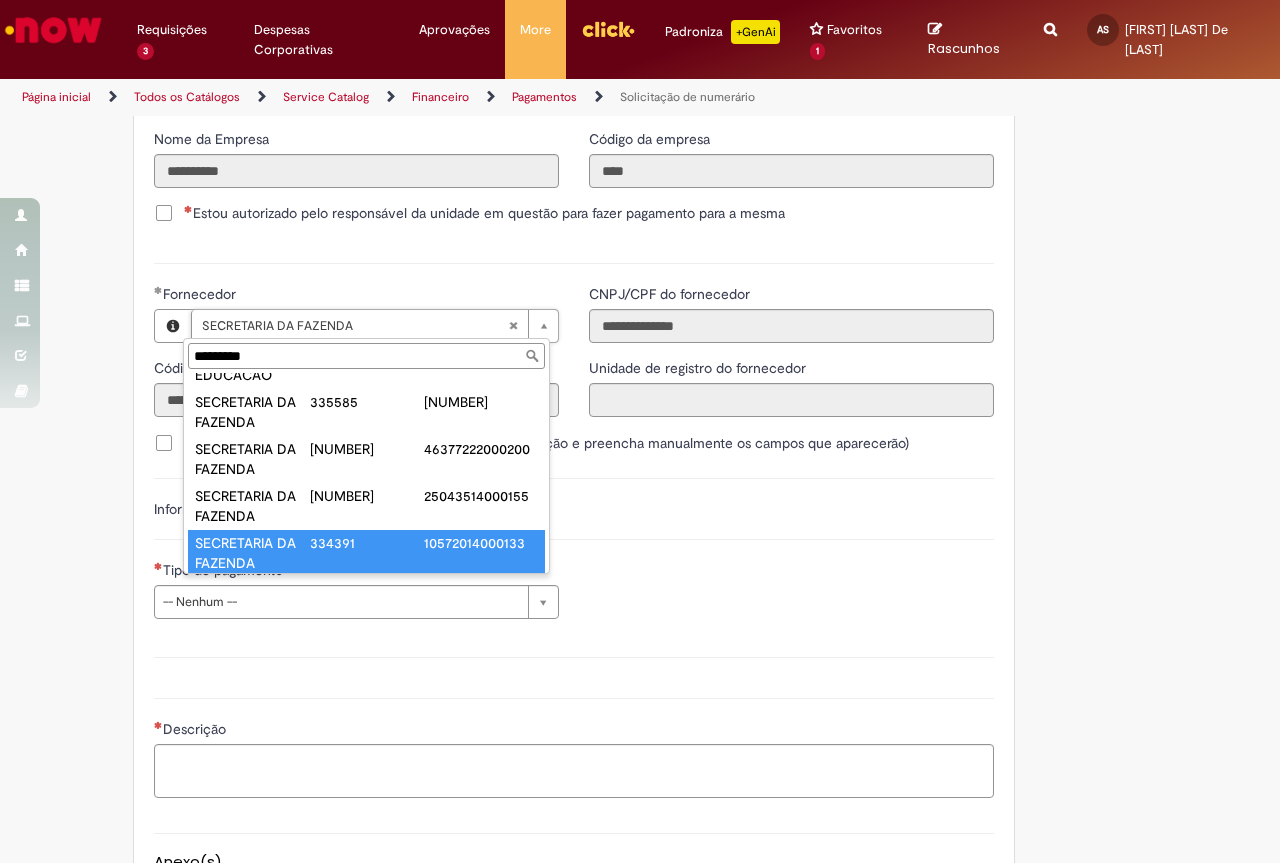 type on "*********" 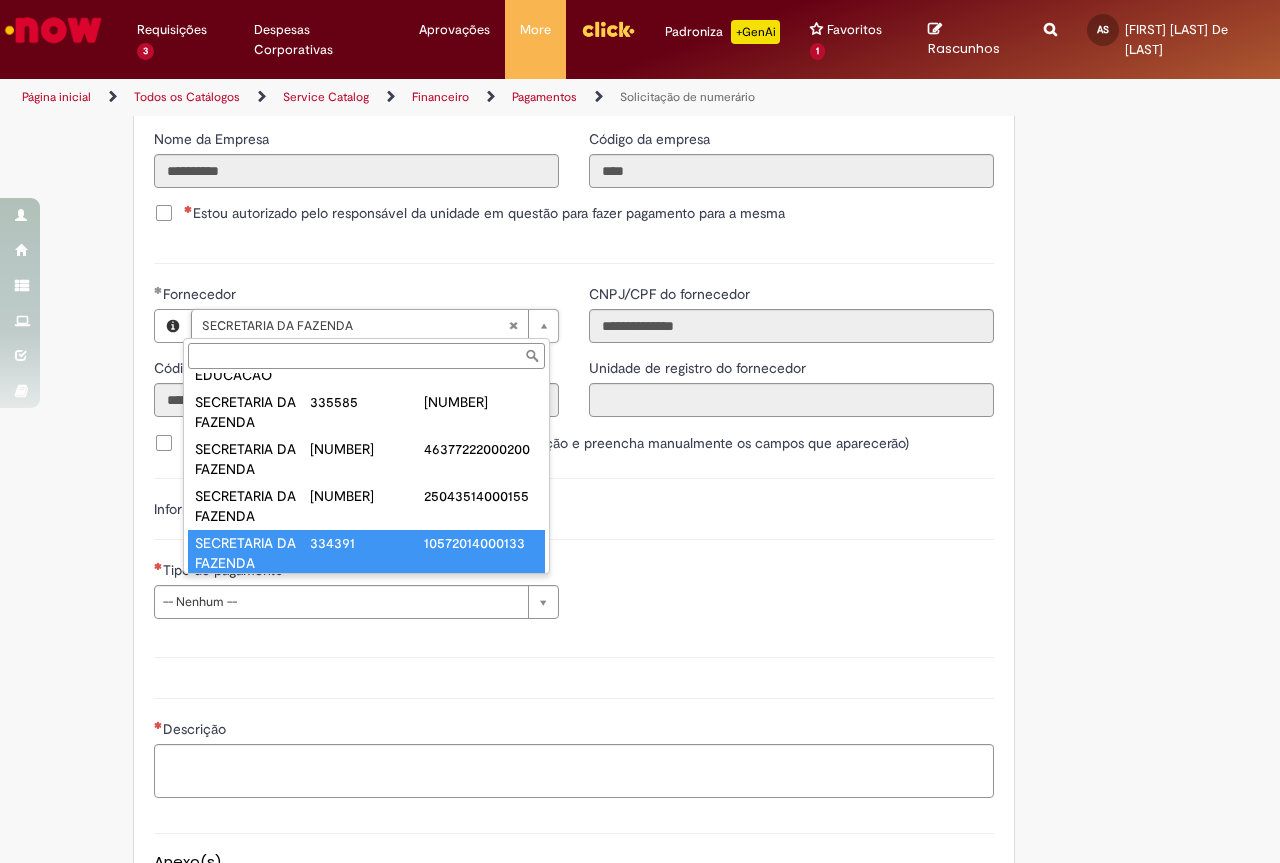 type on "******" 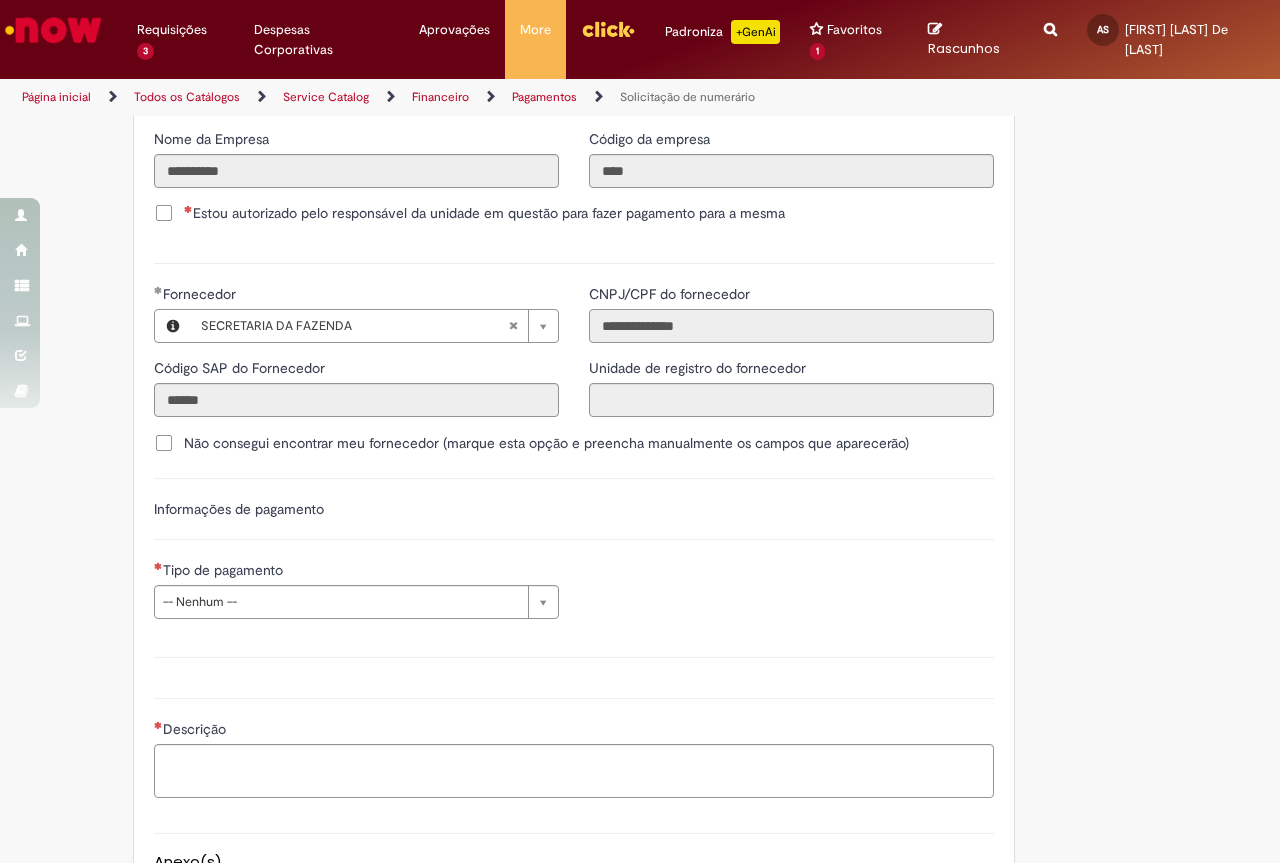scroll, scrollTop: 0, scrollLeft: 0, axis: both 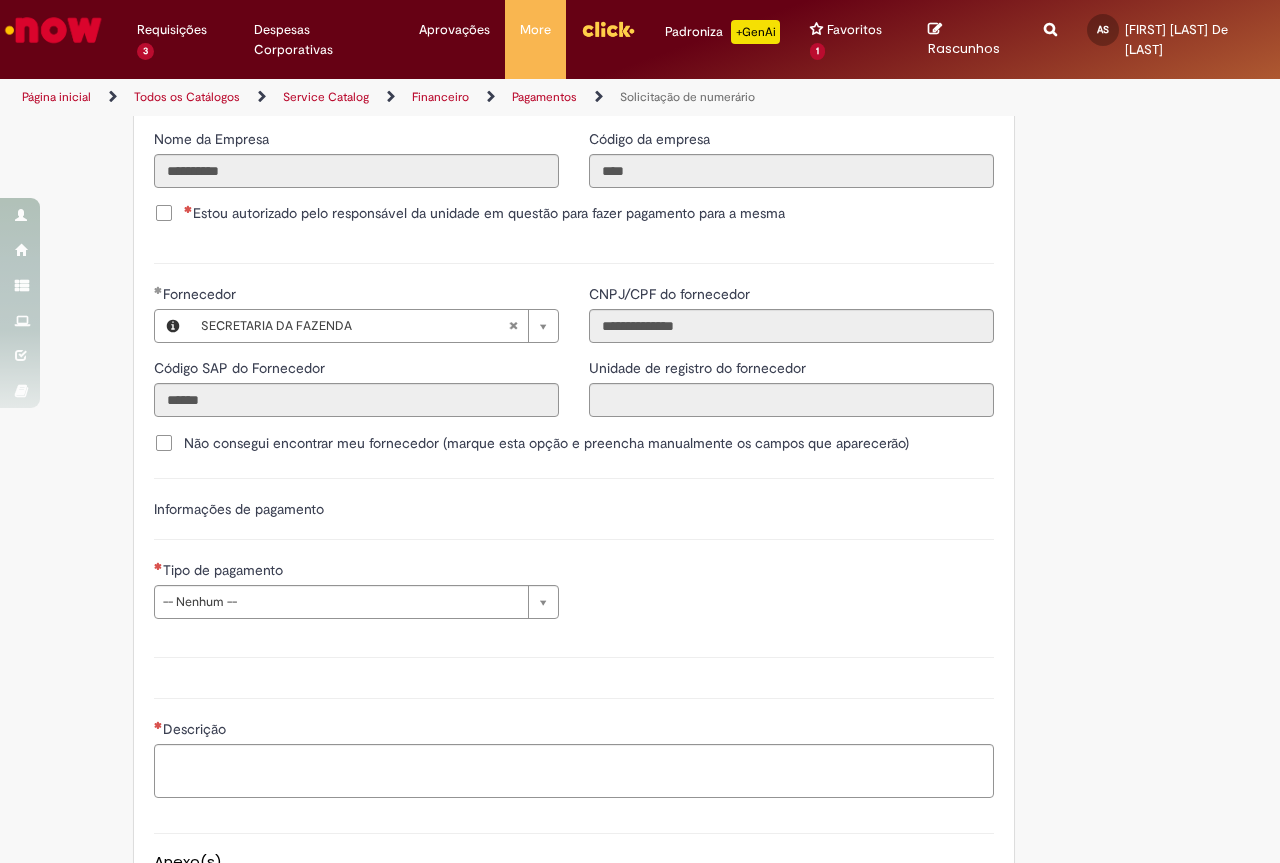 type 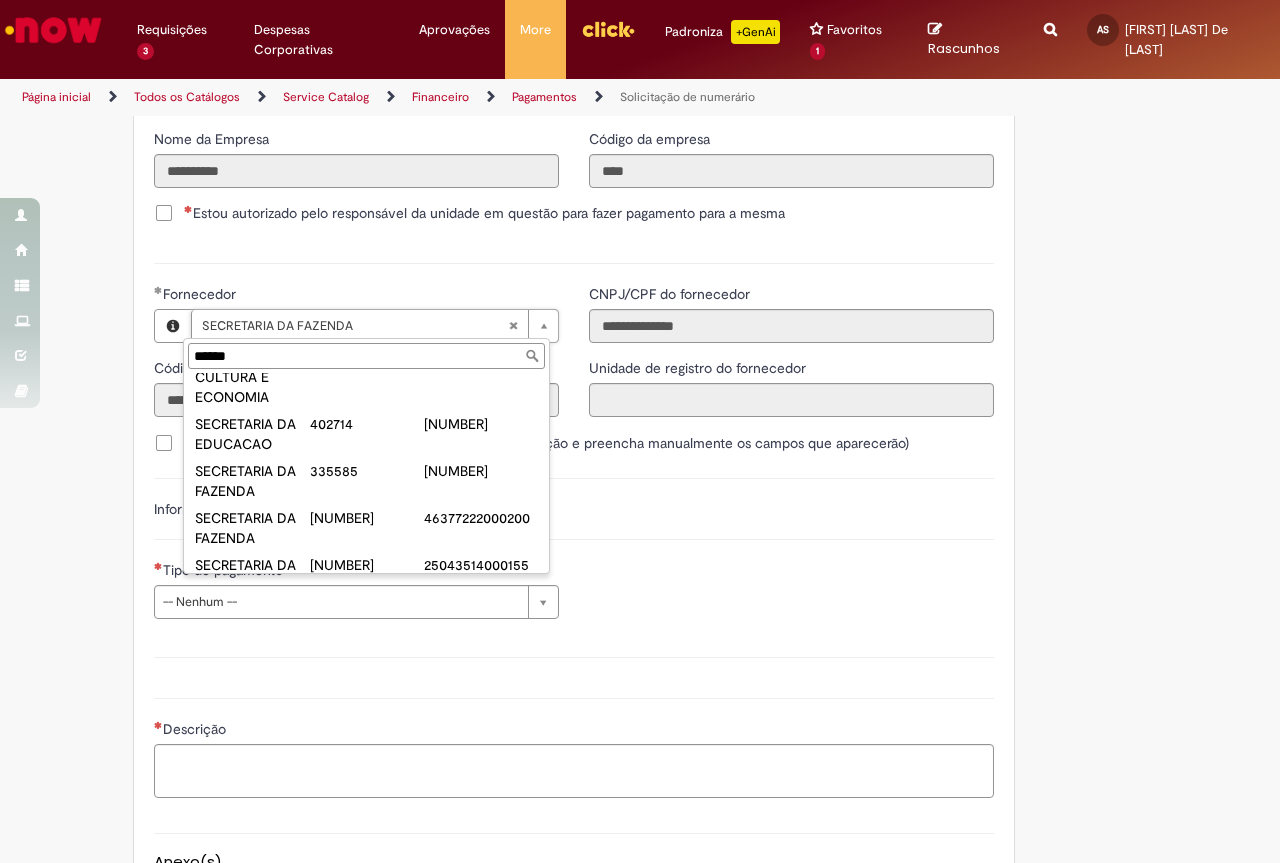 scroll, scrollTop: 300, scrollLeft: 0, axis: vertical 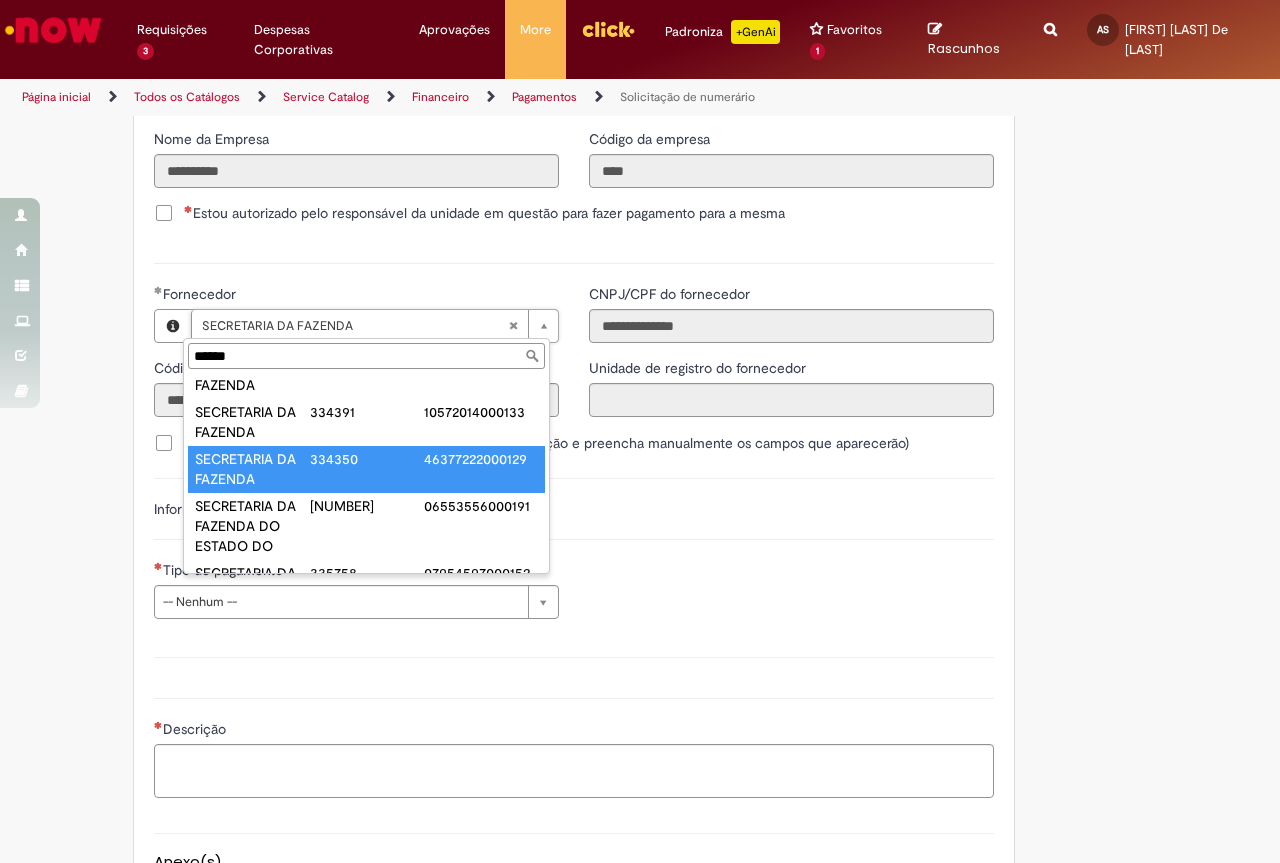type on "******" 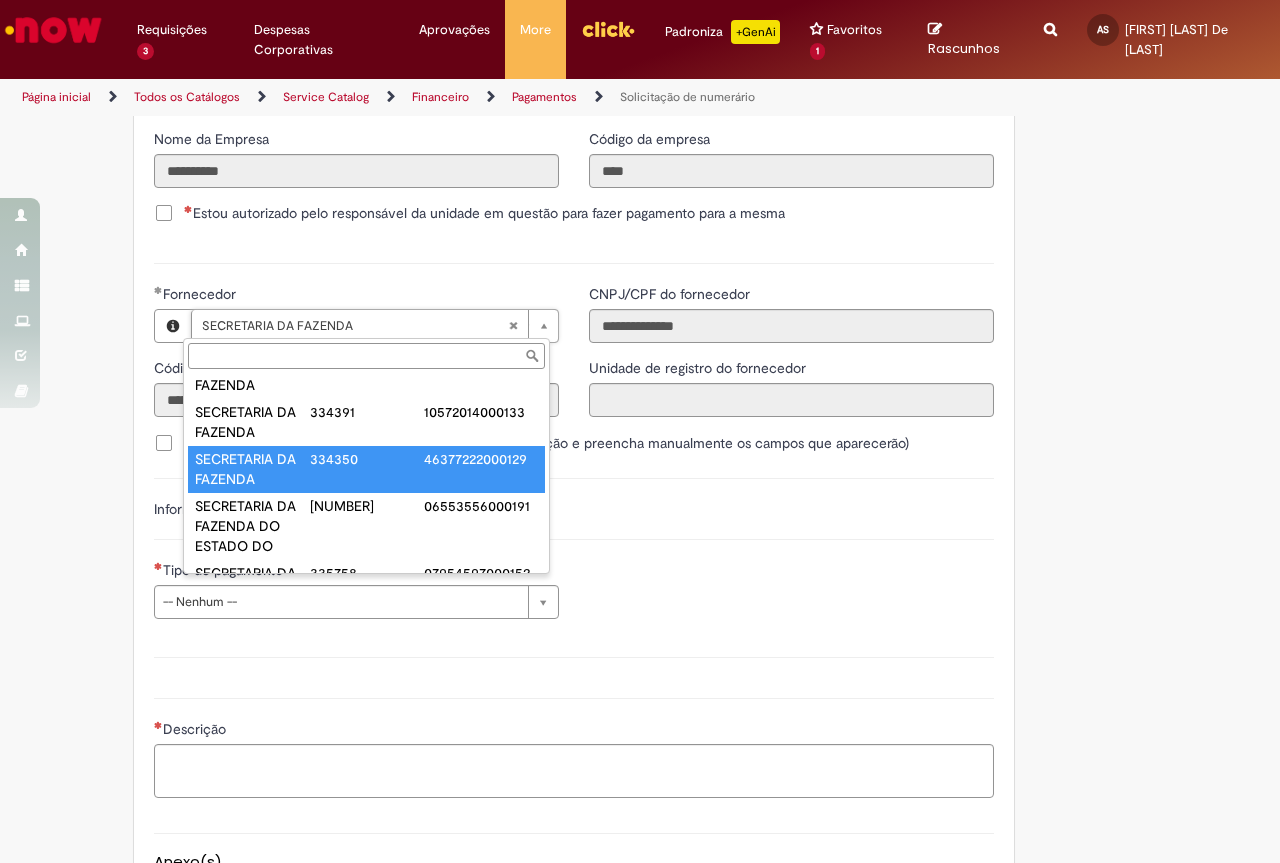type on "******" 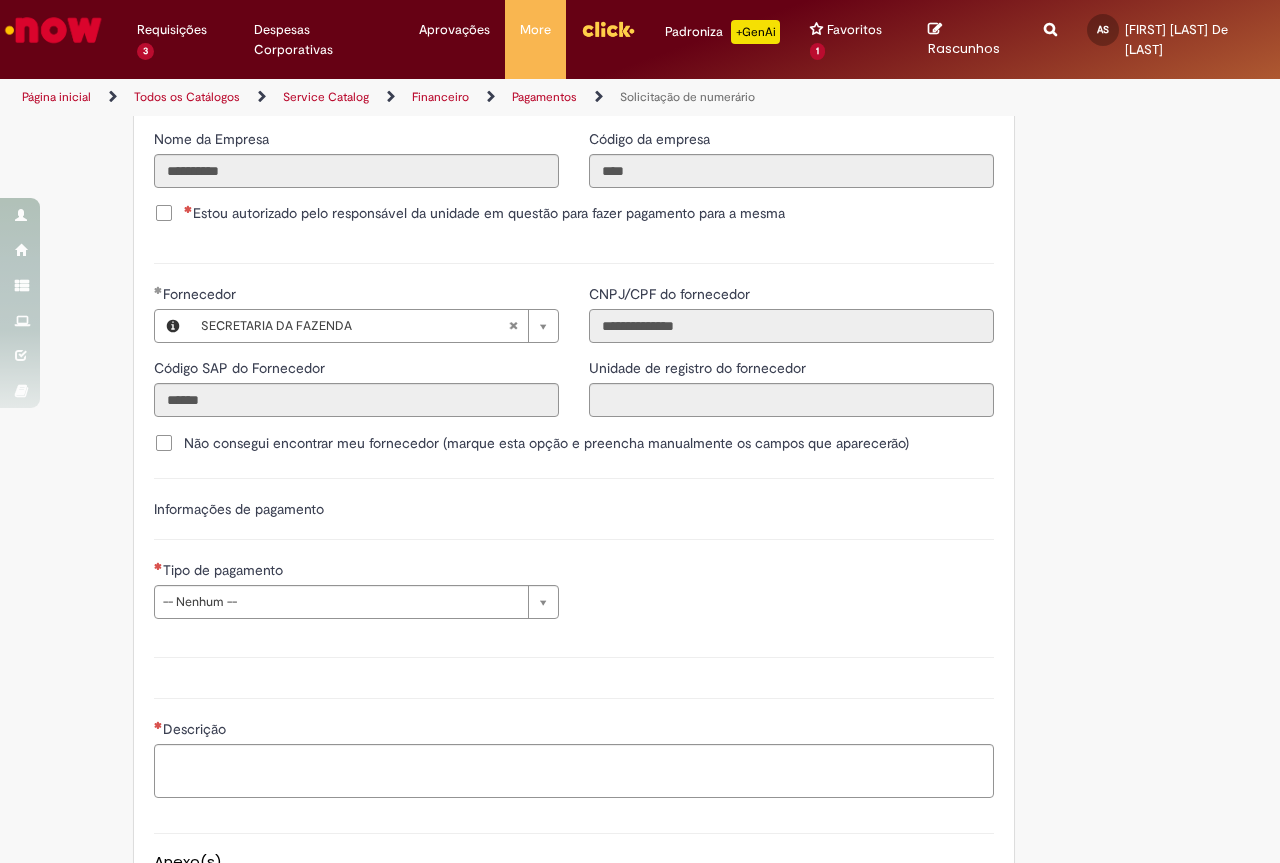 scroll, scrollTop: 0, scrollLeft: 0, axis: both 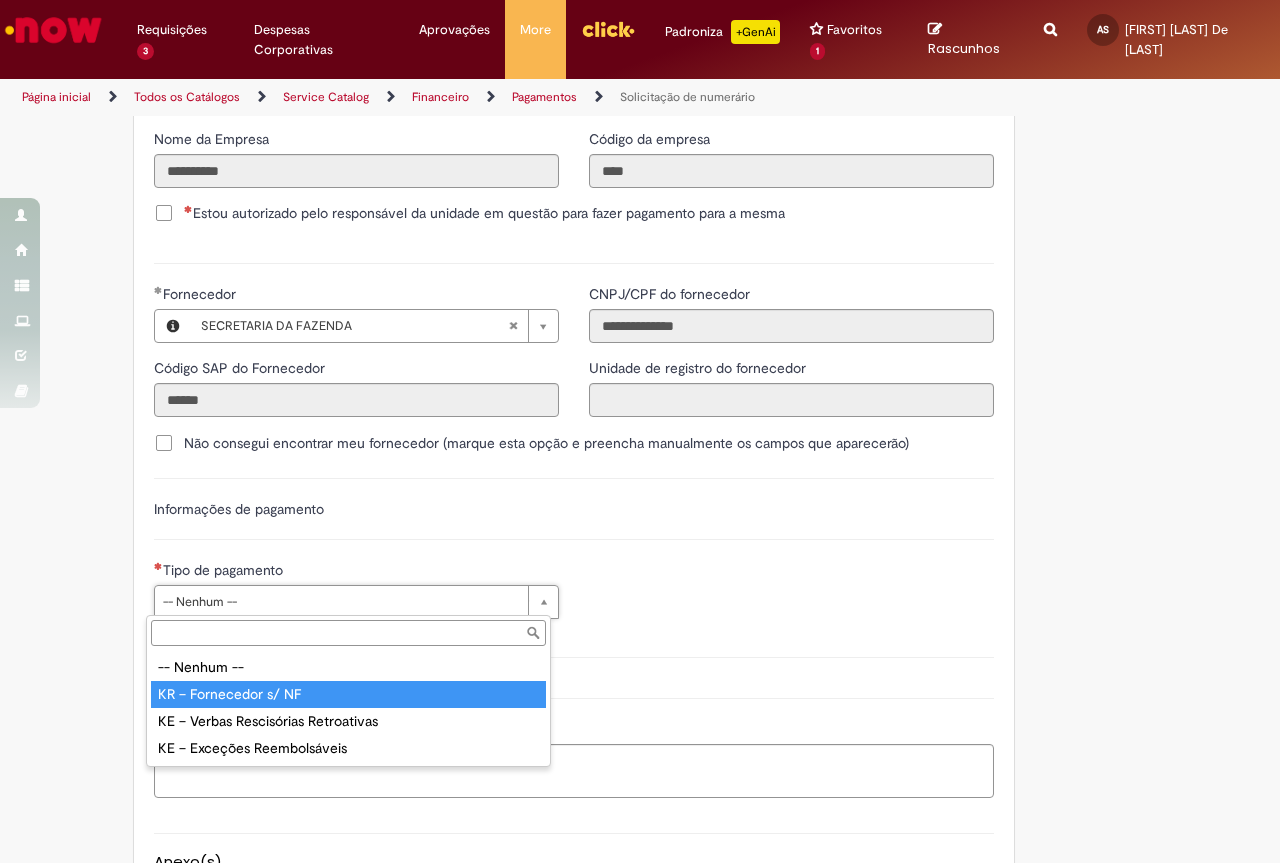 type on "**********" 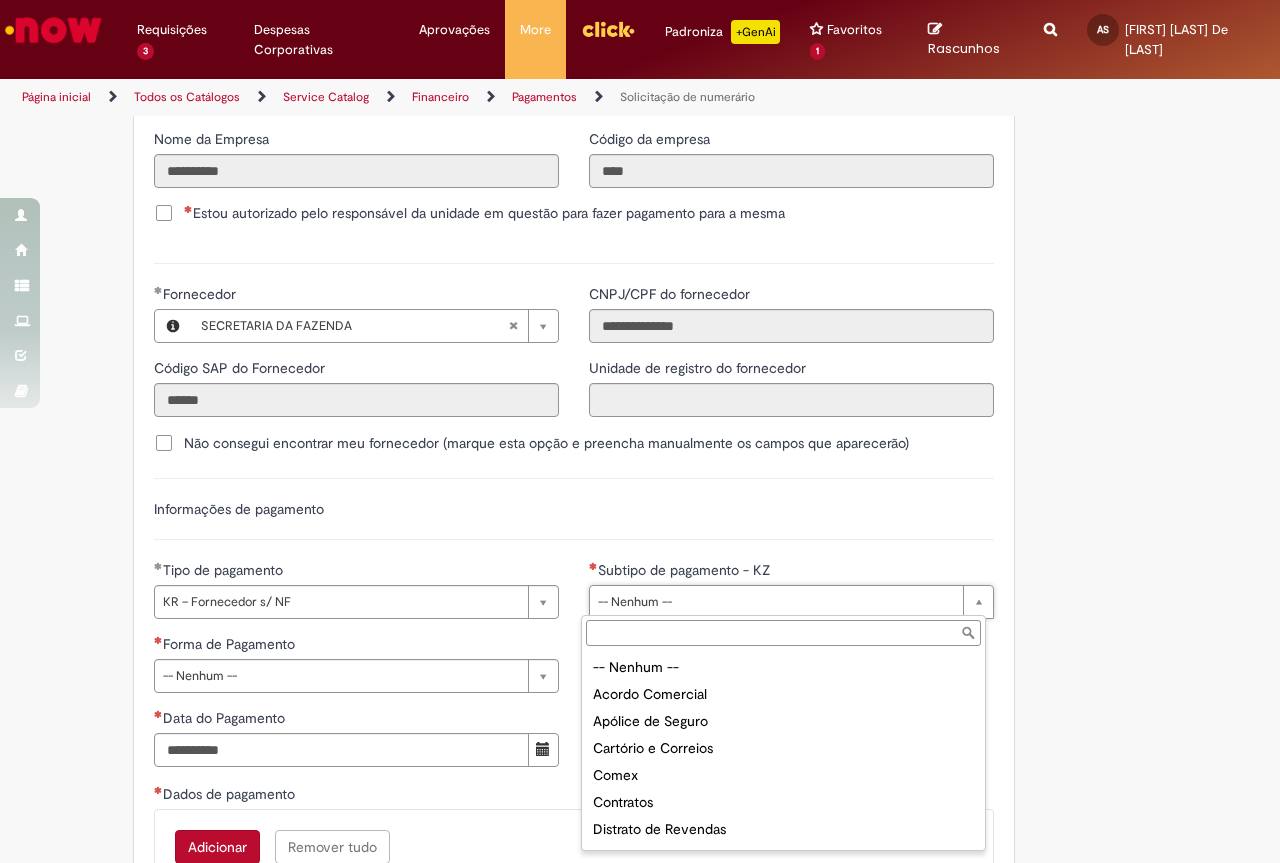 scroll, scrollTop: 267, scrollLeft: 0, axis: vertical 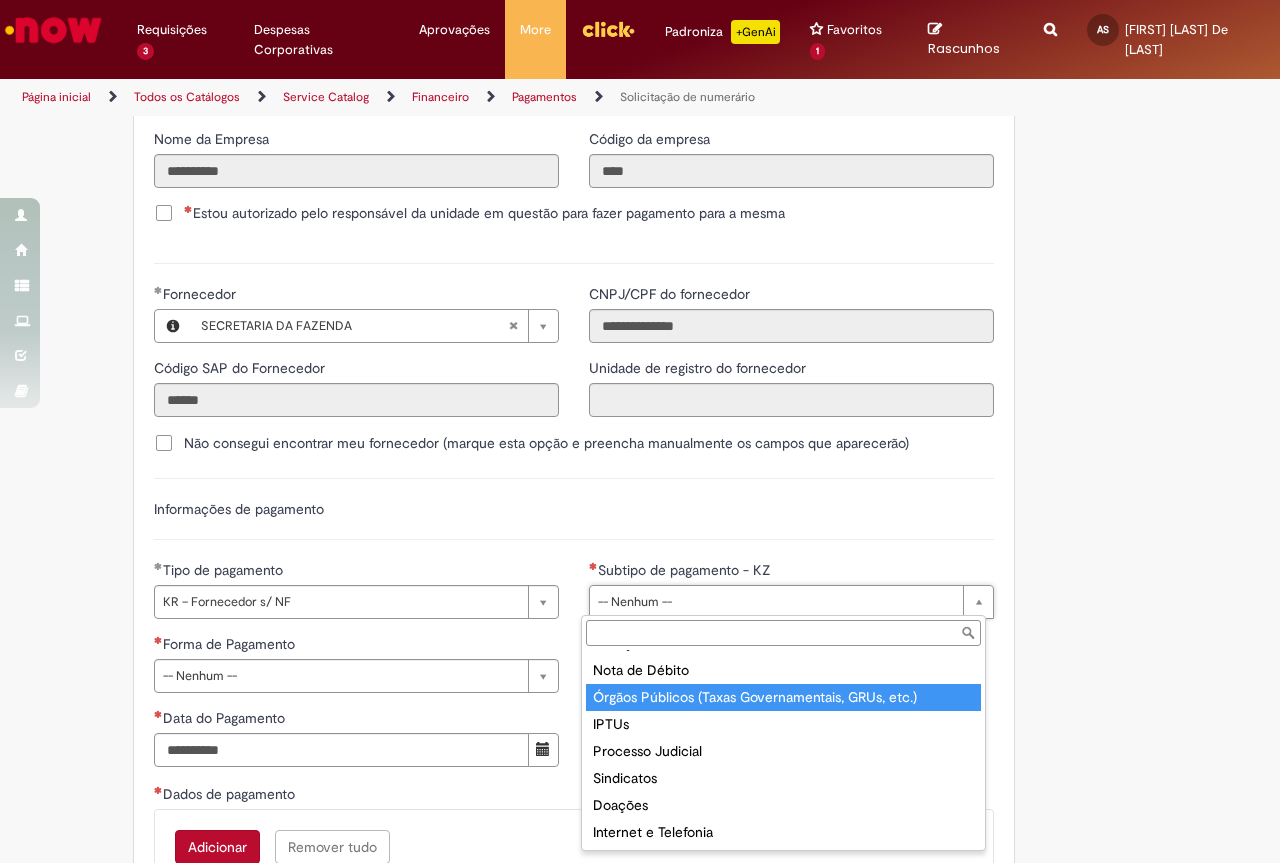 type on "**********" 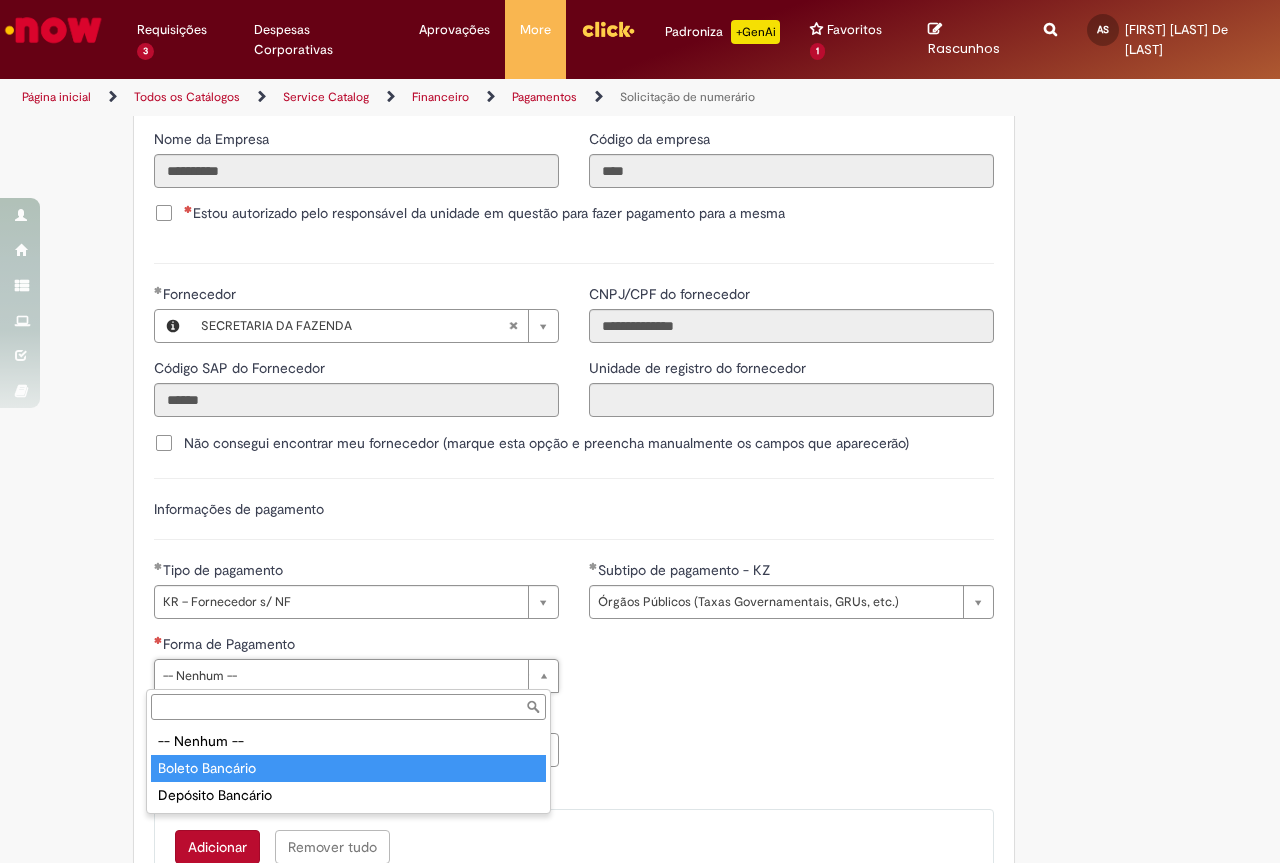 type on "**********" 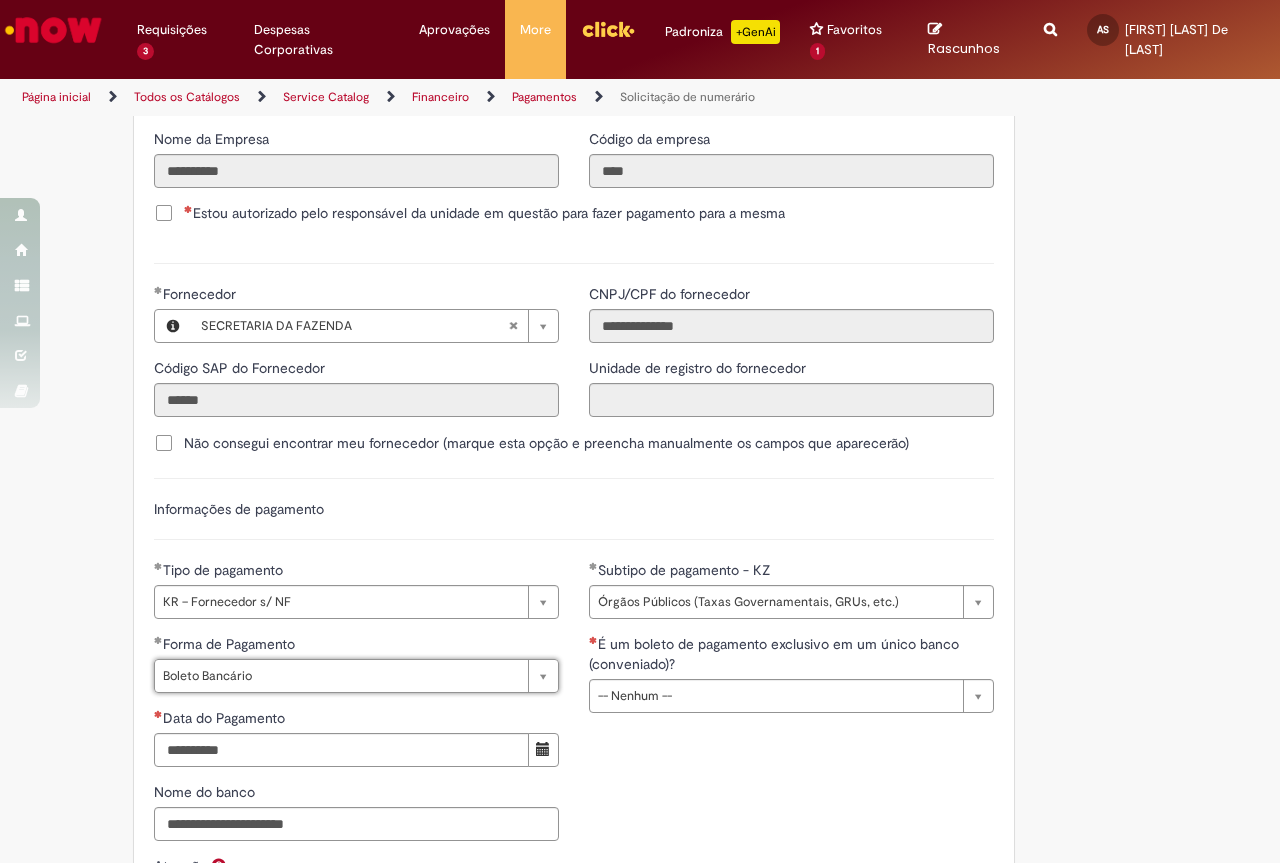 scroll, scrollTop: 2677, scrollLeft: 0, axis: vertical 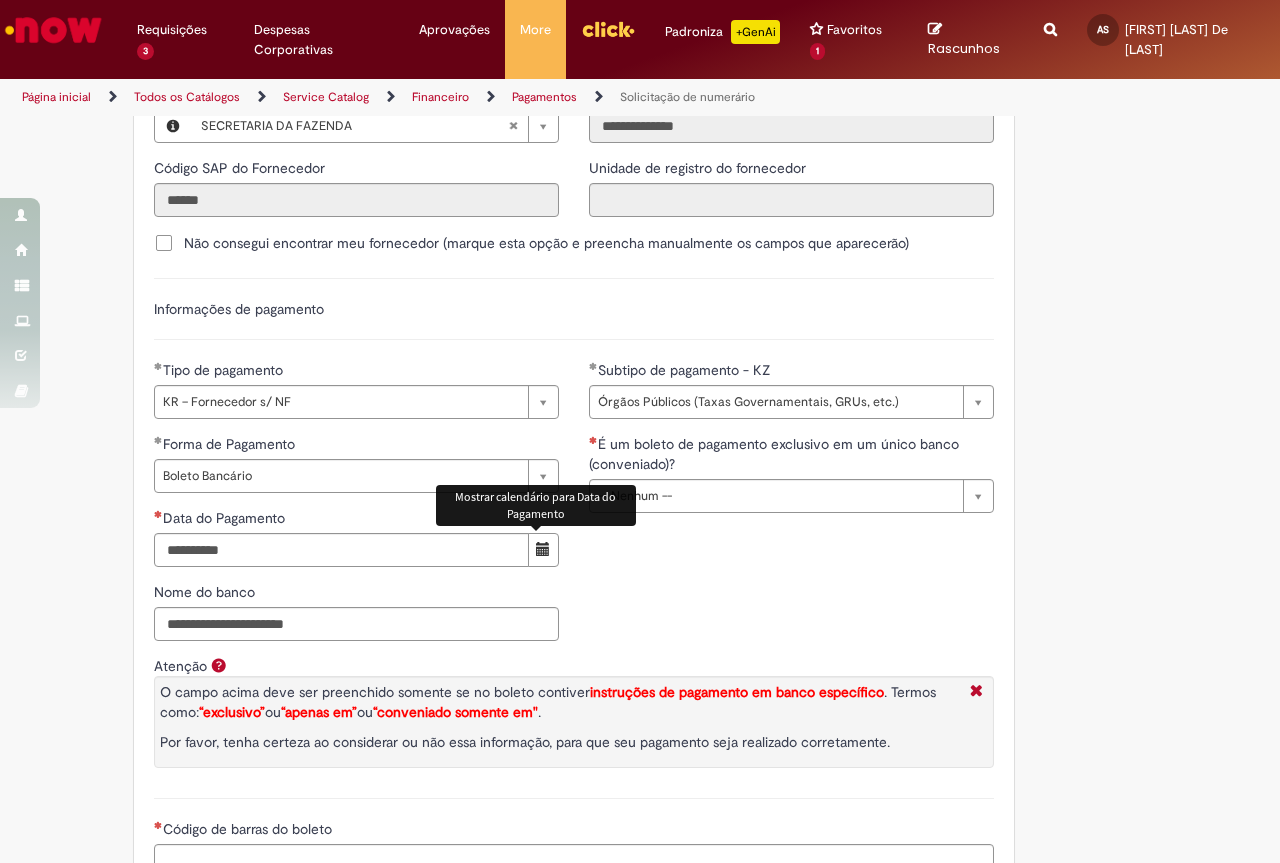 click at bounding box center [543, 550] 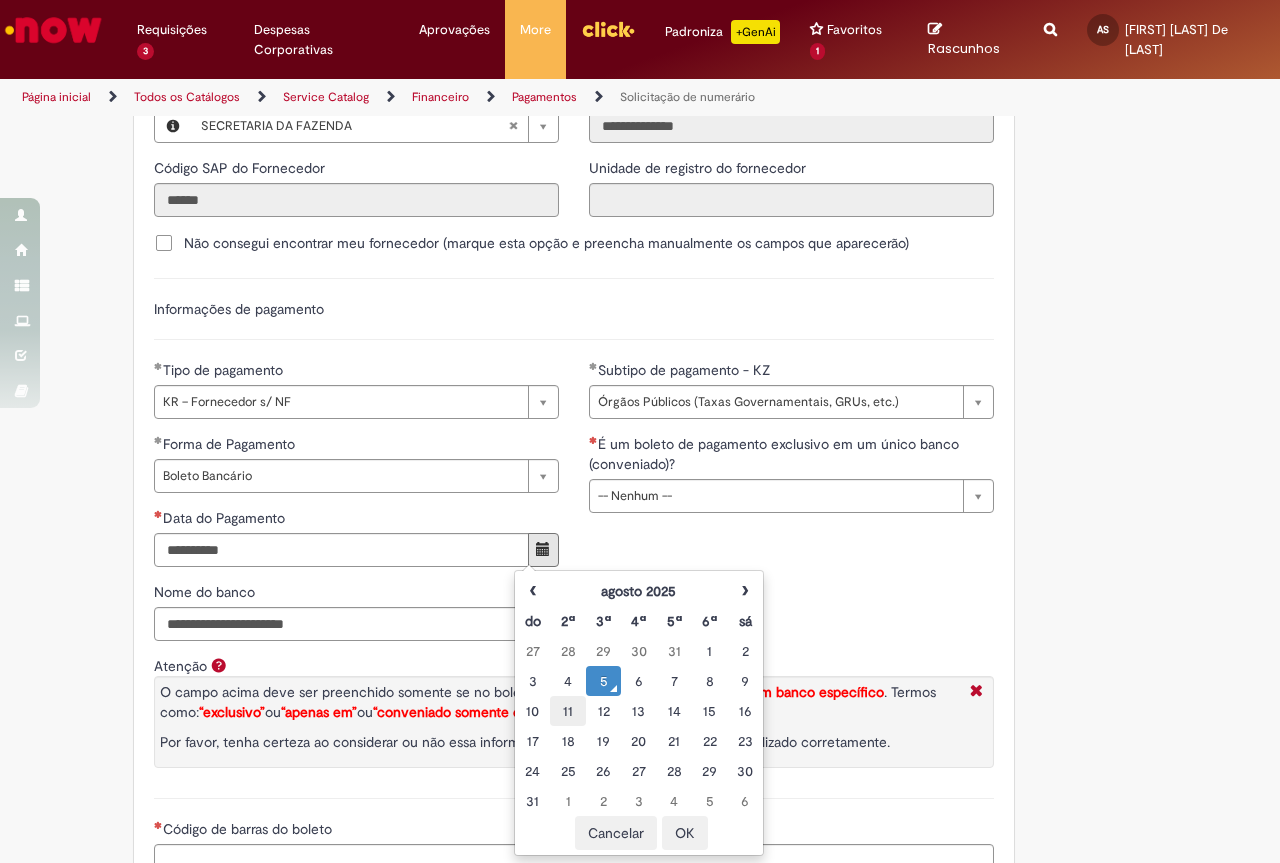 click on "11" at bounding box center [567, 711] 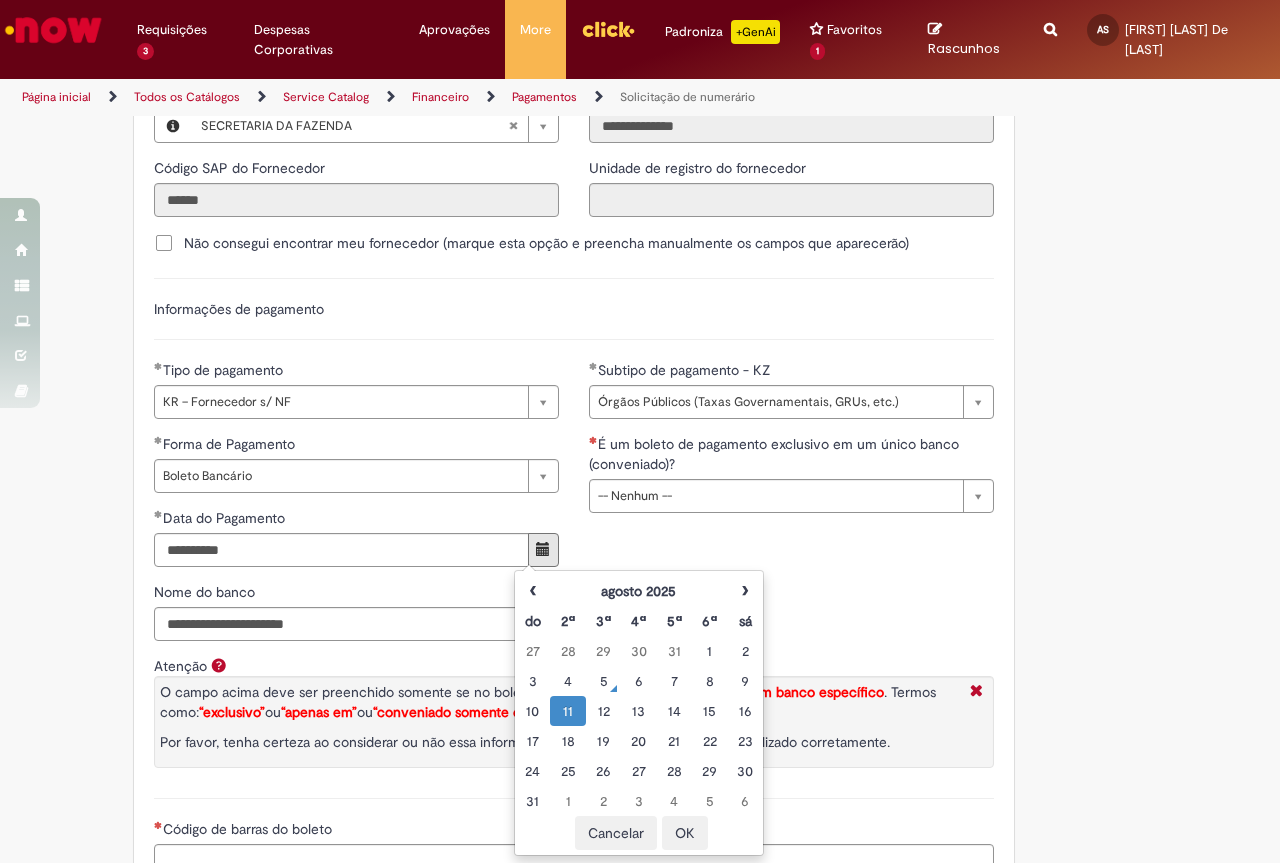 click on "OK" at bounding box center [685, 833] 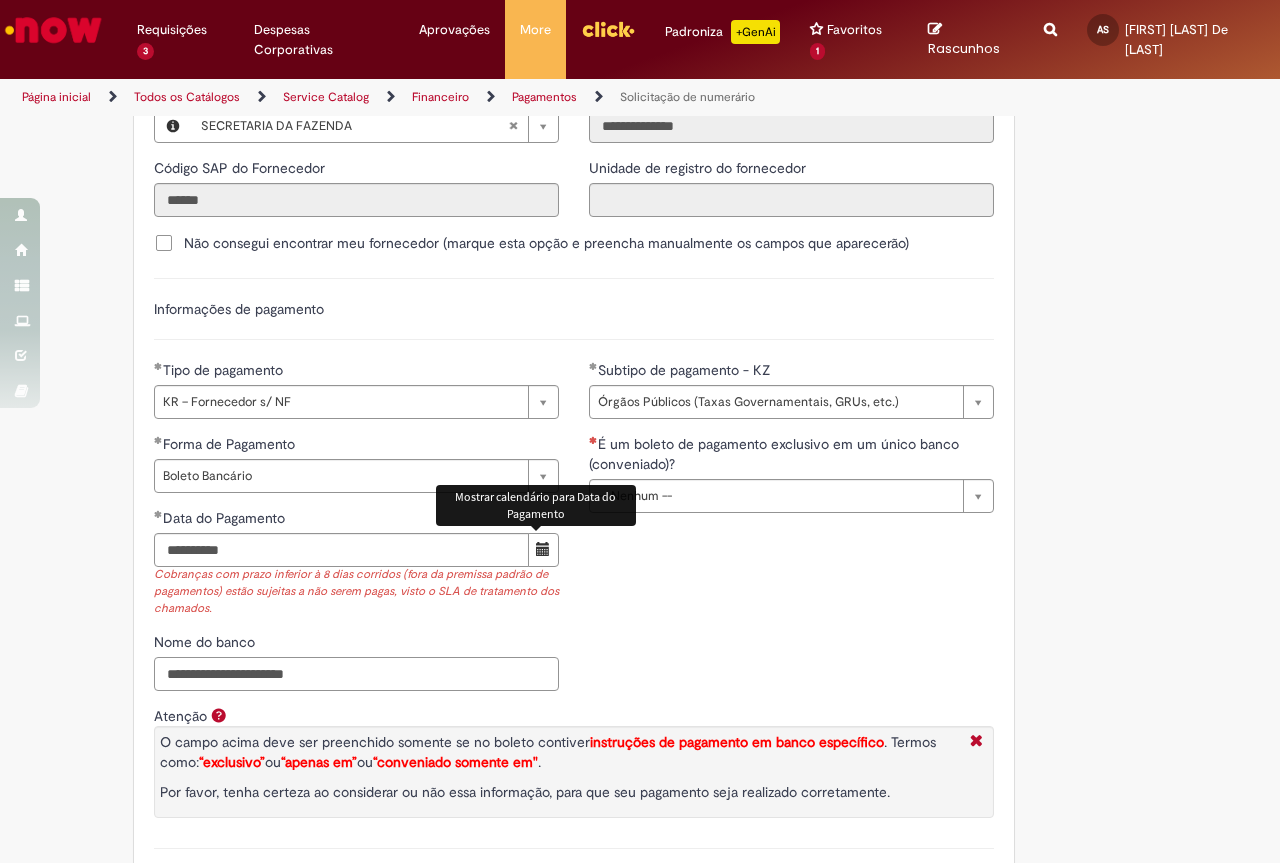 click on "Nome do banco" at bounding box center [356, 674] 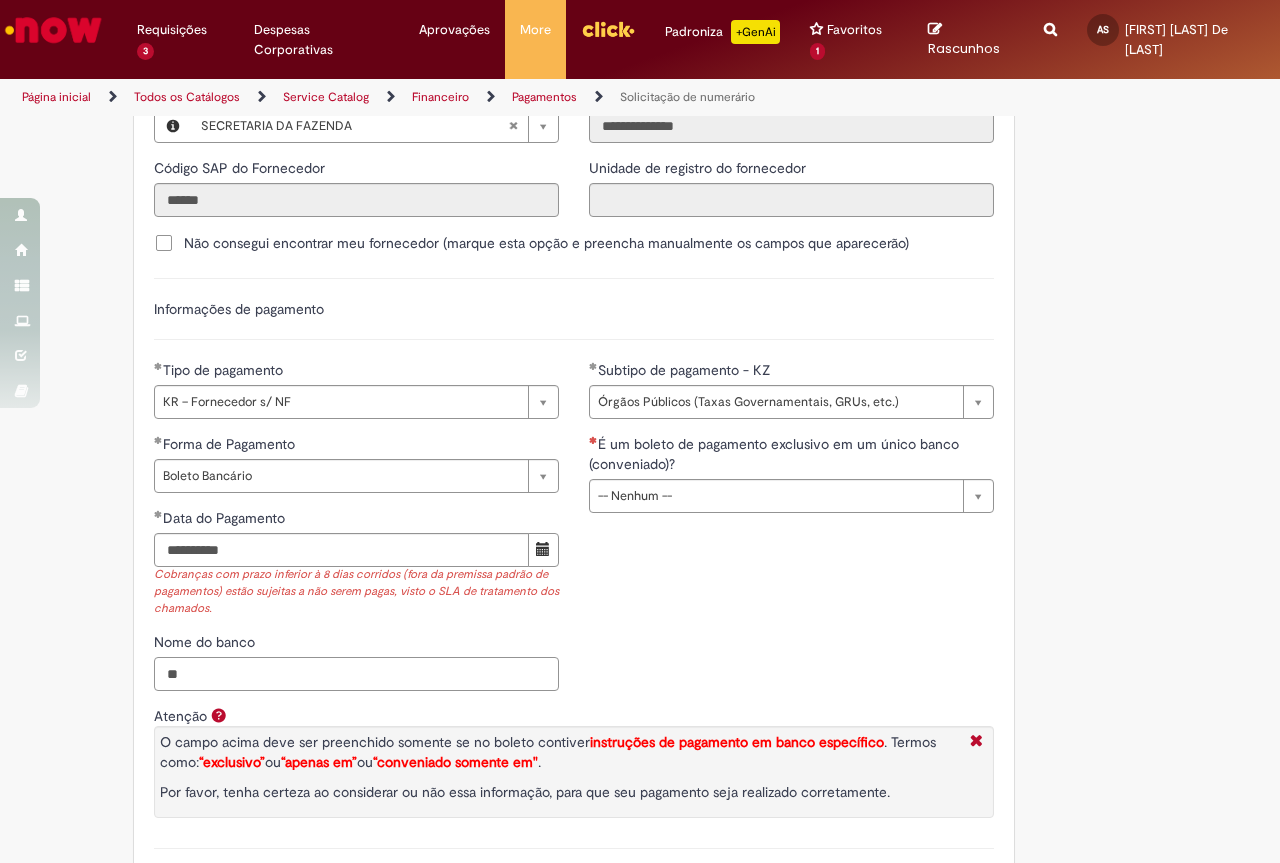 scroll, scrollTop: 2877, scrollLeft: 0, axis: vertical 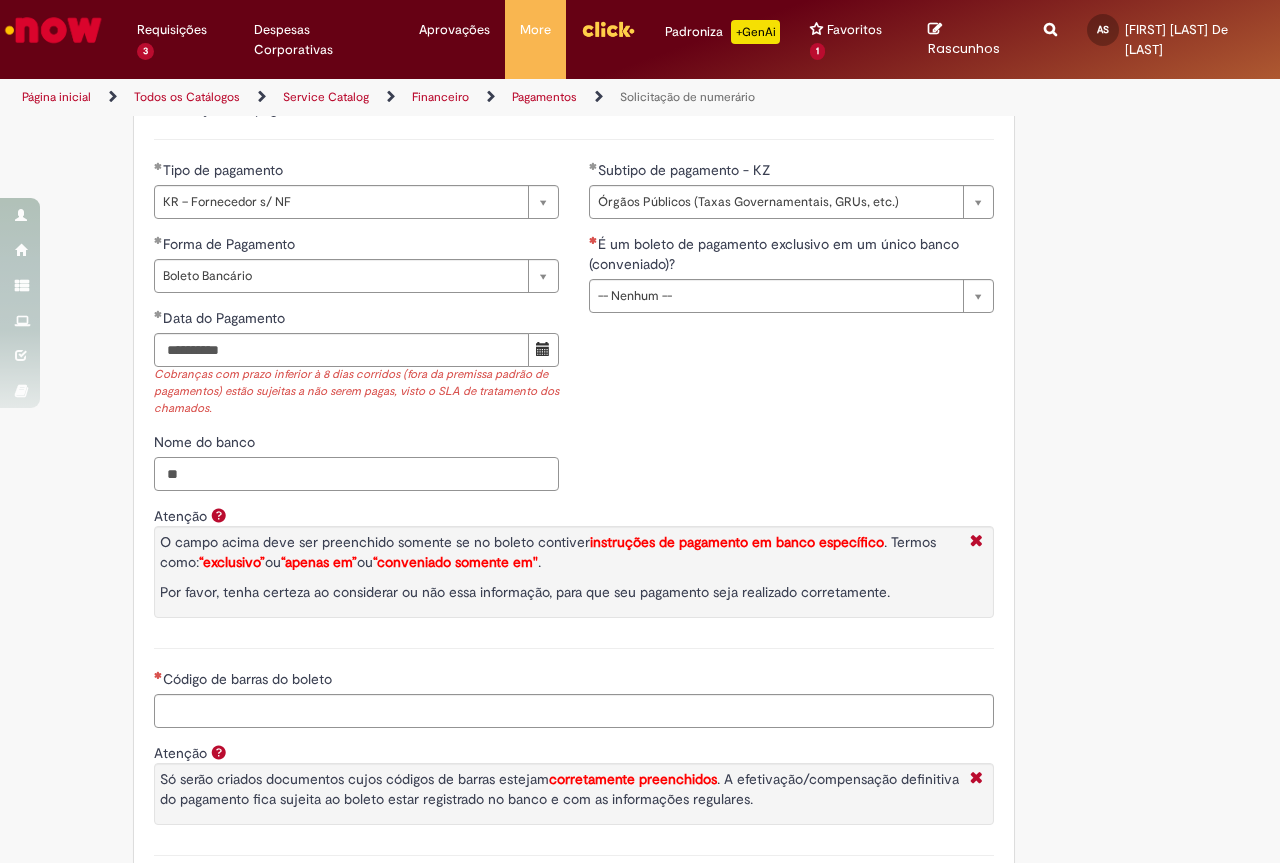 type on "**" 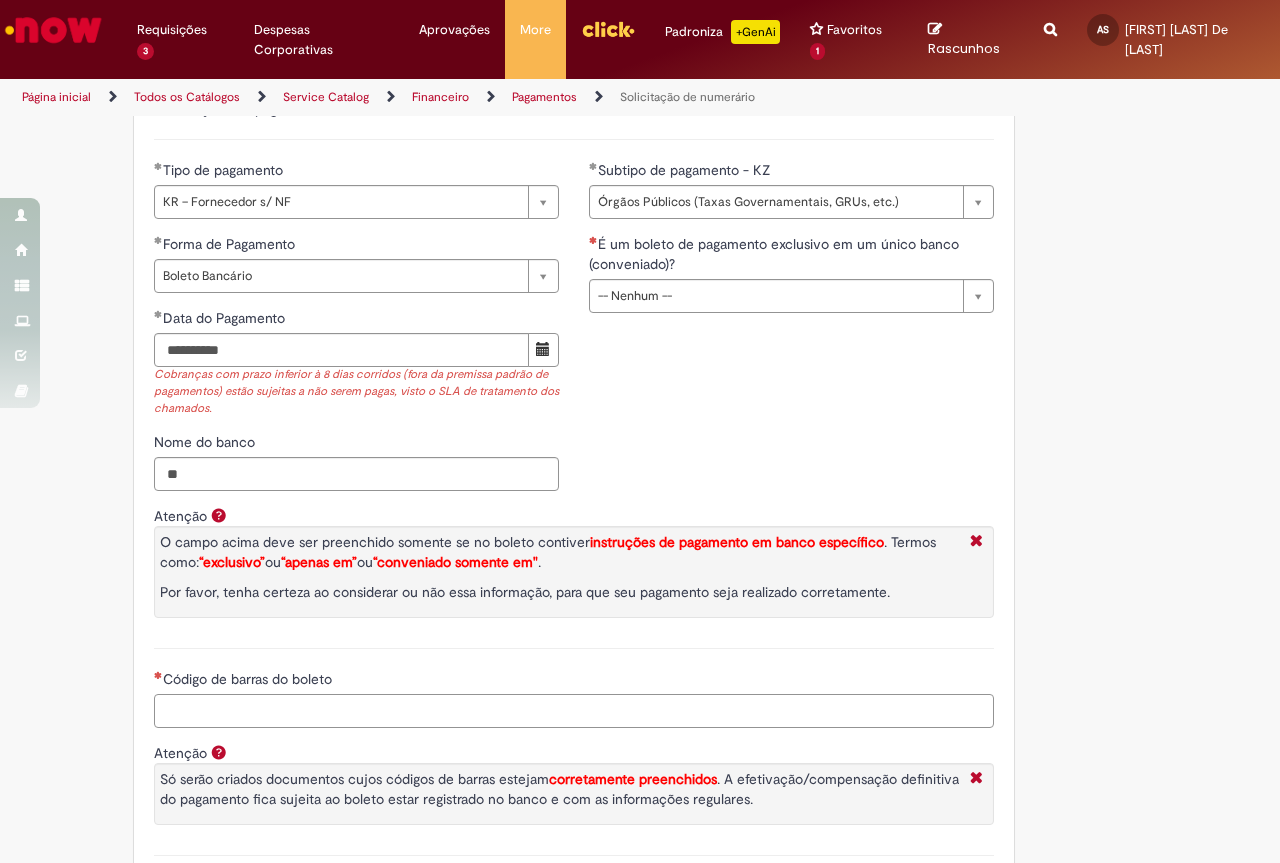 click on "Código de barras do boleto" at bounding box center (574, 711) 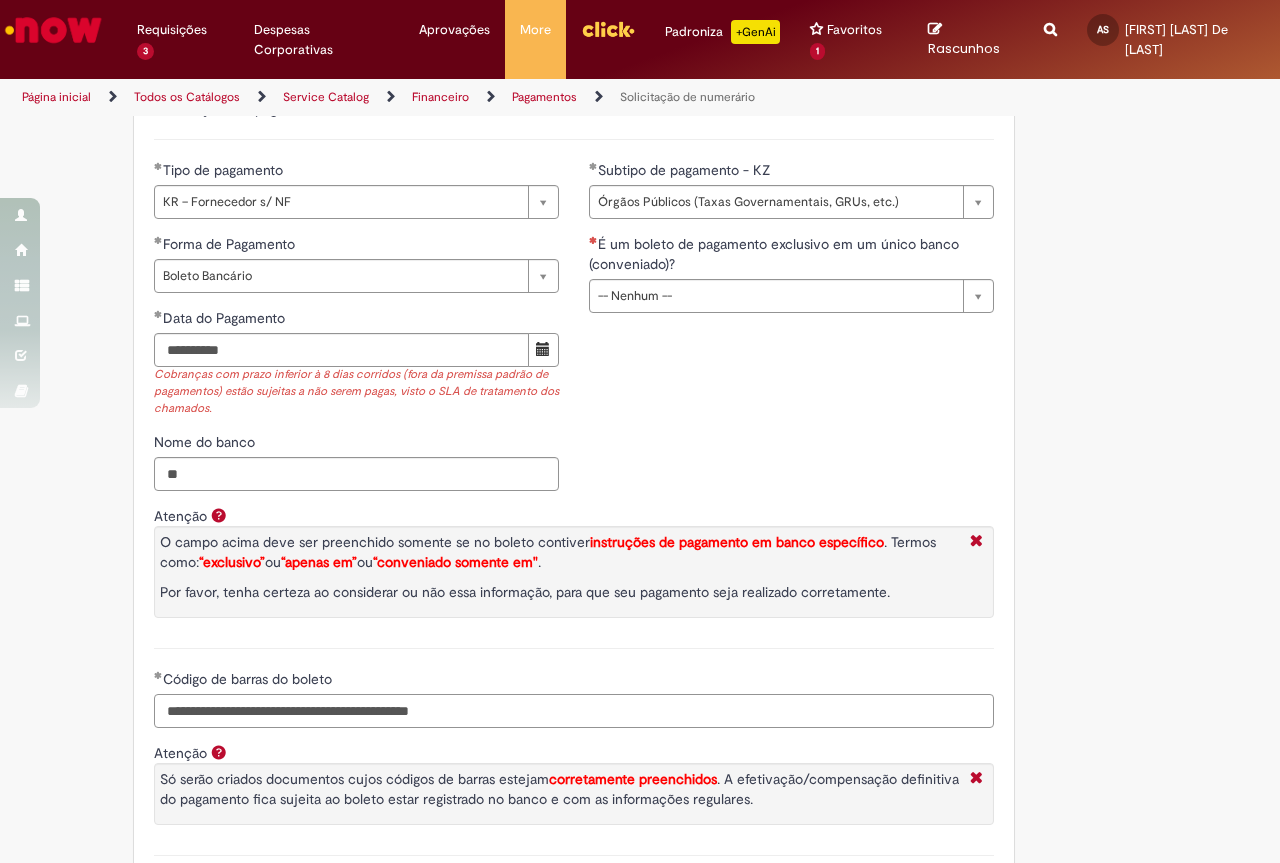 scroll, scrollTop: 3177, scrollLeft: 0, axis: vertical 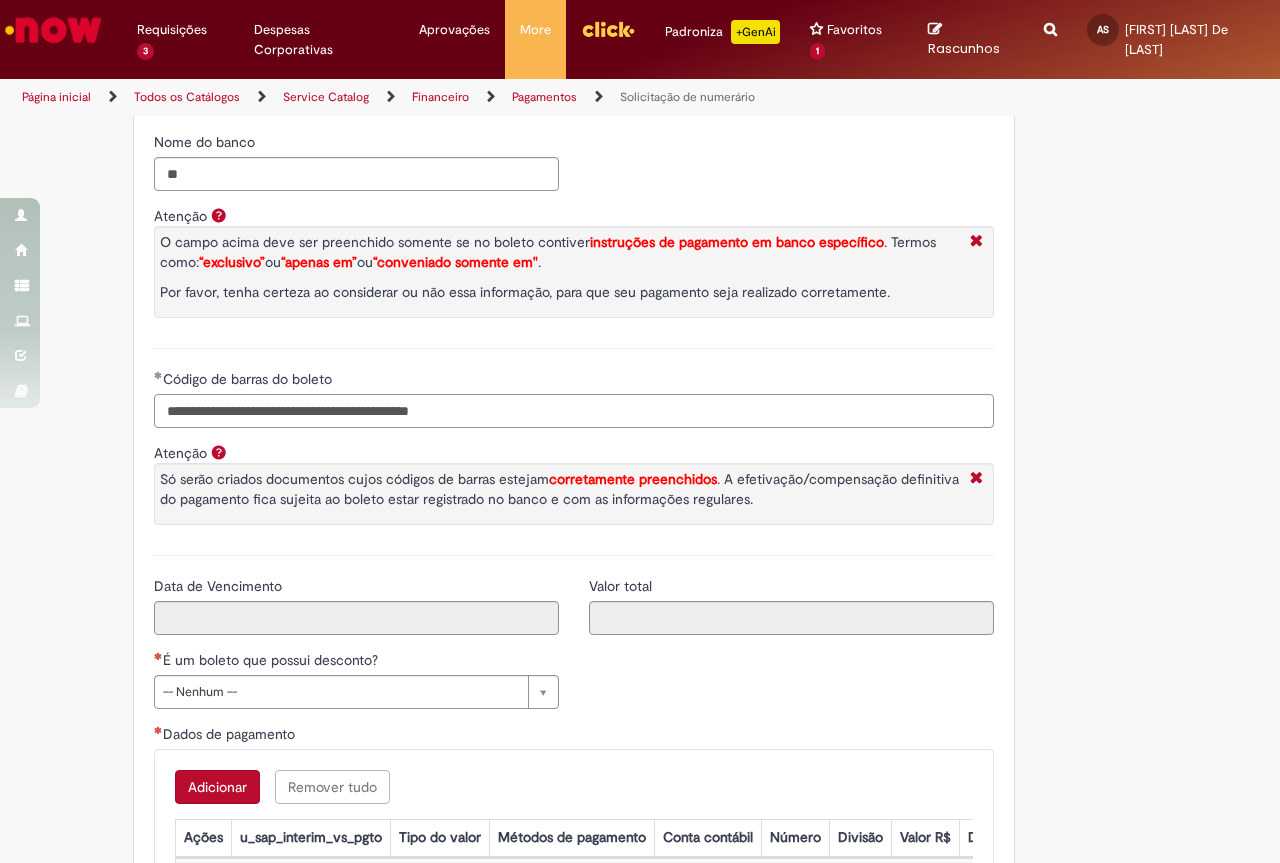 type on "**********" 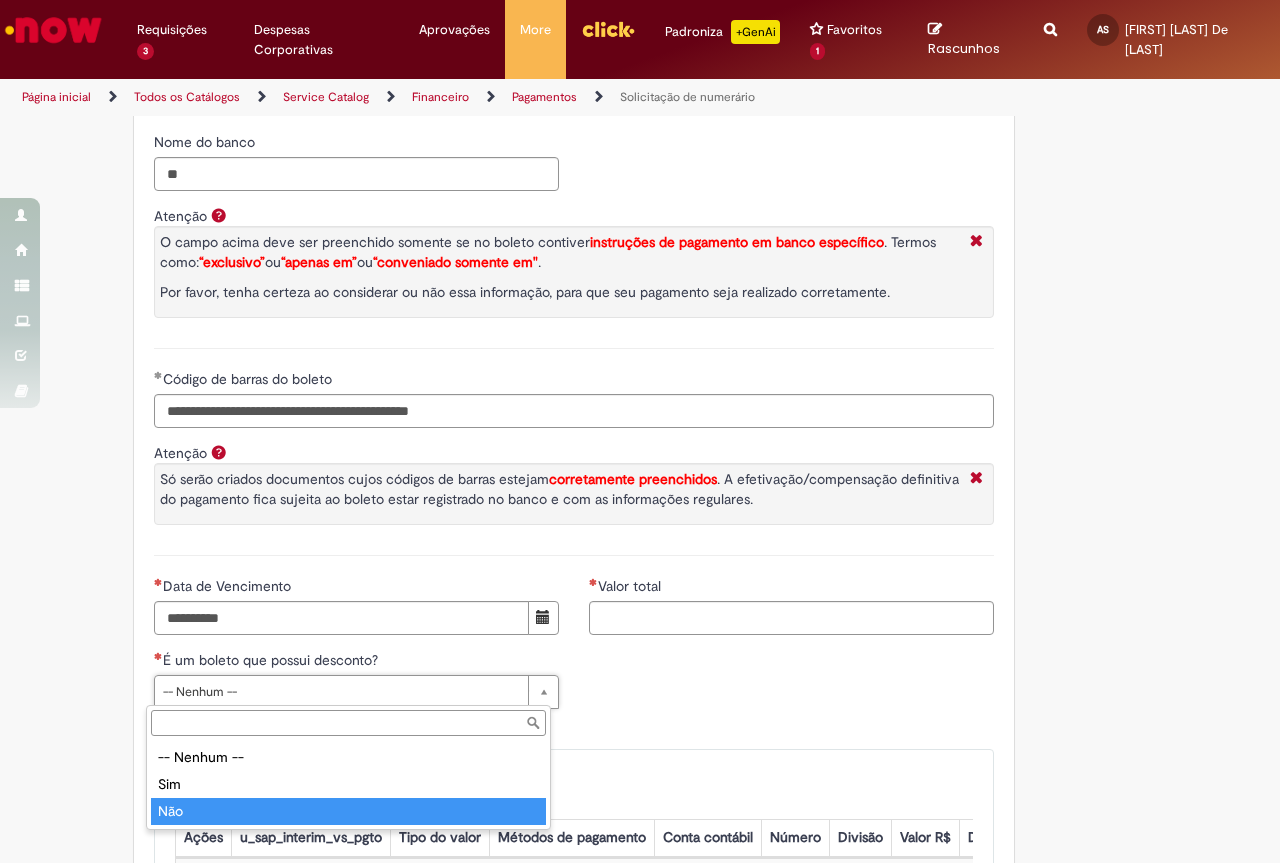 type on "***" 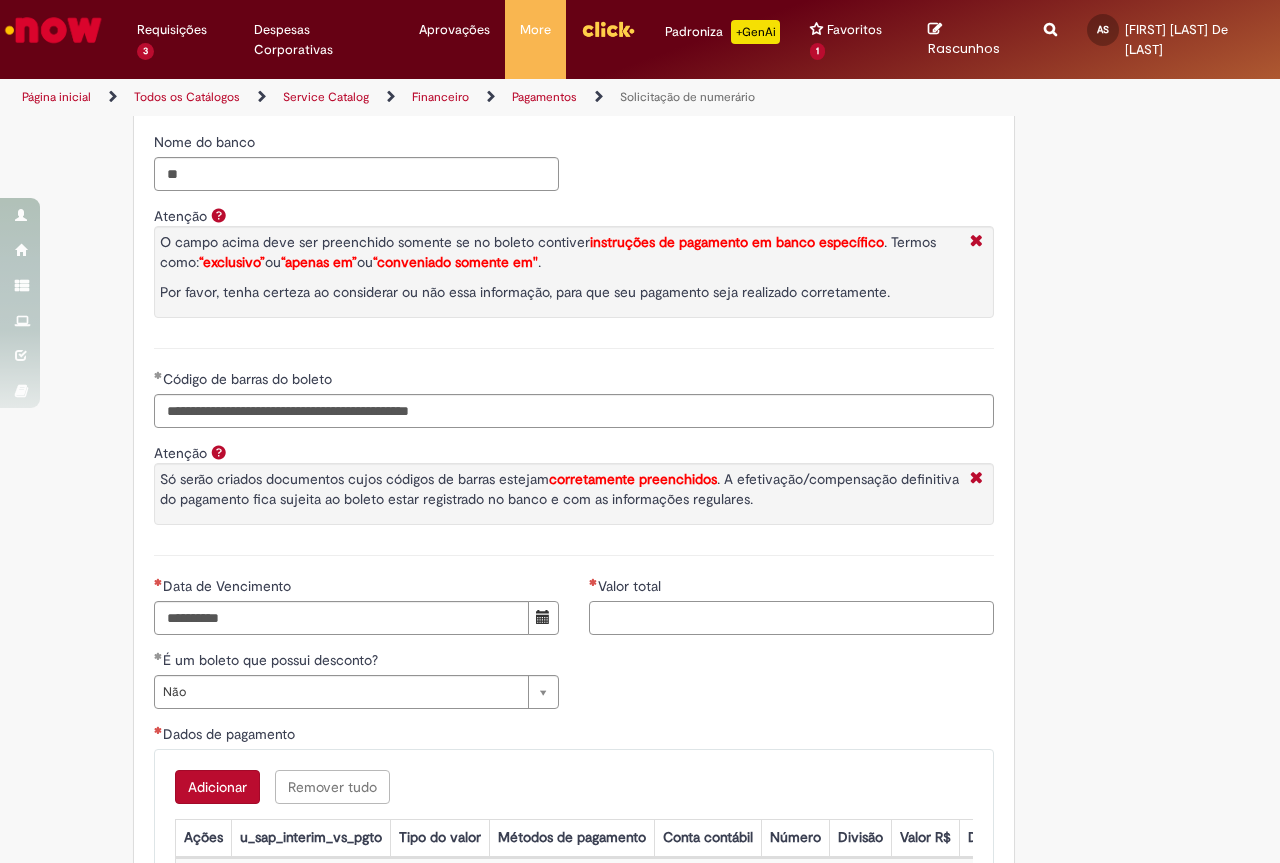 click on "Valor total" at bounding box center (791, 618) 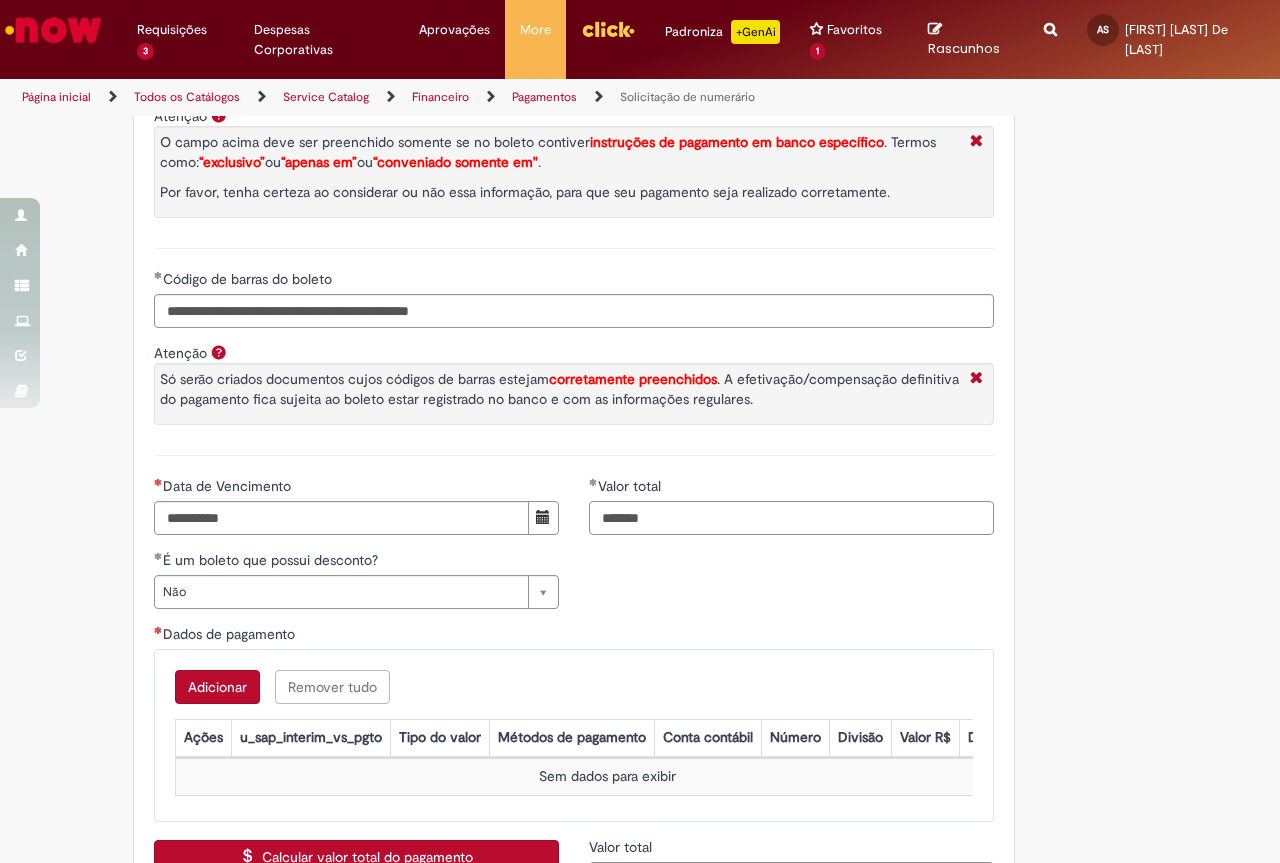 scroll, scrollTop: 3377, scrollLeft: 0, axis: vertical 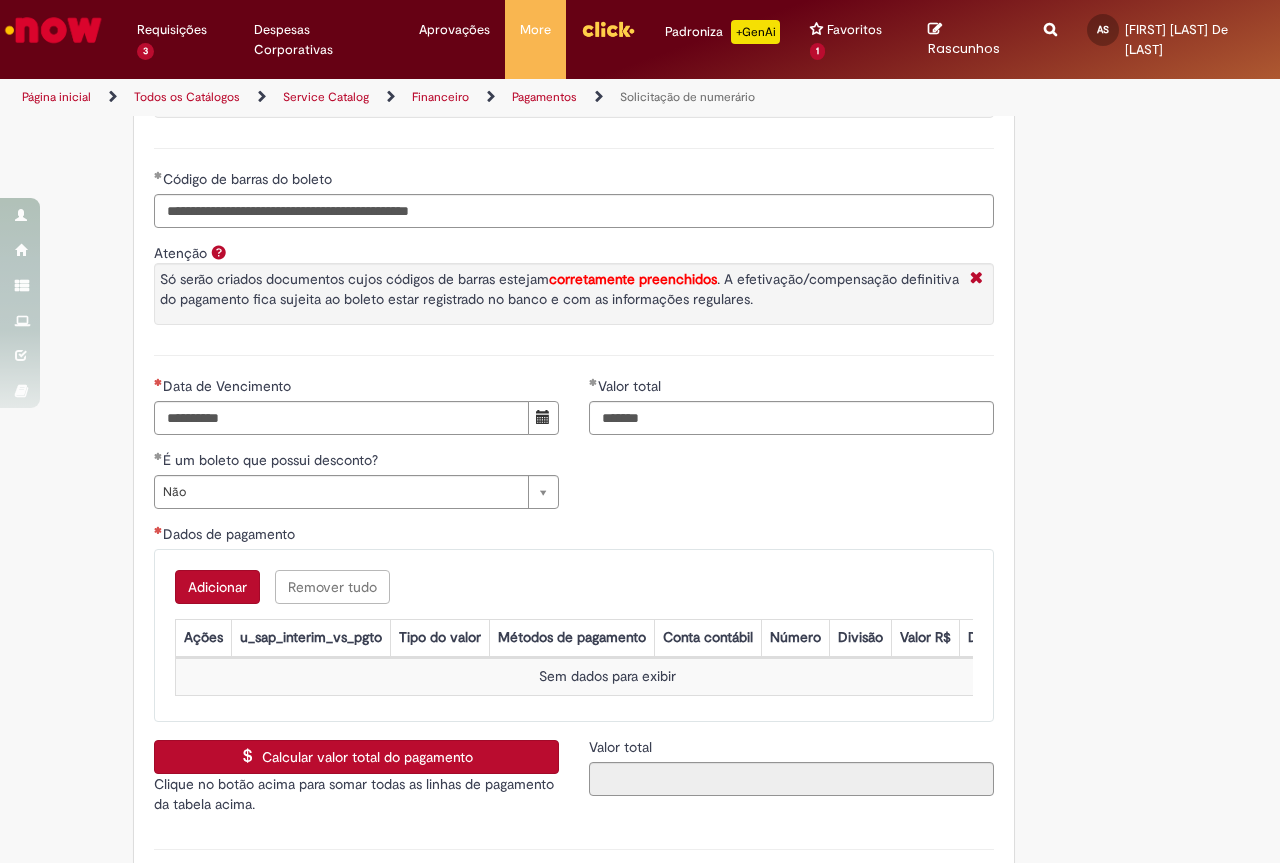type on "********" 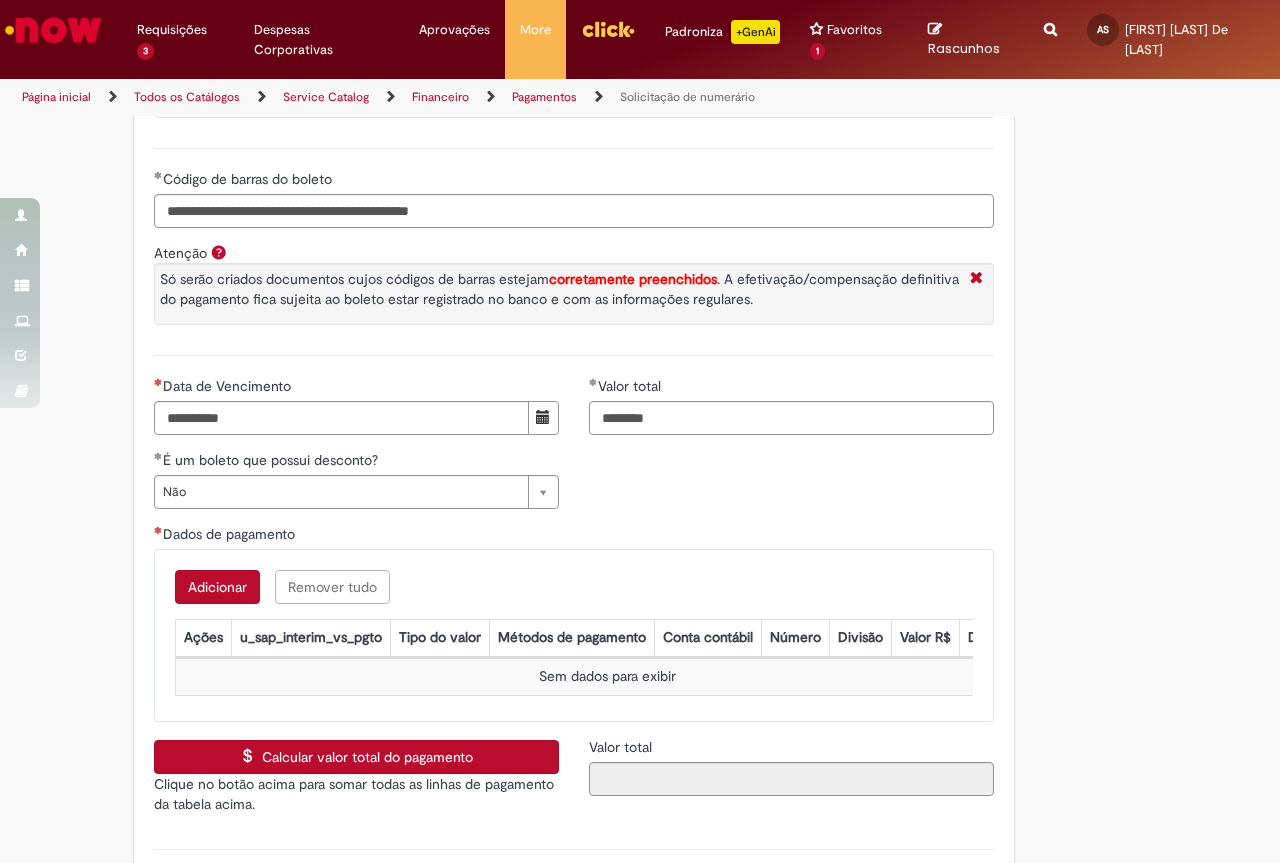 click on "Adicionar" at bounding box center [217, 587] 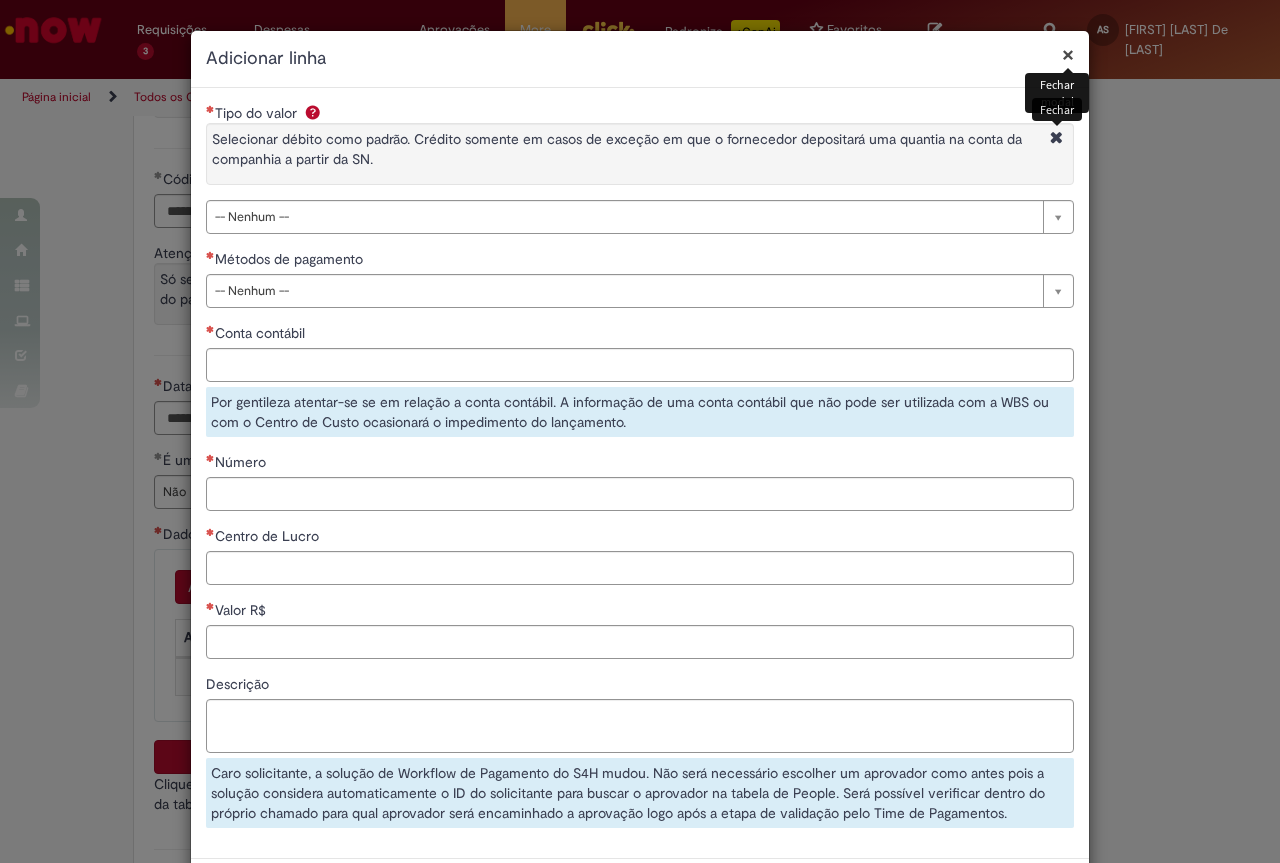 click at bounding box center (1056, 139) 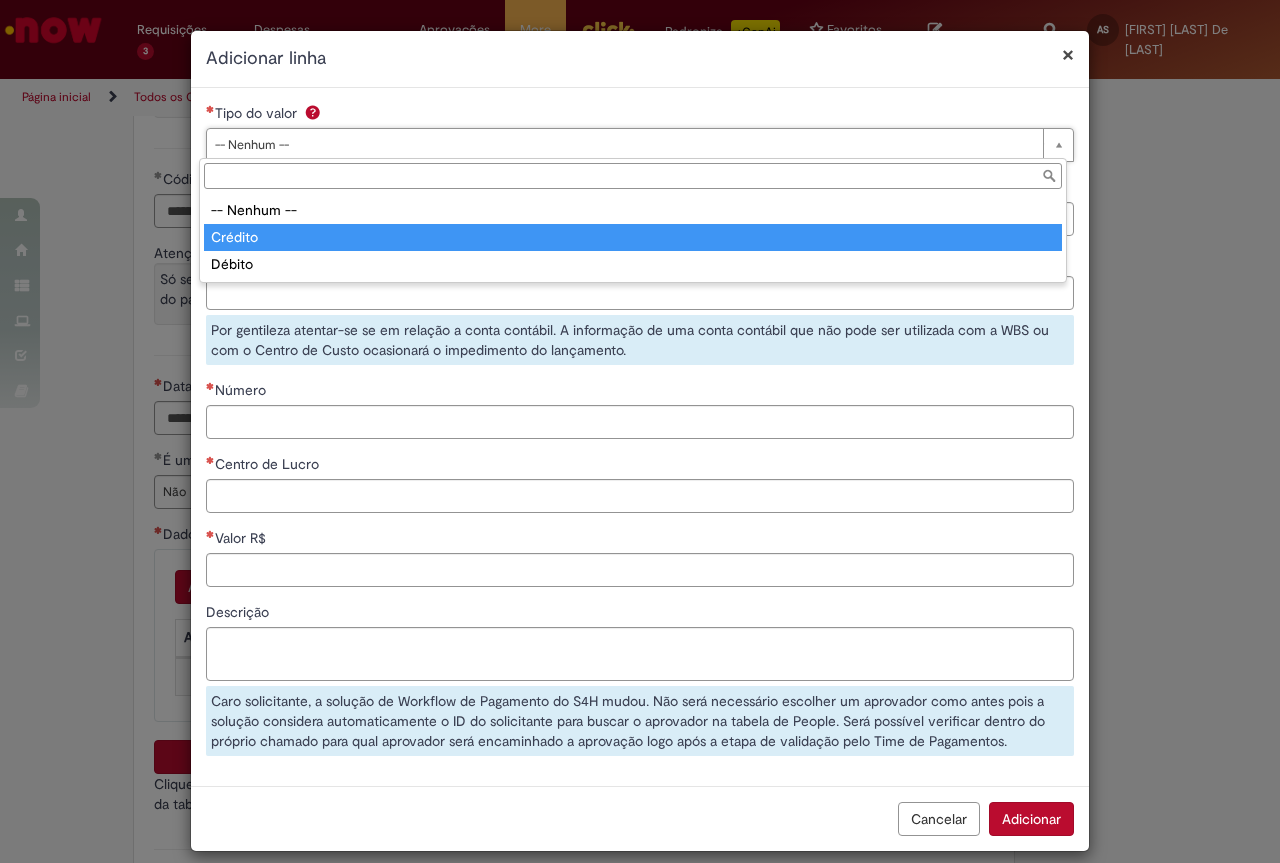 type on "*******" 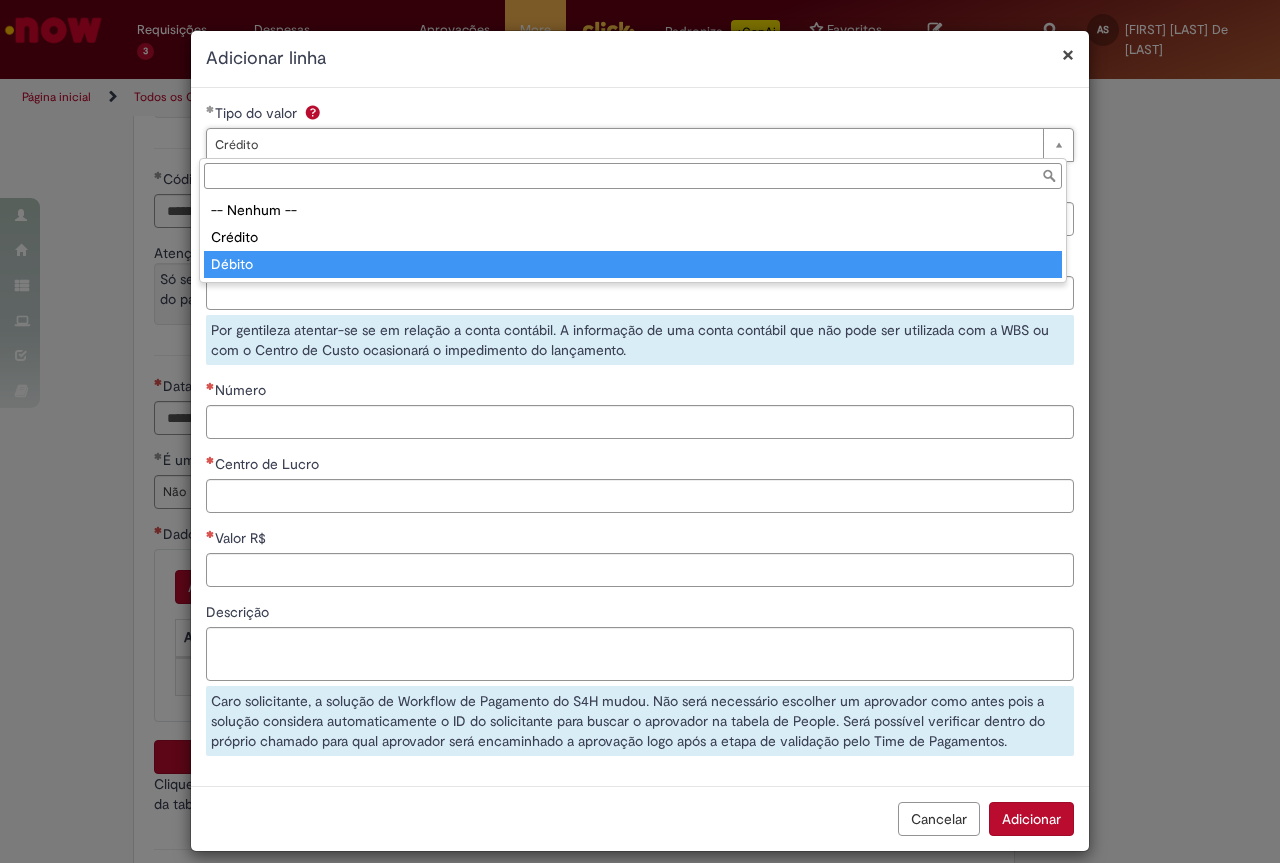 type on "******" 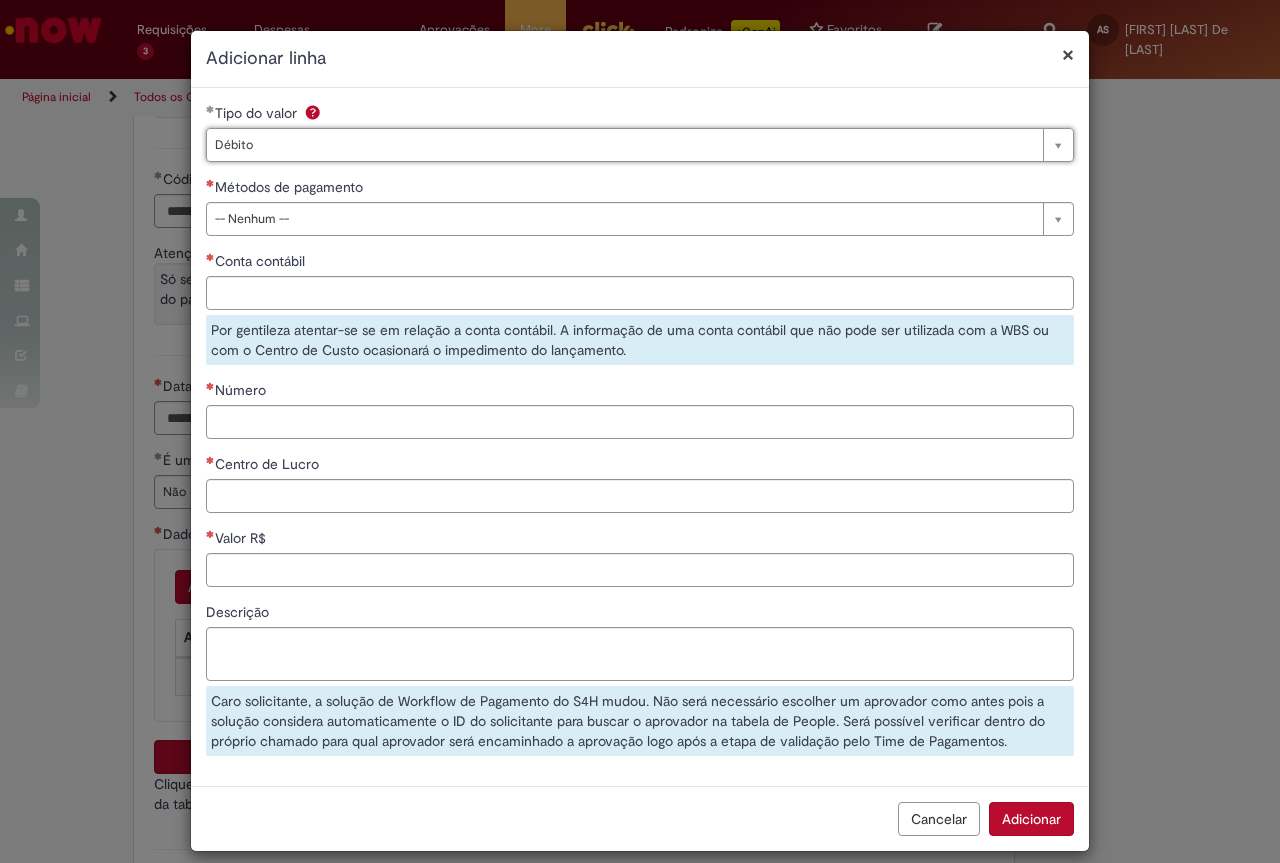 scroll, scrollTop: 0, scrollLeft: 40, axis: horizontal 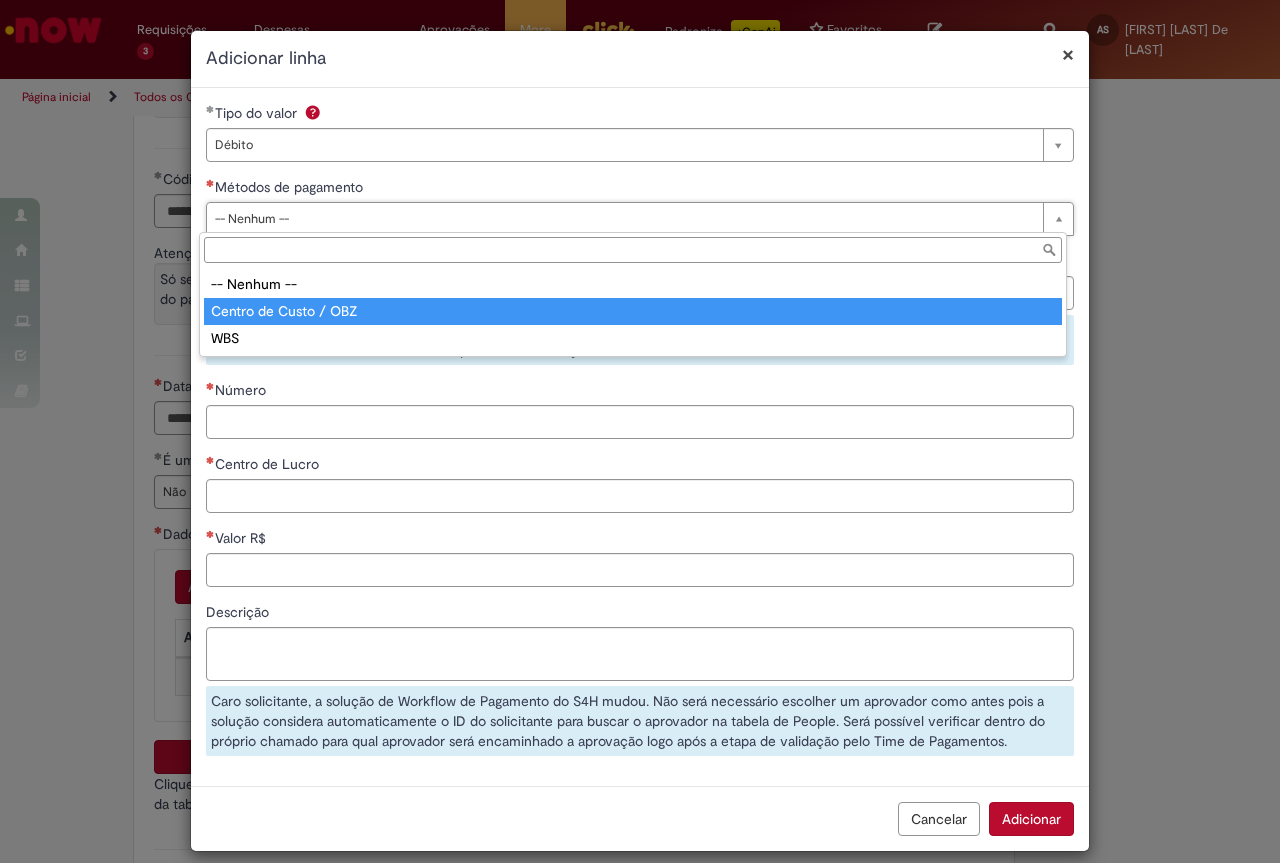 type on "**********" 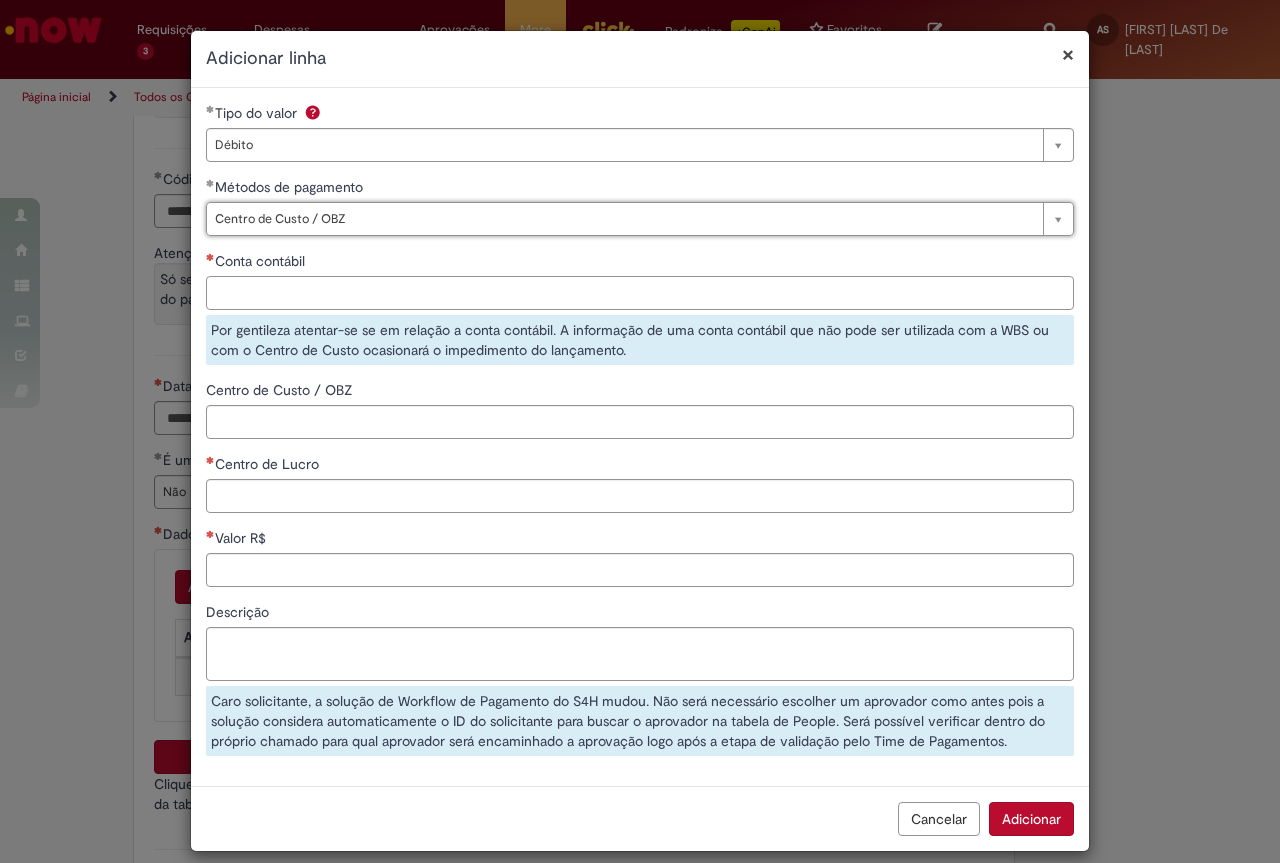 click on "Conta contábil" at bounding box center [640, 293] 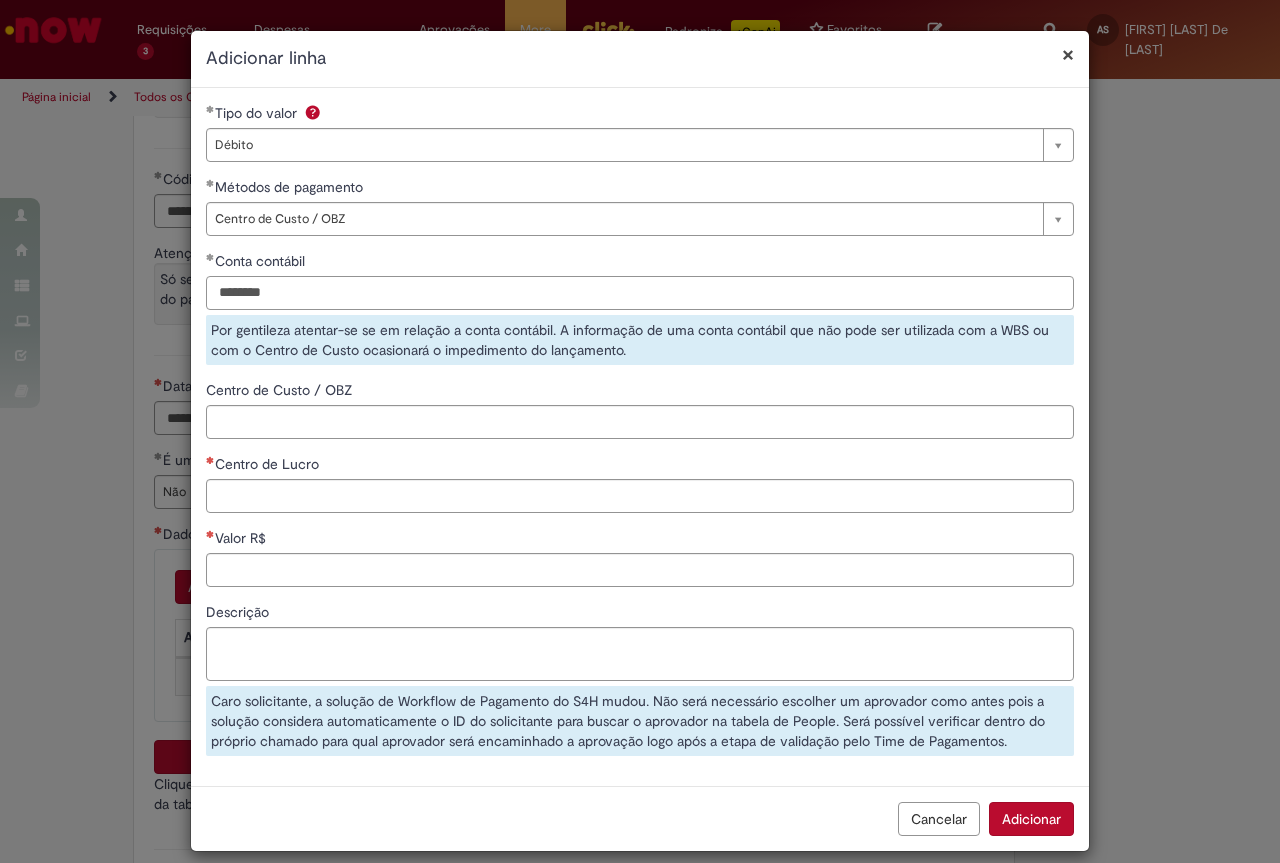 type on "********" 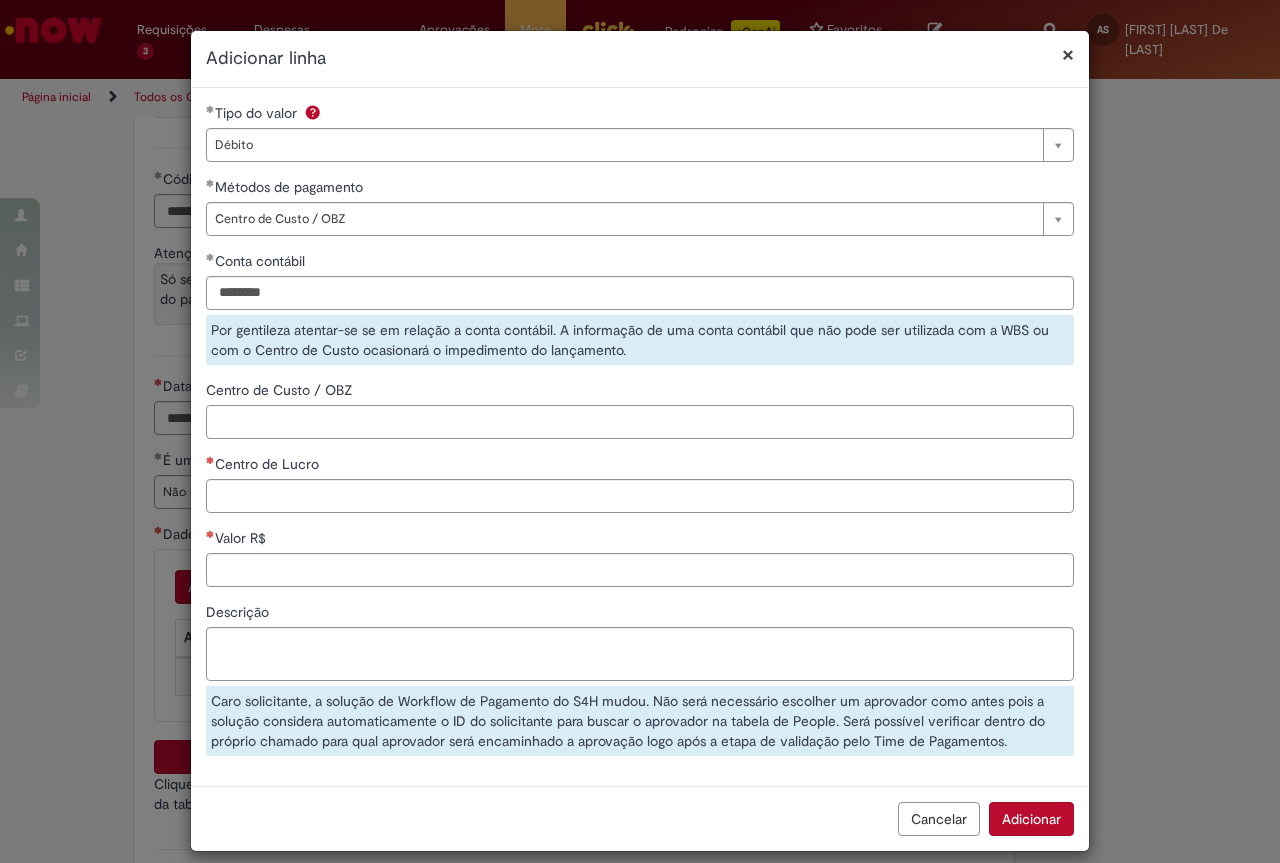 click on "**********" at bounding box center (640, 437) 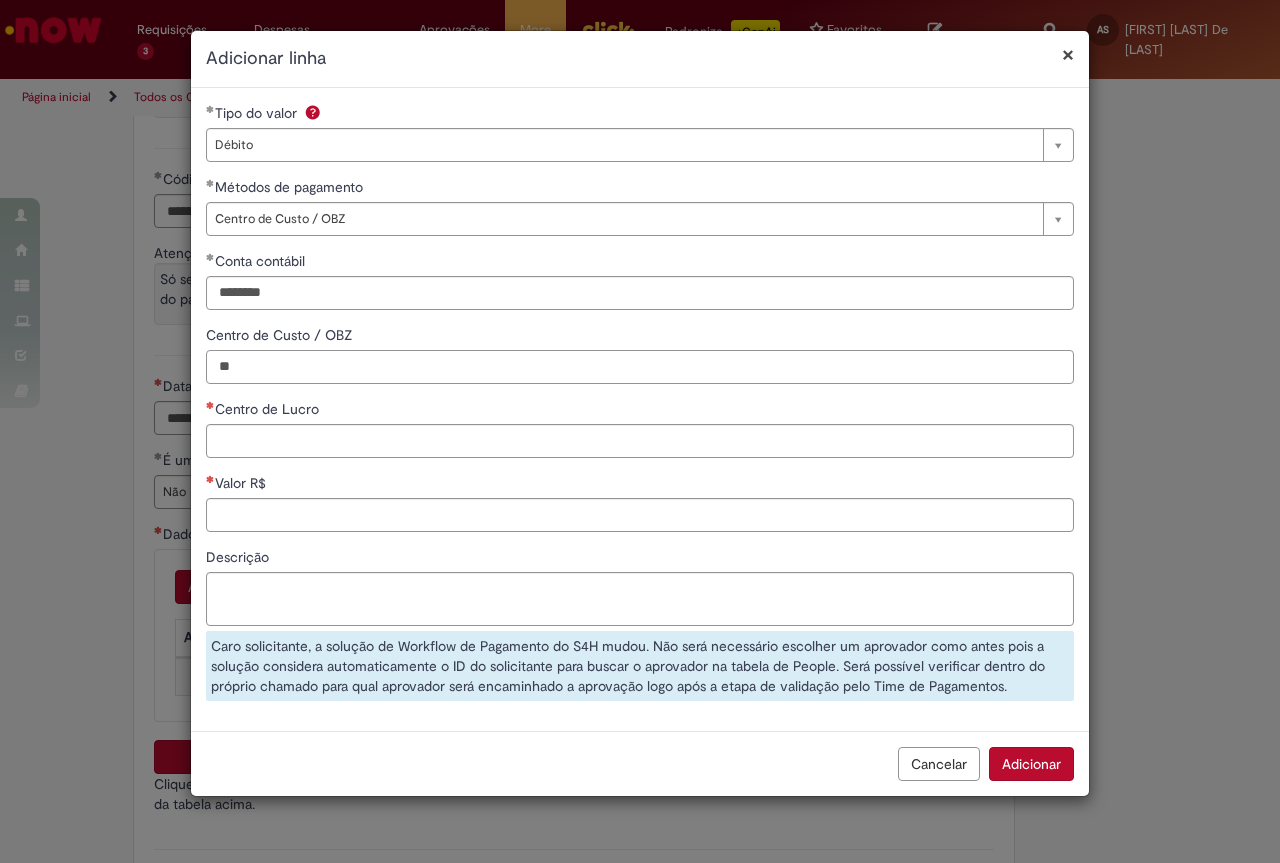 type on "*" 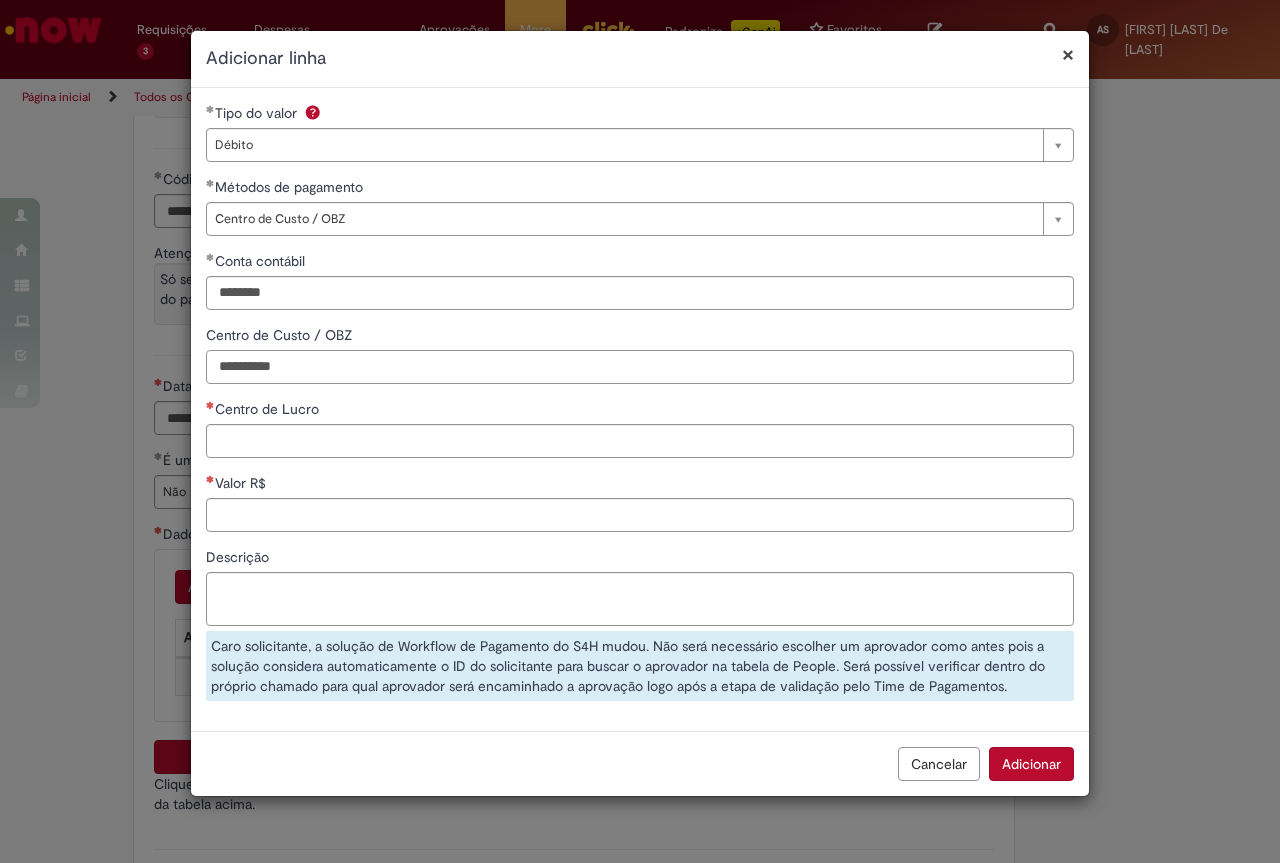 type on "**********" 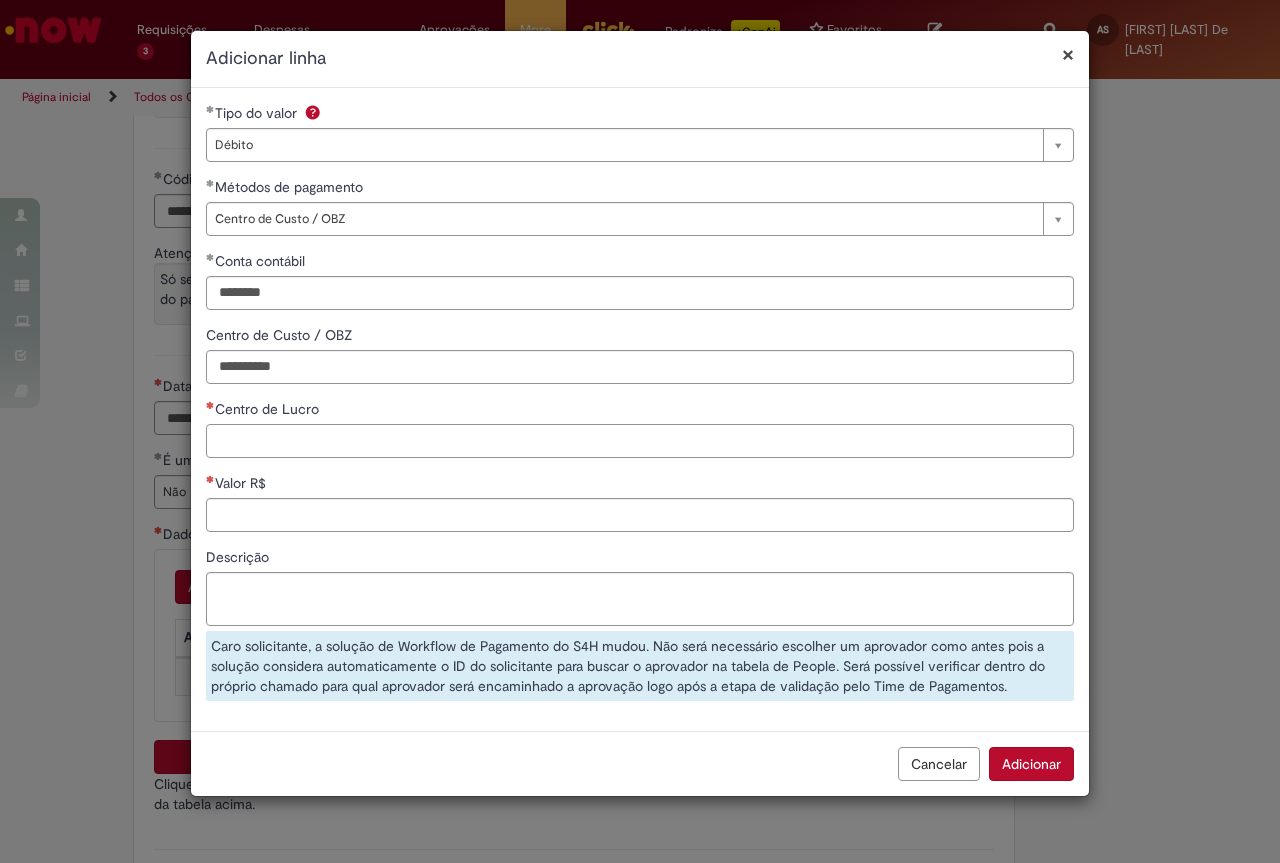 click on "Centro de Lucro" at bounding box center [640, 441] 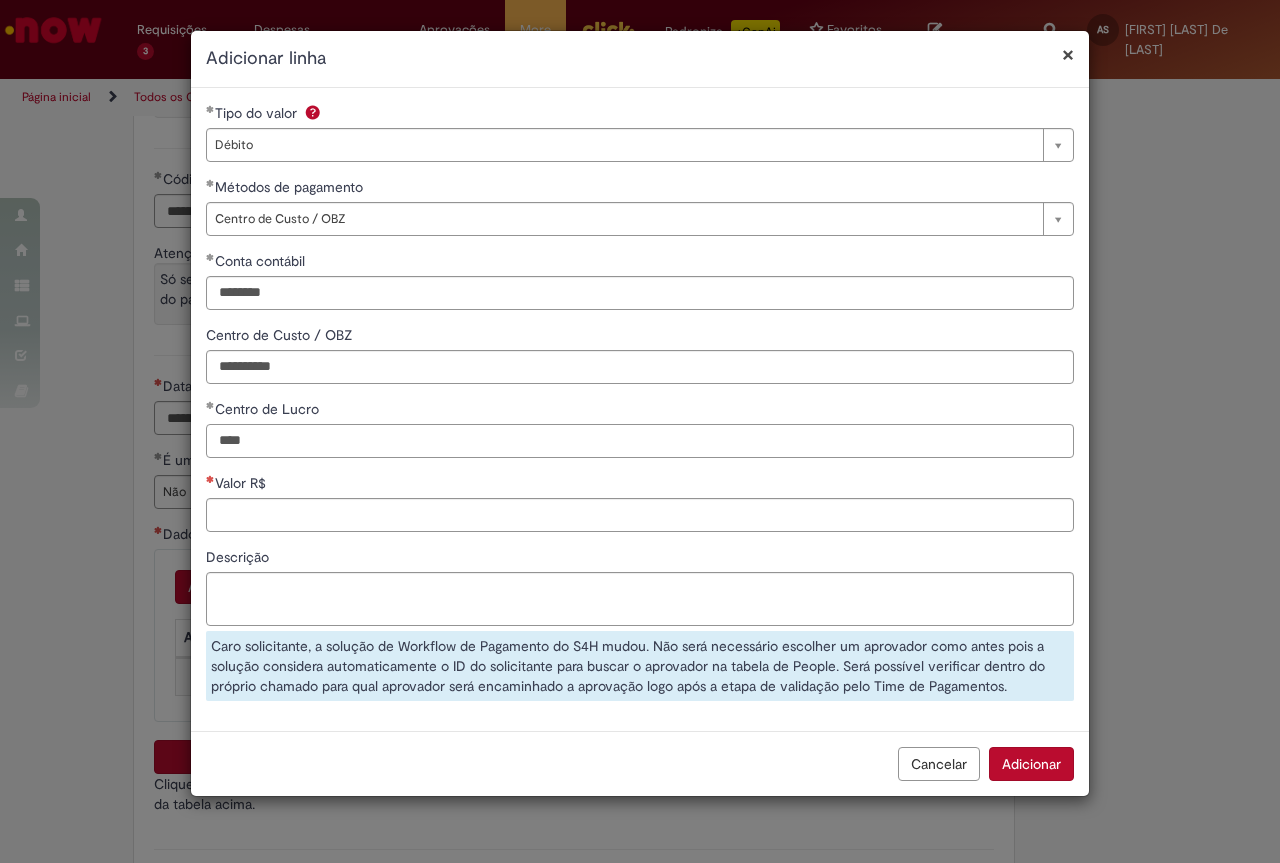 type on "****" 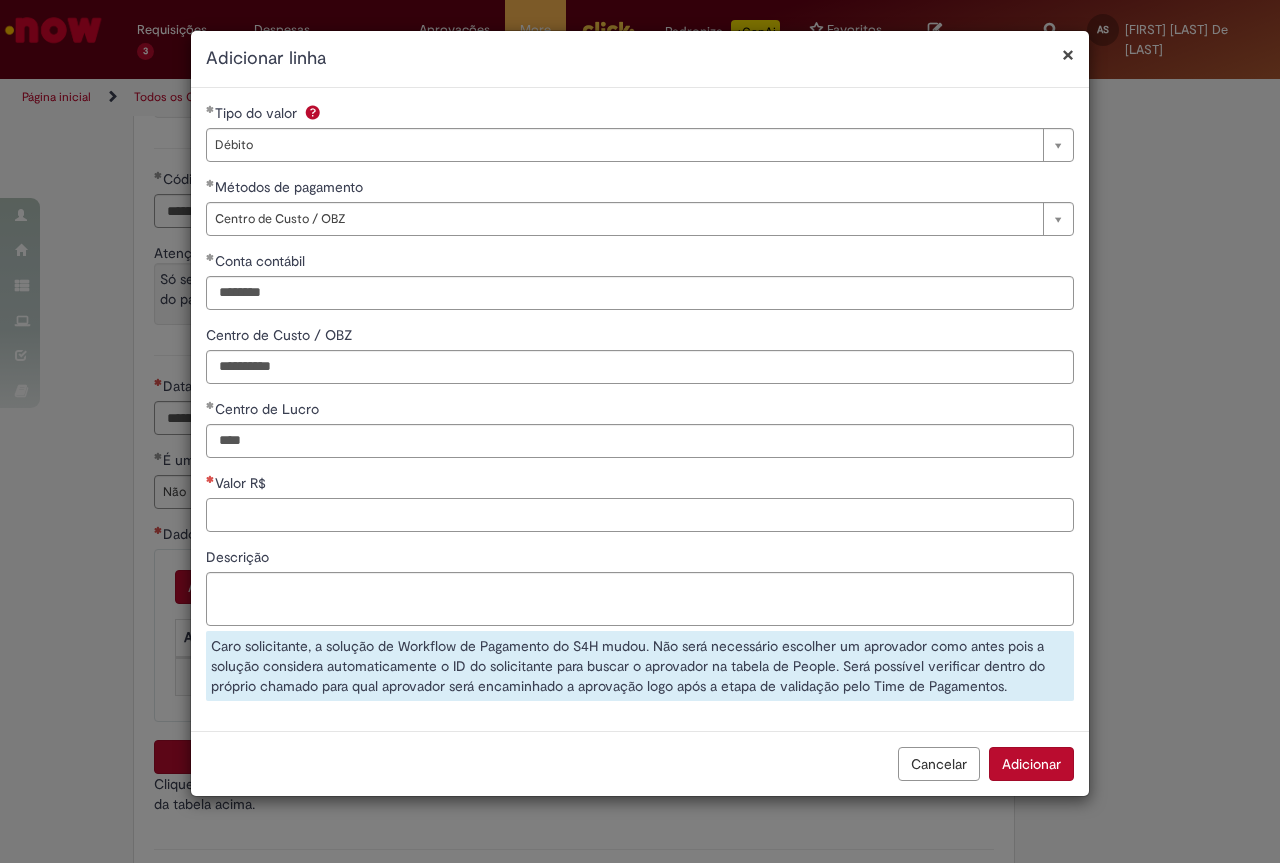 click on "Valor R$" at bounding box center (640, 515) 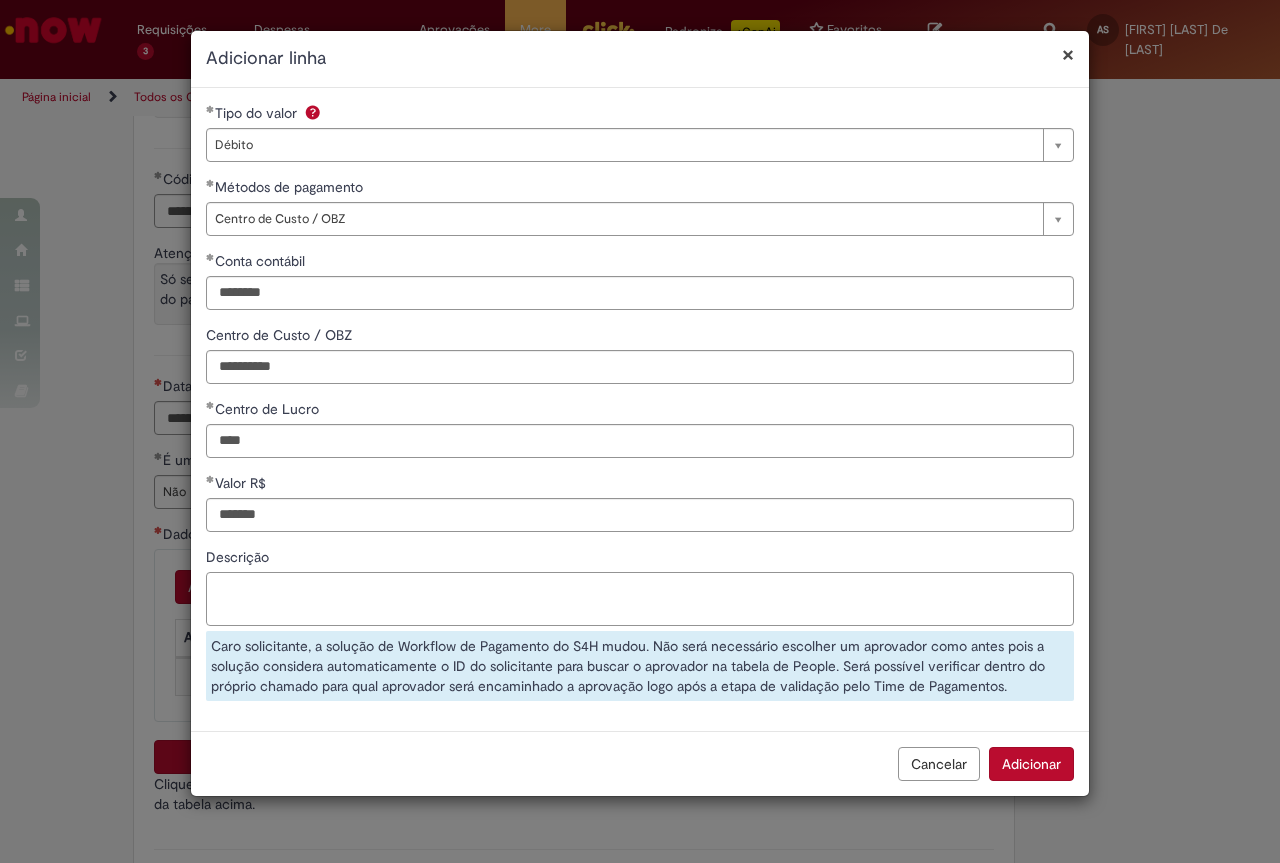 type on "********" 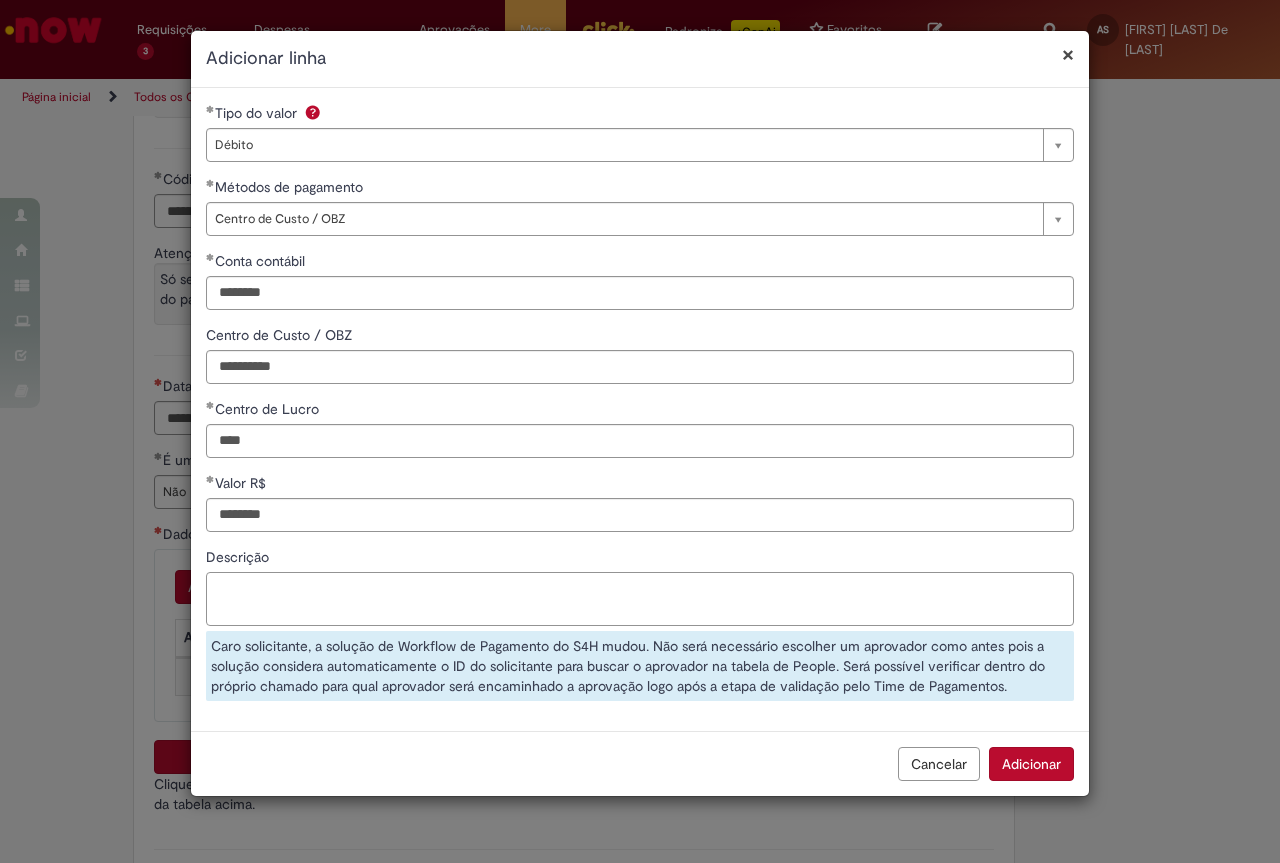 click on "Descrição" at bounding box center (640, 599) 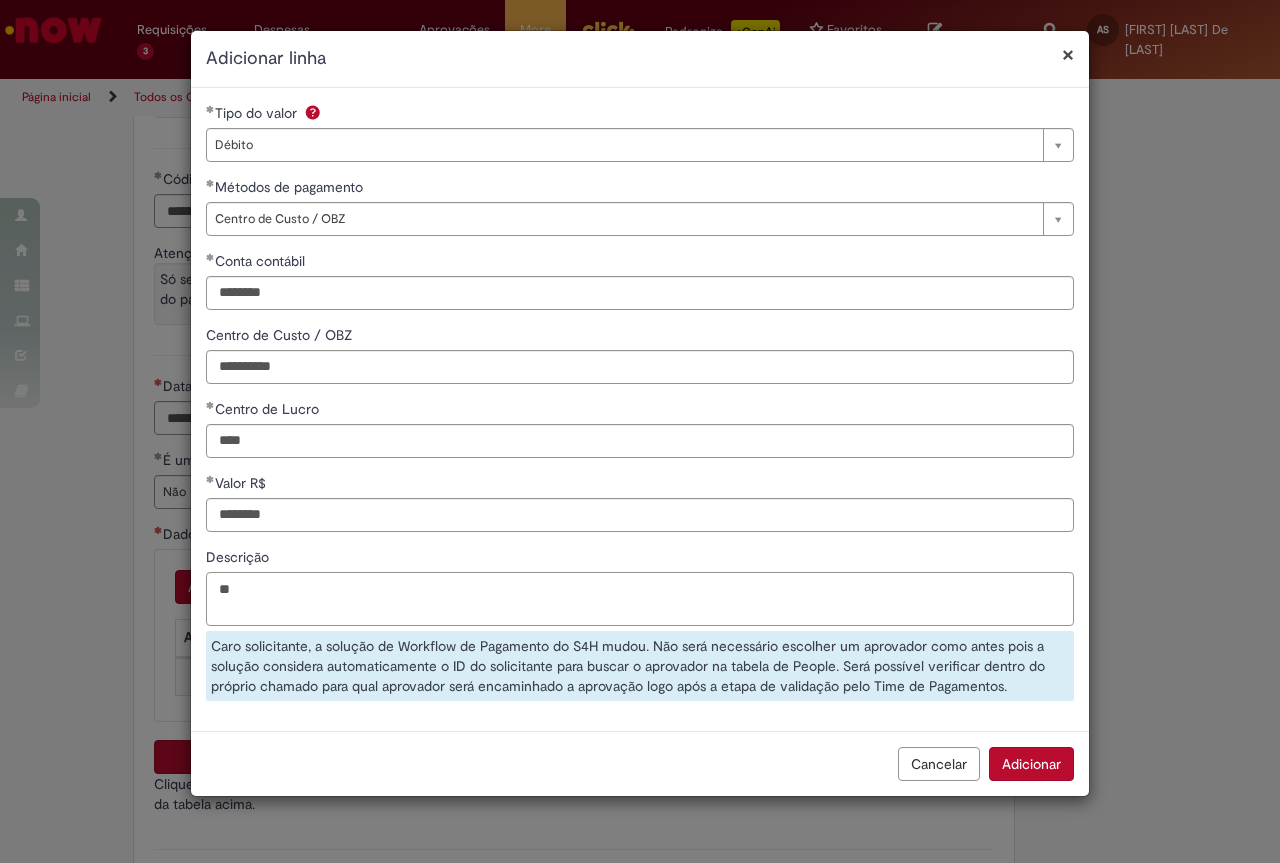 type on "*" 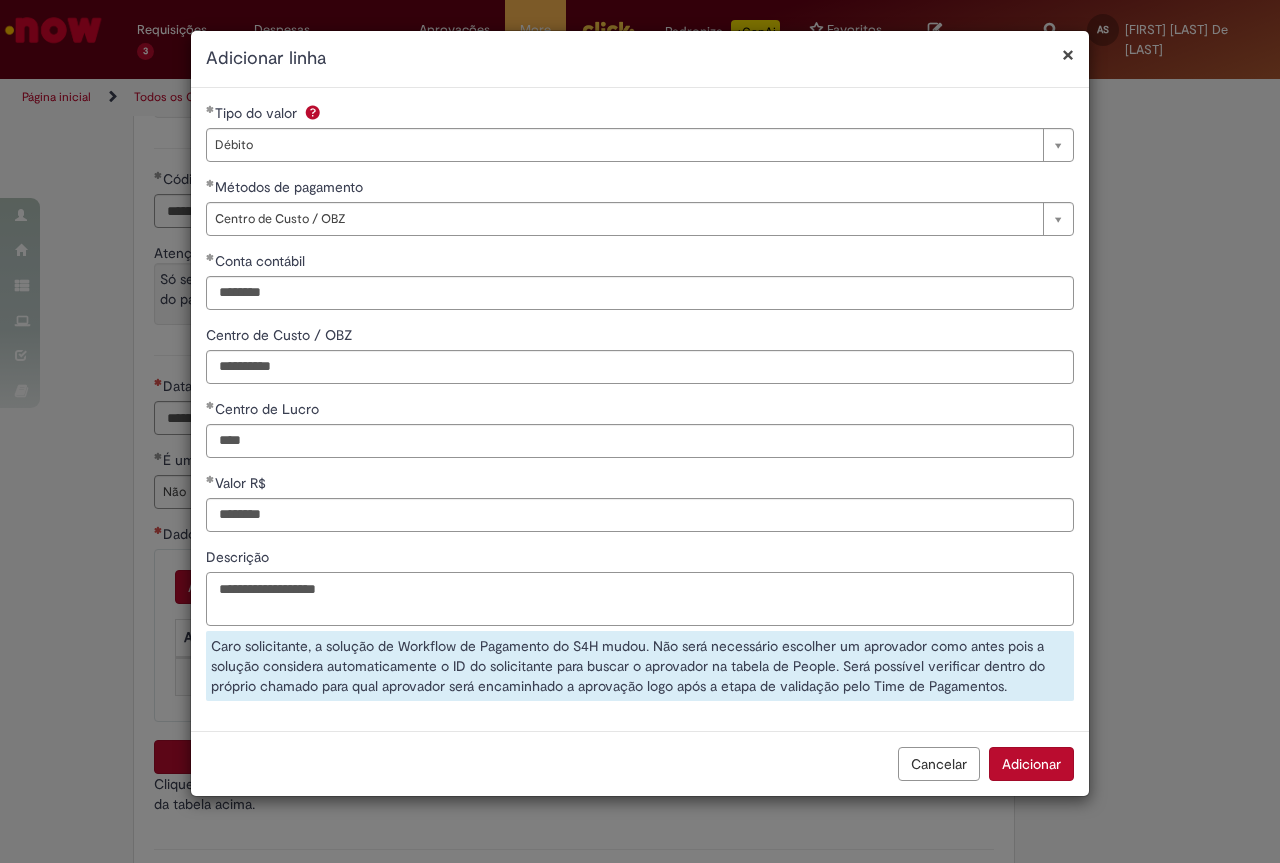 click on "**********" at bounding box center [640, 599] 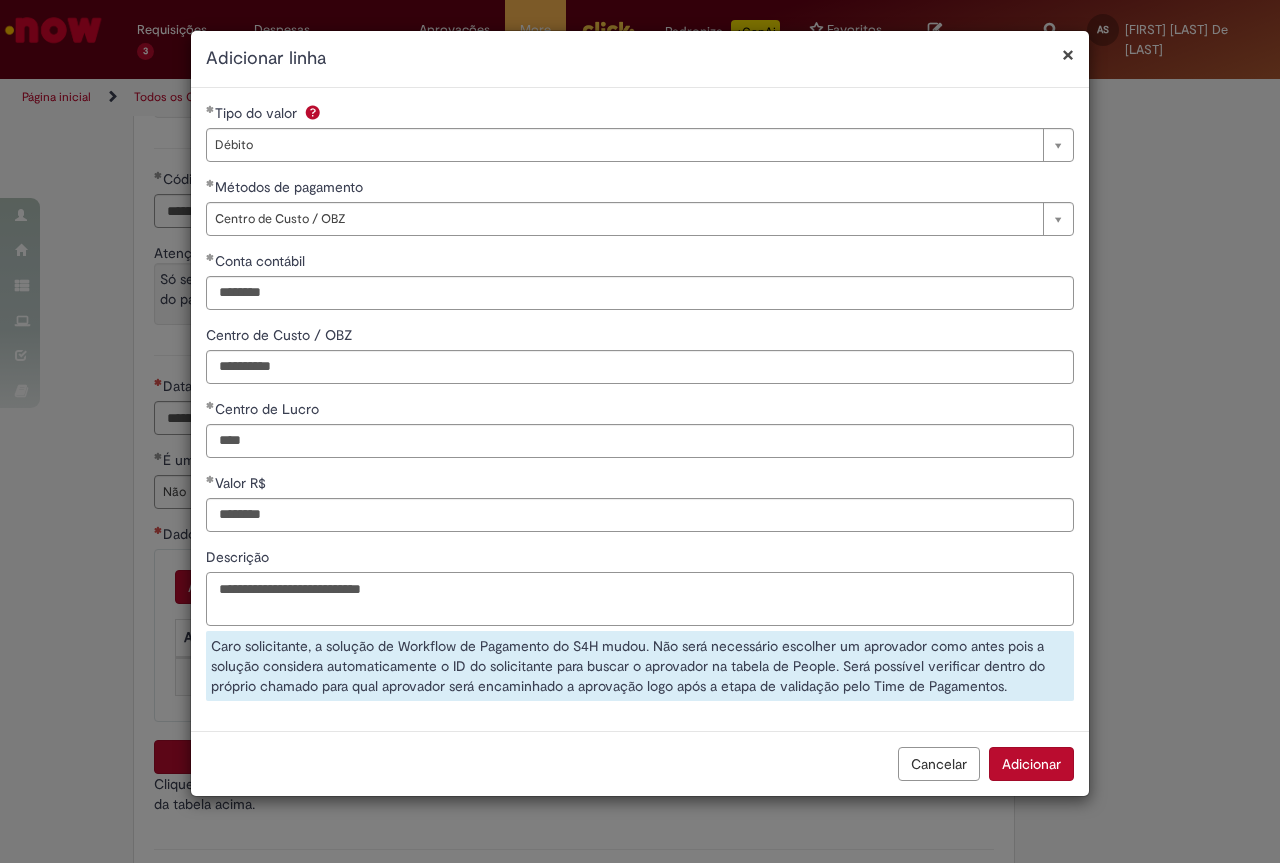 drag, startPoint x: 424, startPoint y: 584, endPoint x: 196, endPoint y: 576, distance: 228.1403 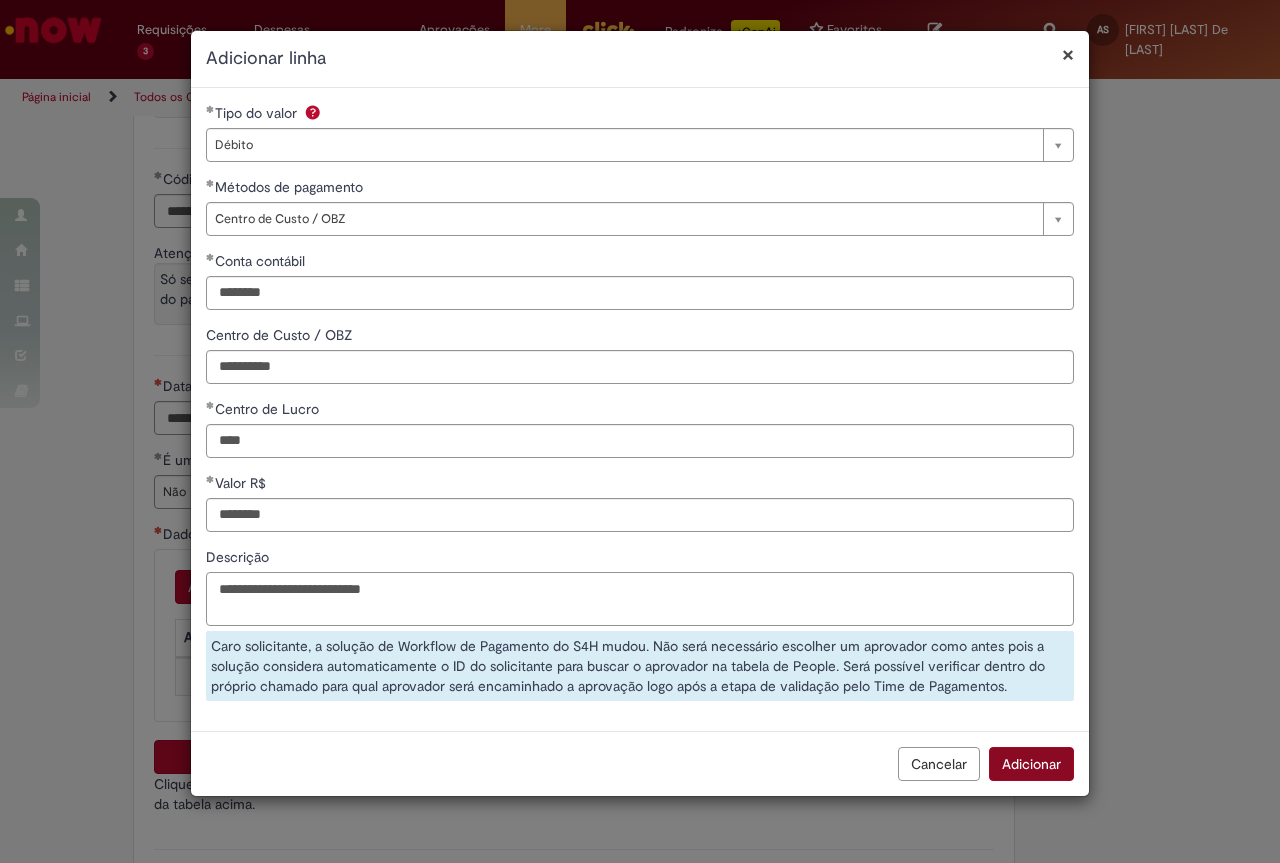 type on "**********" 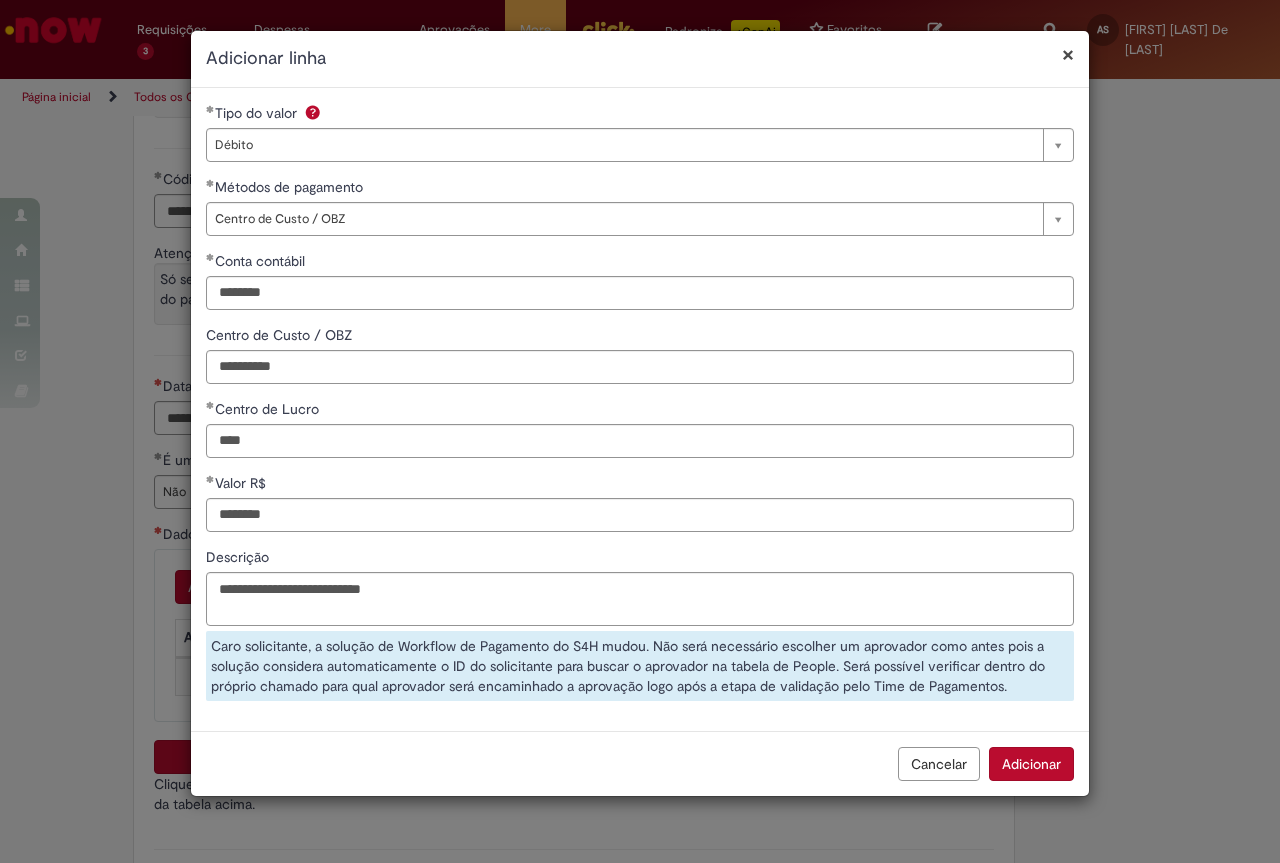 click on "**********" at bounding box center [640, 431] 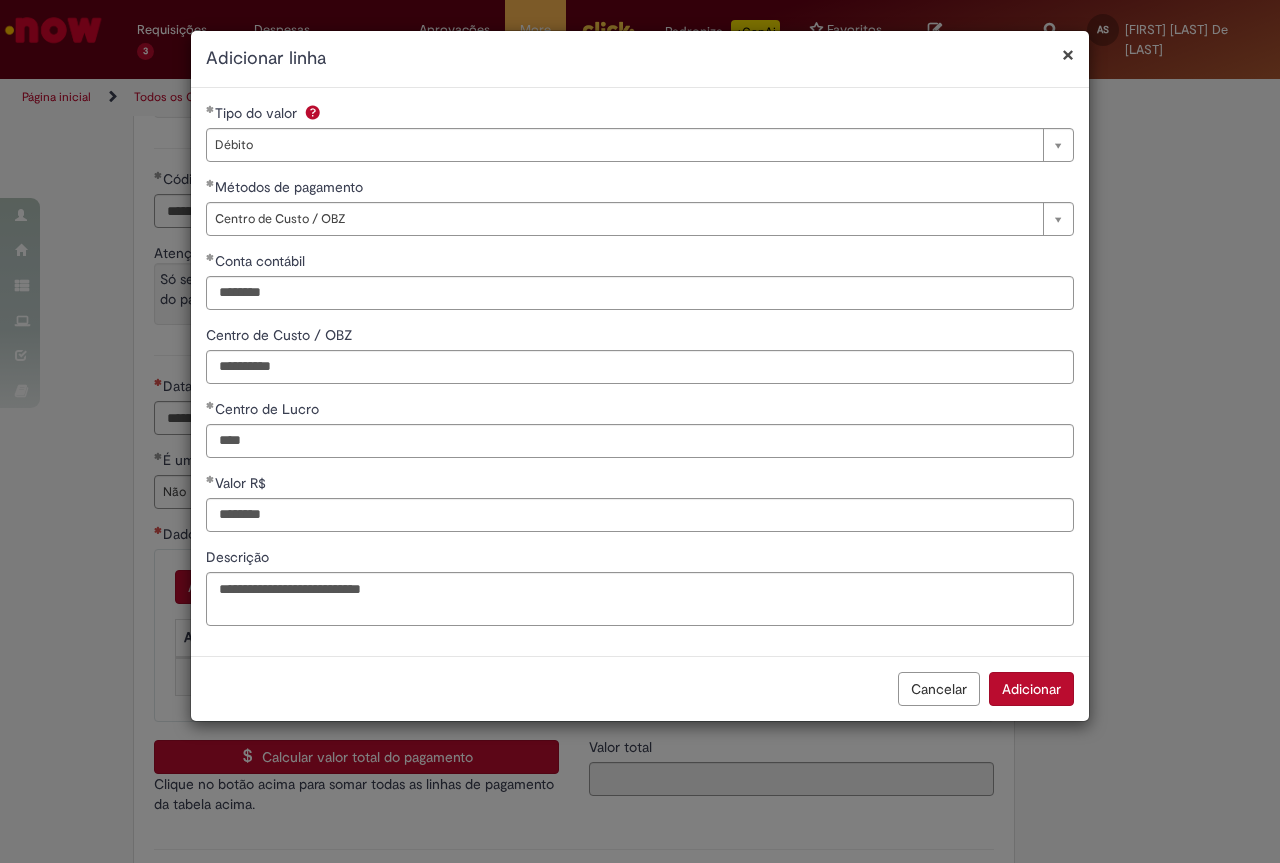 click on "Adicionar" at bounding box center (1031, 689) 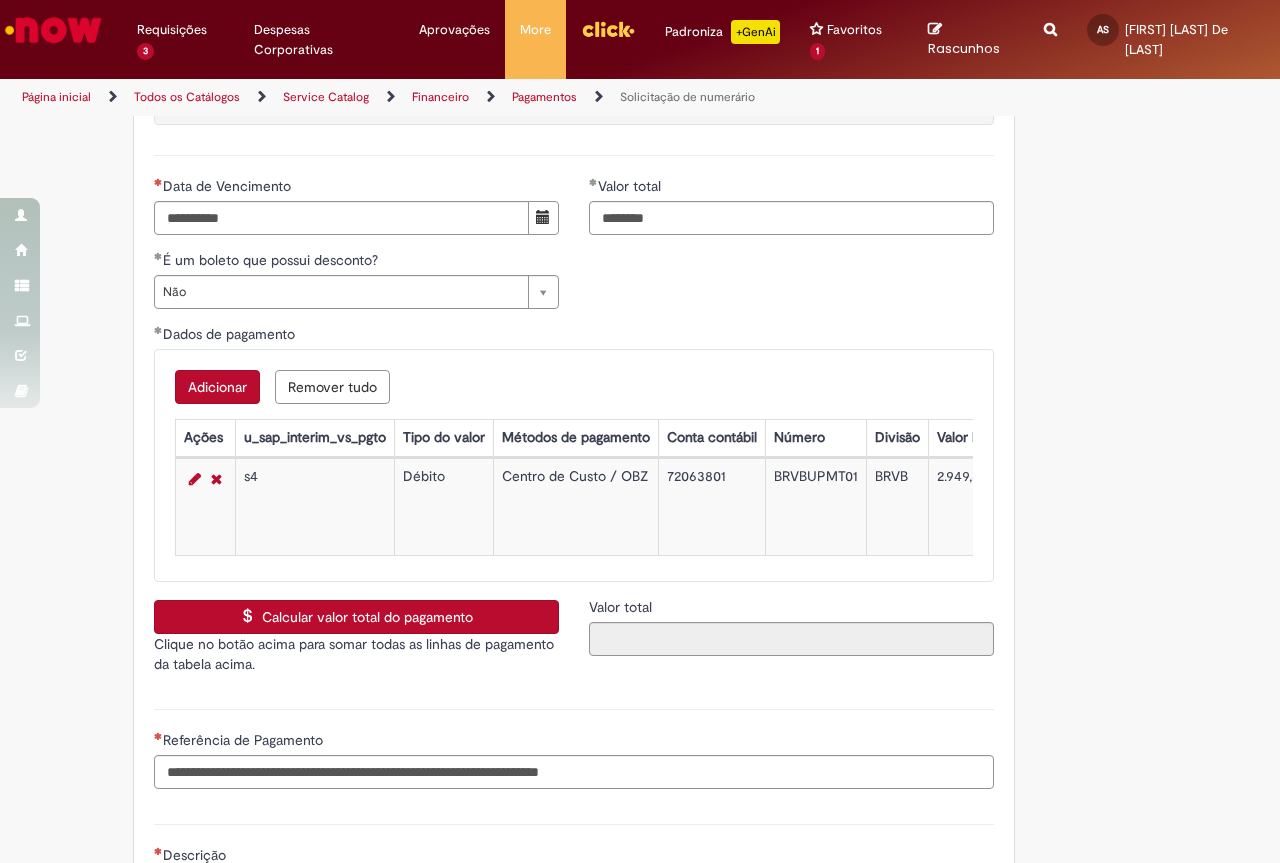 scroll, scrollTop: 3777, scrollLeft: 0, axis: vertical 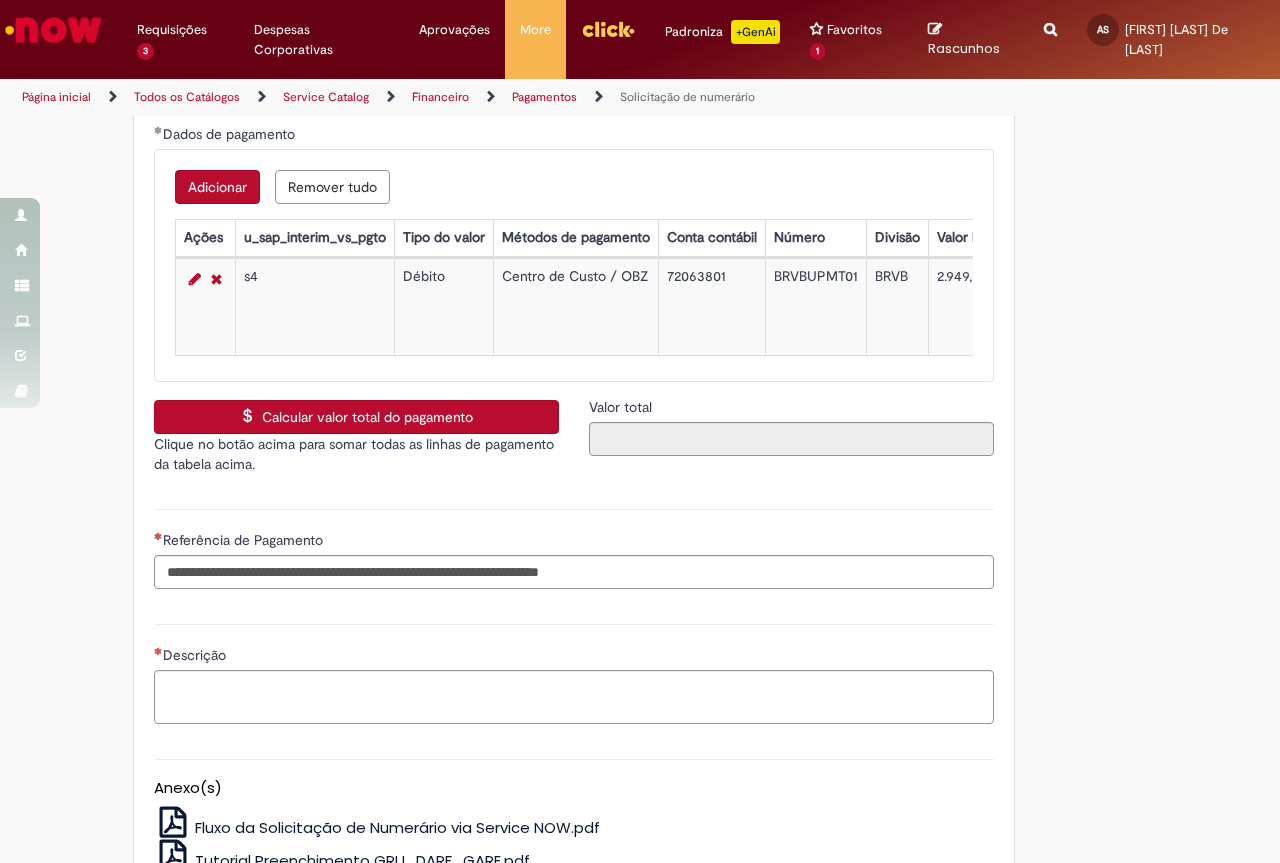 click on "Calcular valor total do pagamento" at bounding box center [356, 417] 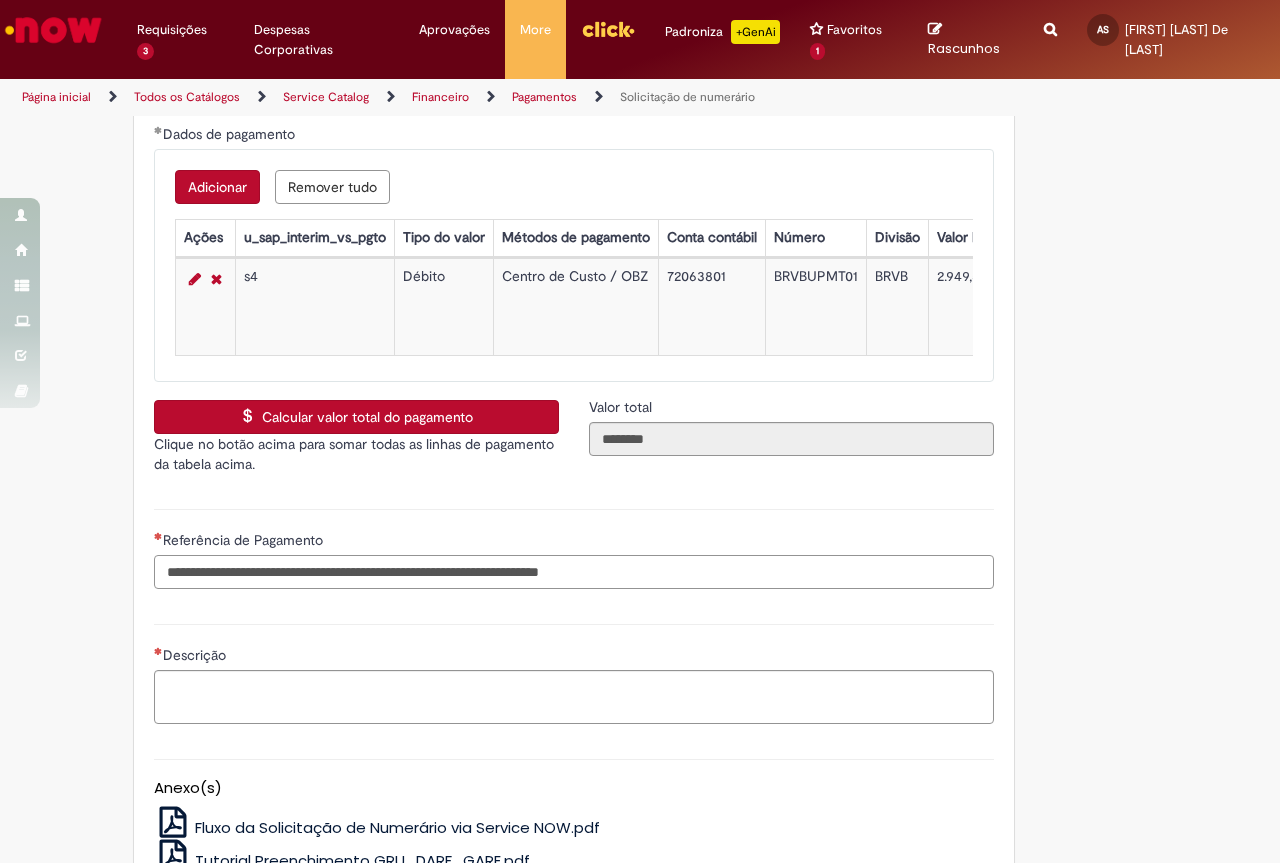 click on "Referência de Pagamento" at bounding box center [574, 572] 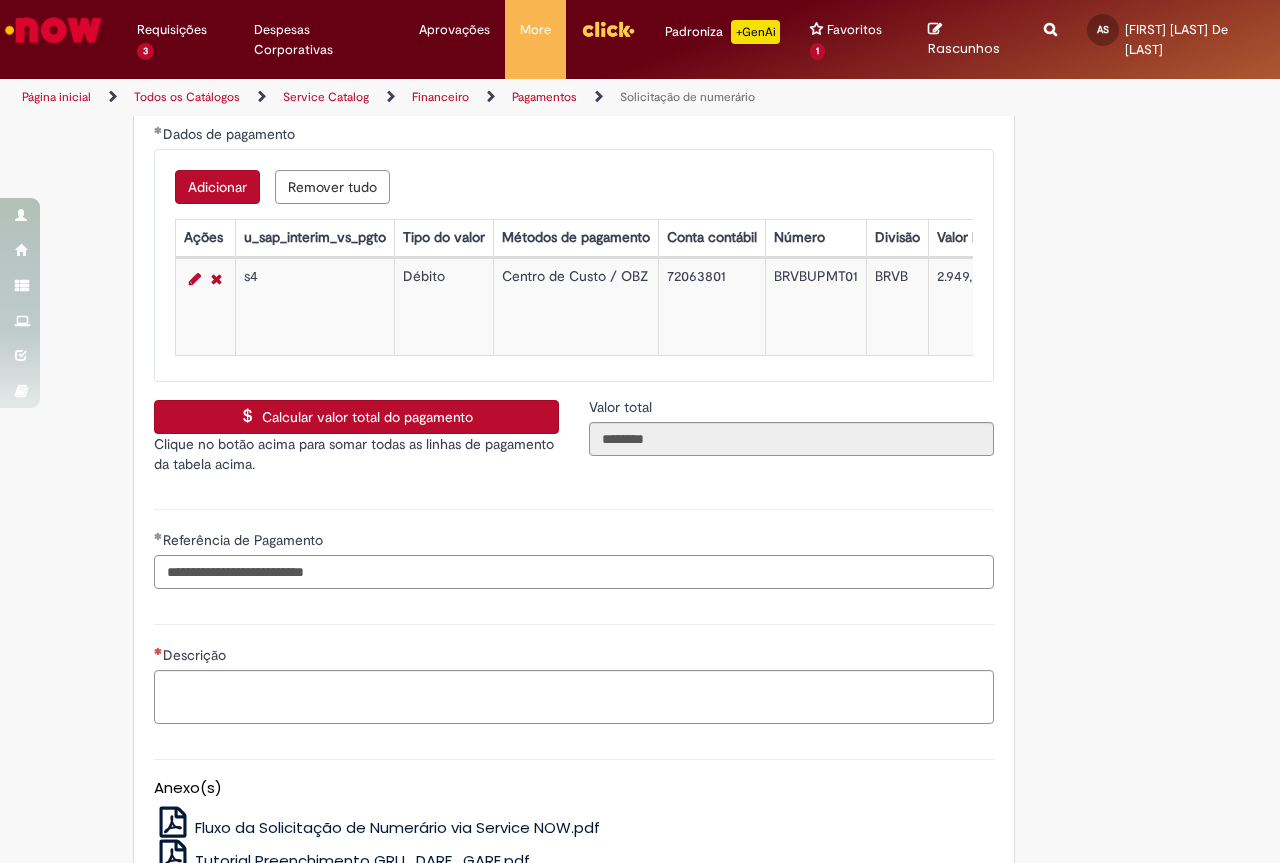type on "**********" 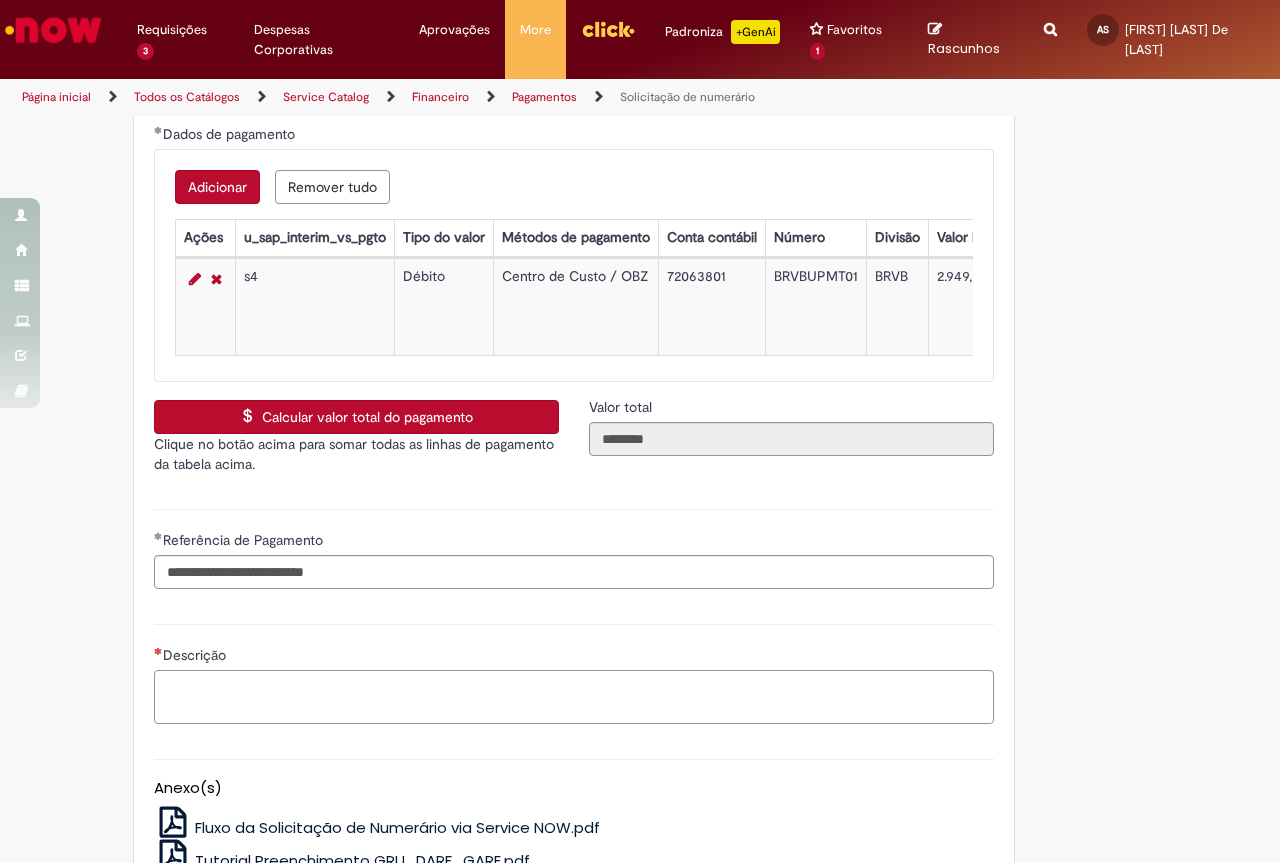 click on "Descrição" at bounding box center (574, 697) 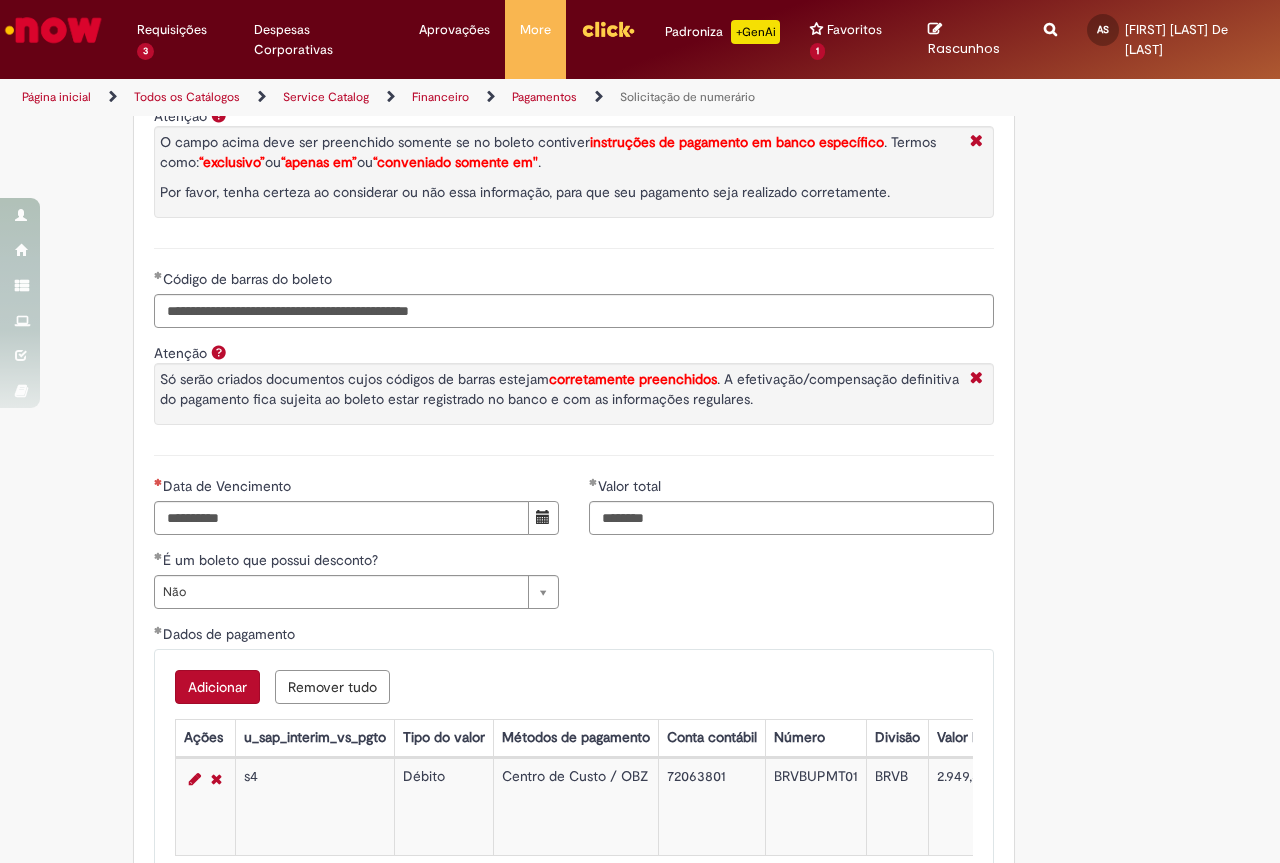 scroll, scrollTop: 2777, scrollLeft: 0, axis: vertical 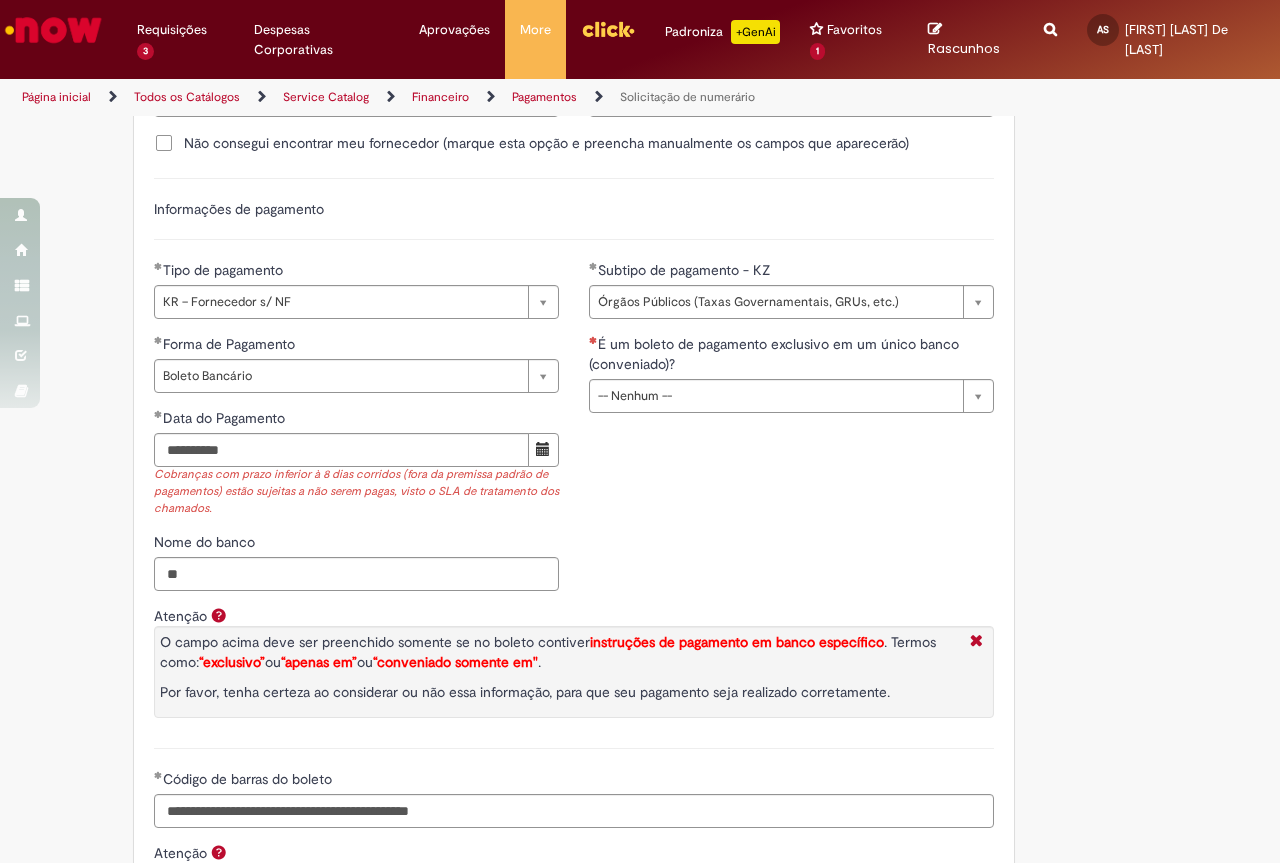 type on "**********" 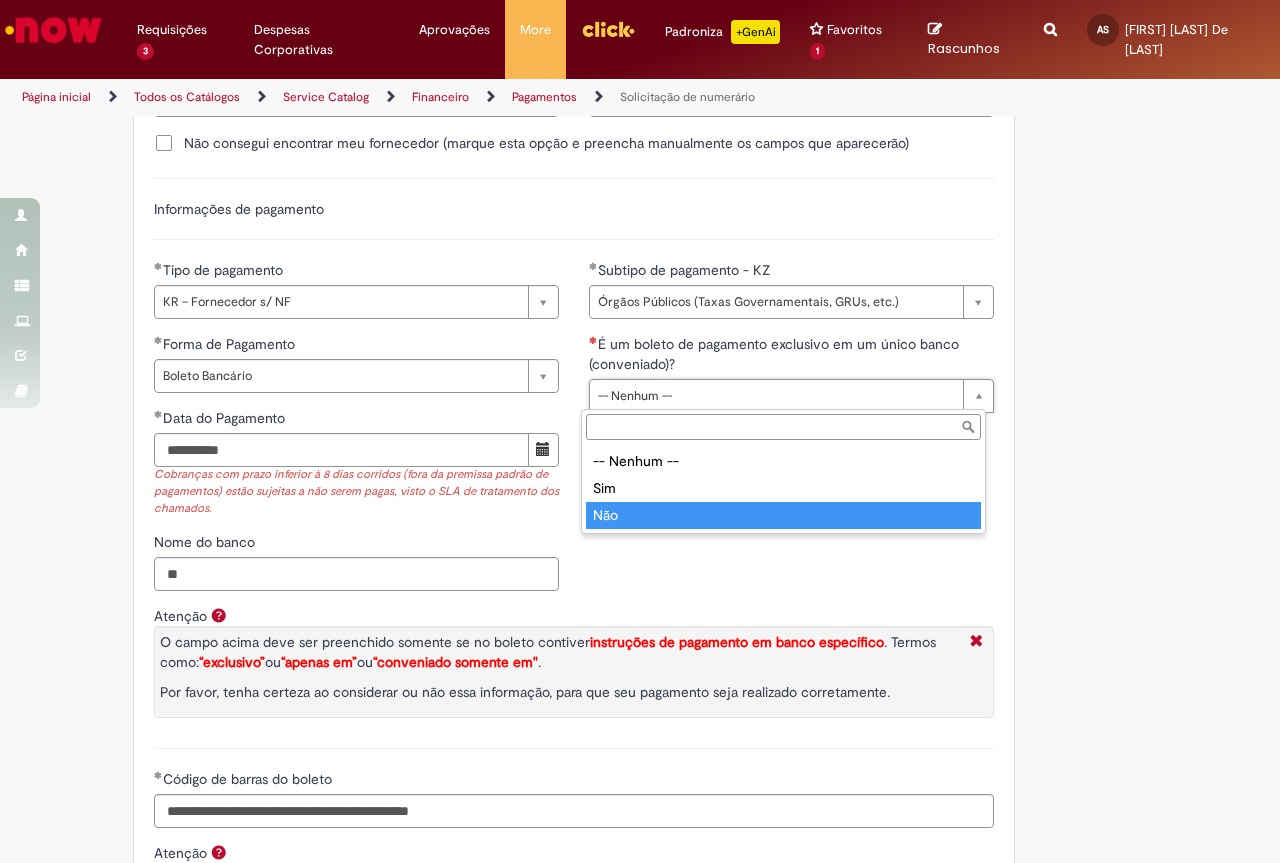 type on "***" 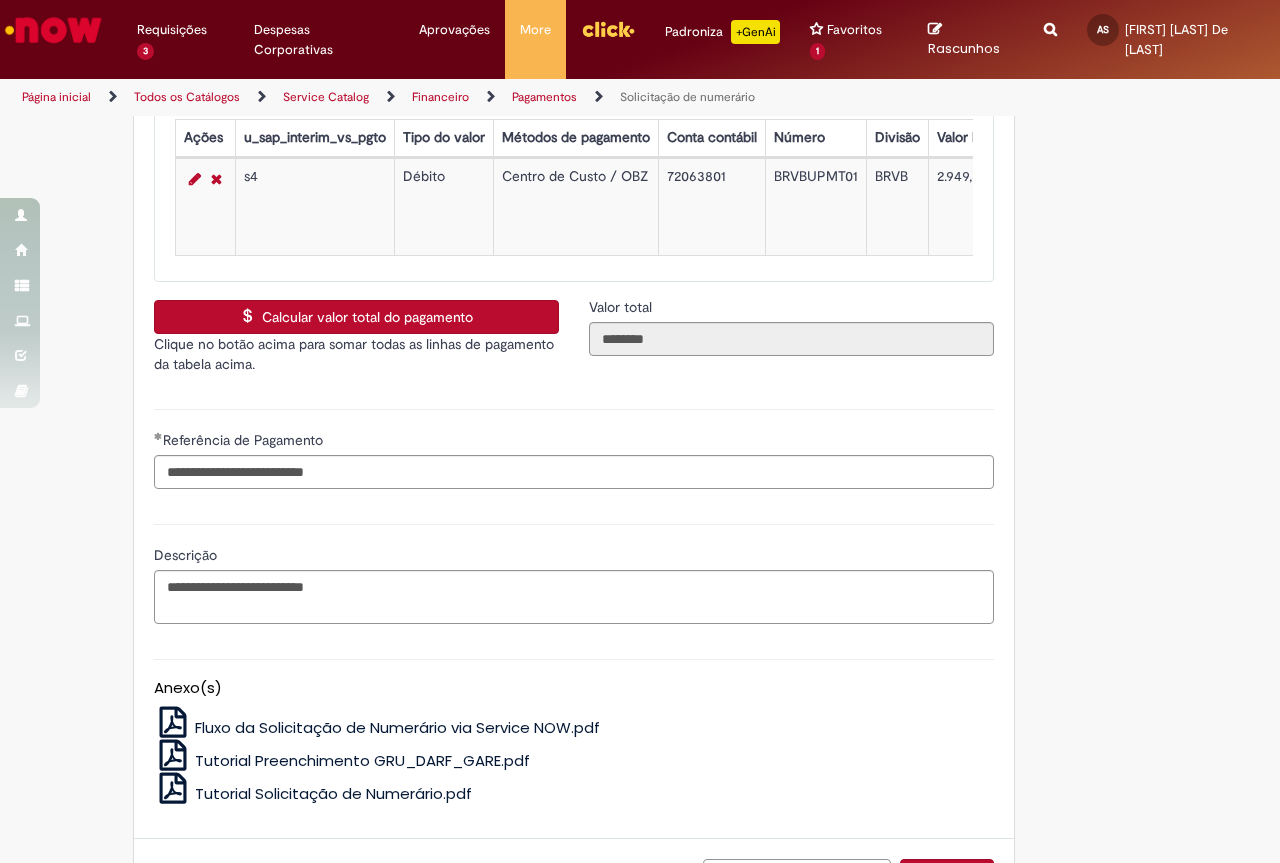 scroll, scrollTop: 4053, scrollLeft: 0, axis: vertical 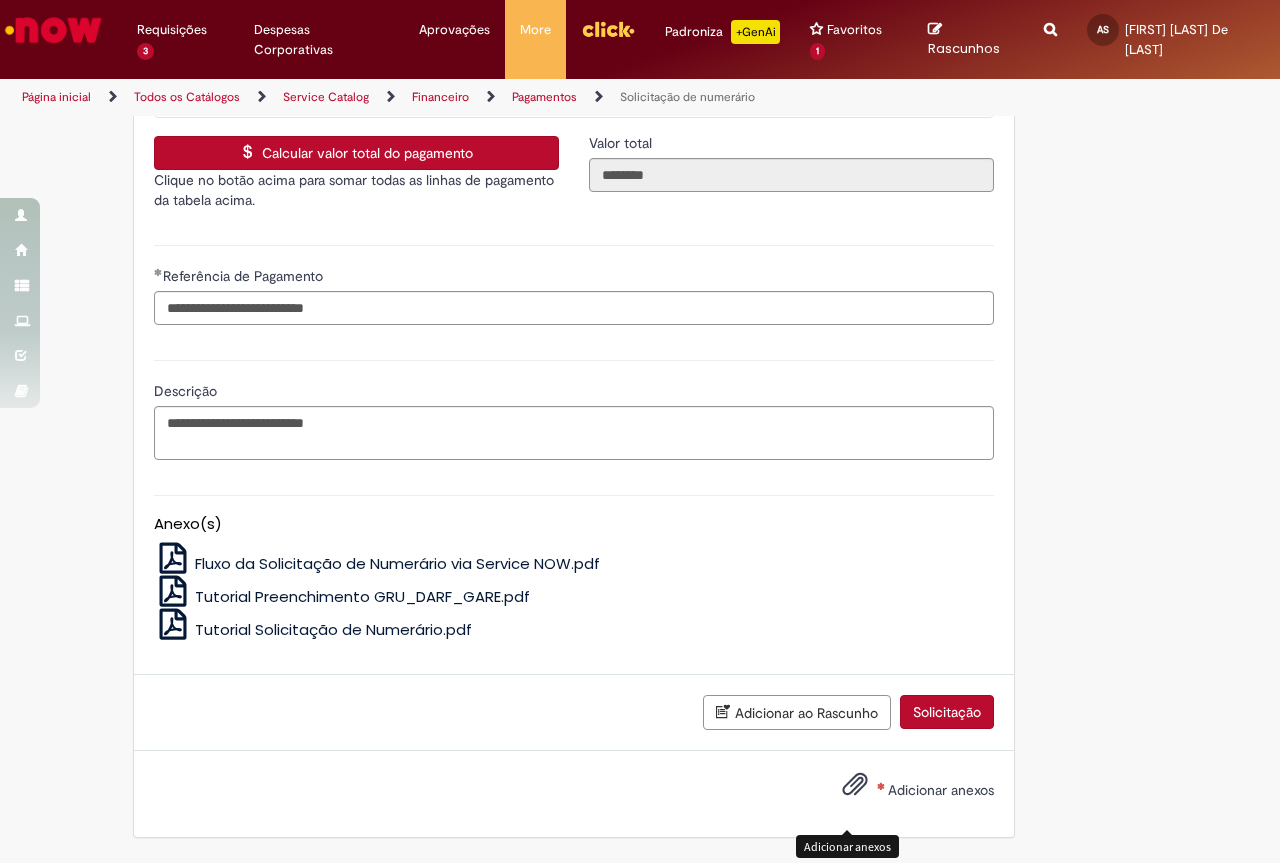 click at bounding box center [855, 785] 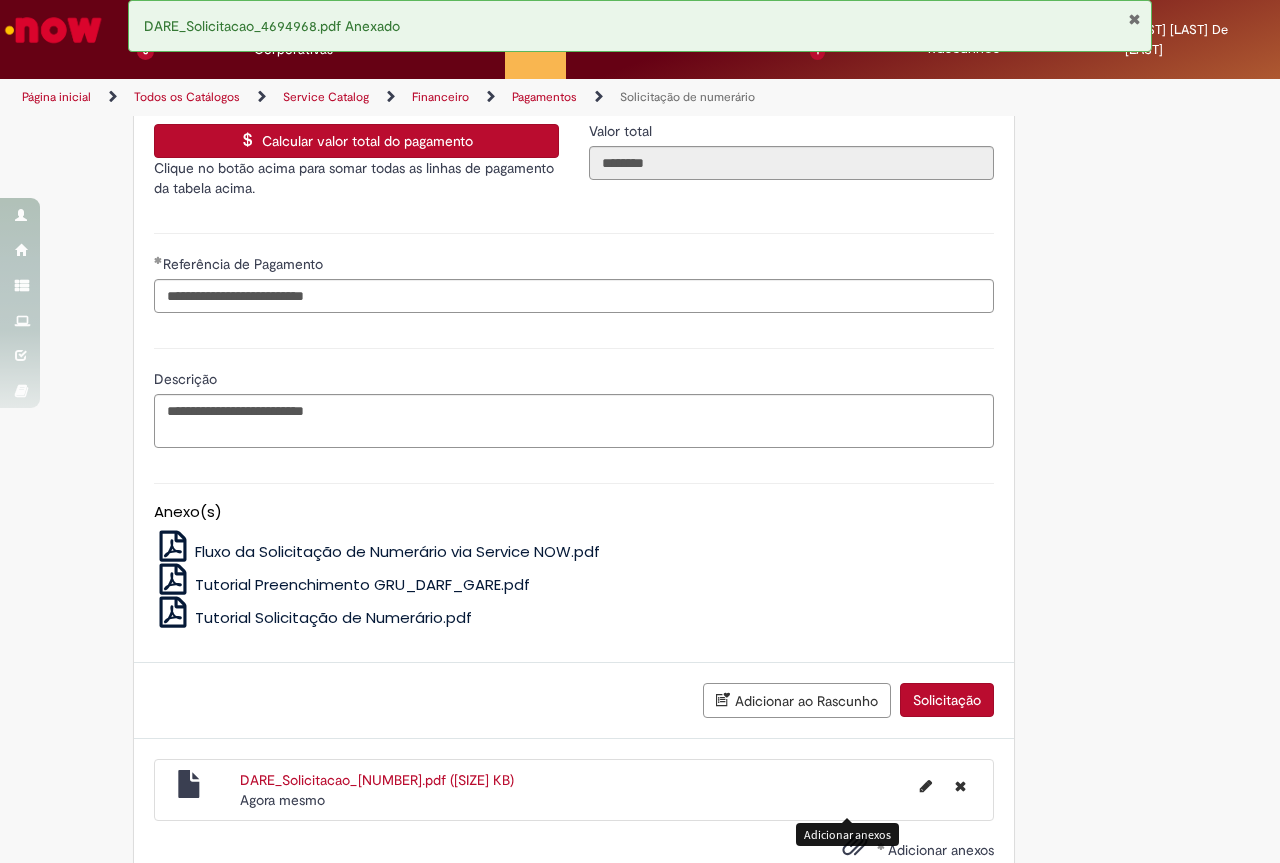 scroll, scrollTop: 4125, scrollLeft: 0, axis: vertical 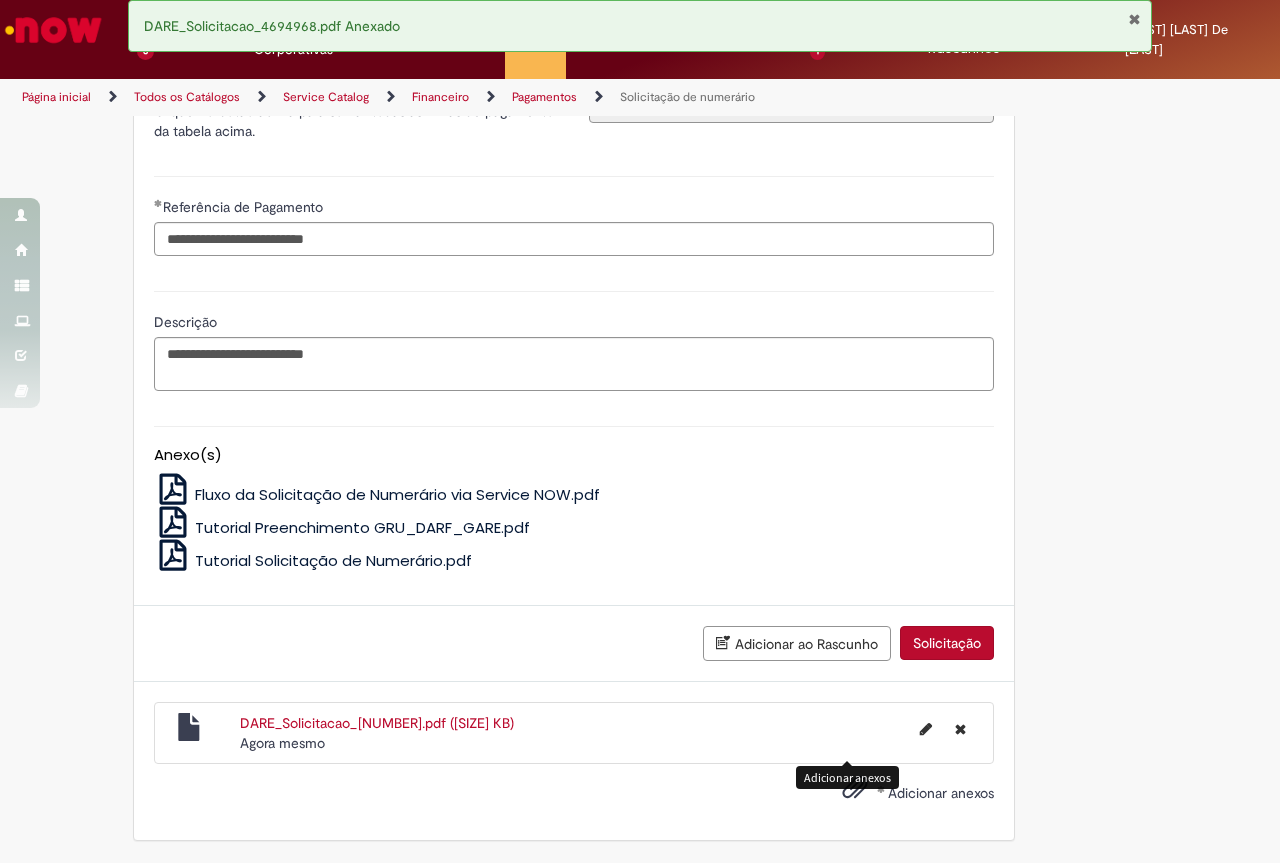 click on "Solicitação" at bounding box center [947, 643] 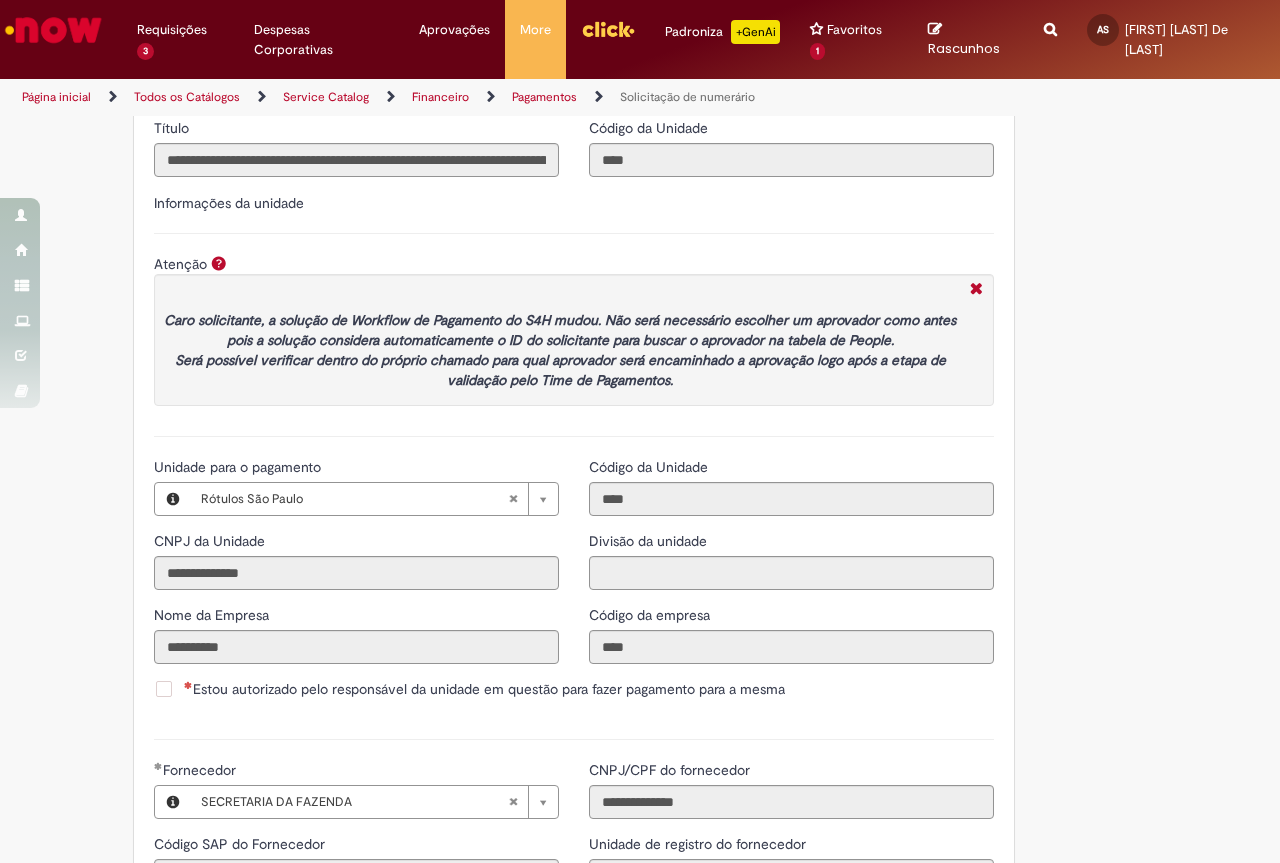 scroll, scrollTop: 2301, scrollLeft: 0, axis: vertical 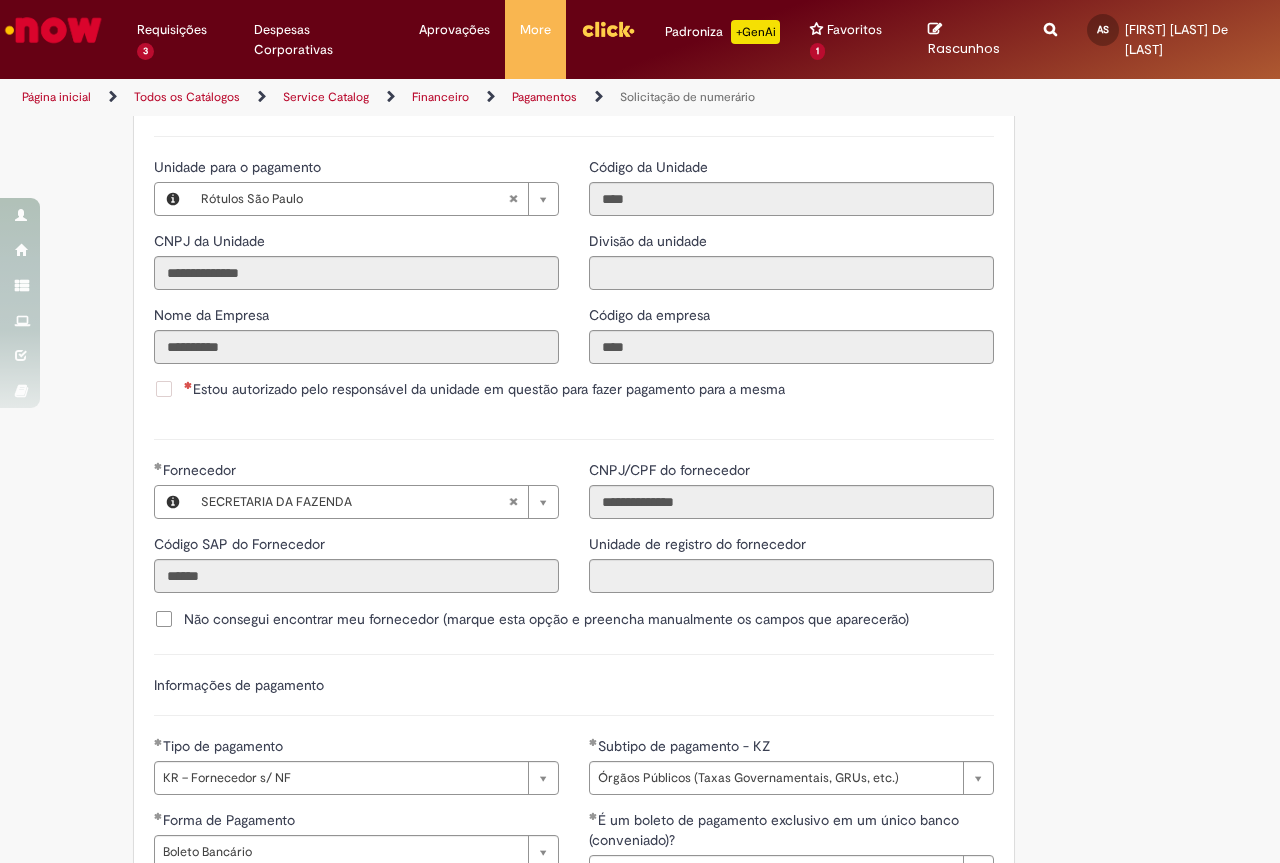 click on "Estou autorizado pelo responsável da unidade em questão para fazer pagamento para a mesma" at bounding box center [484, 389] 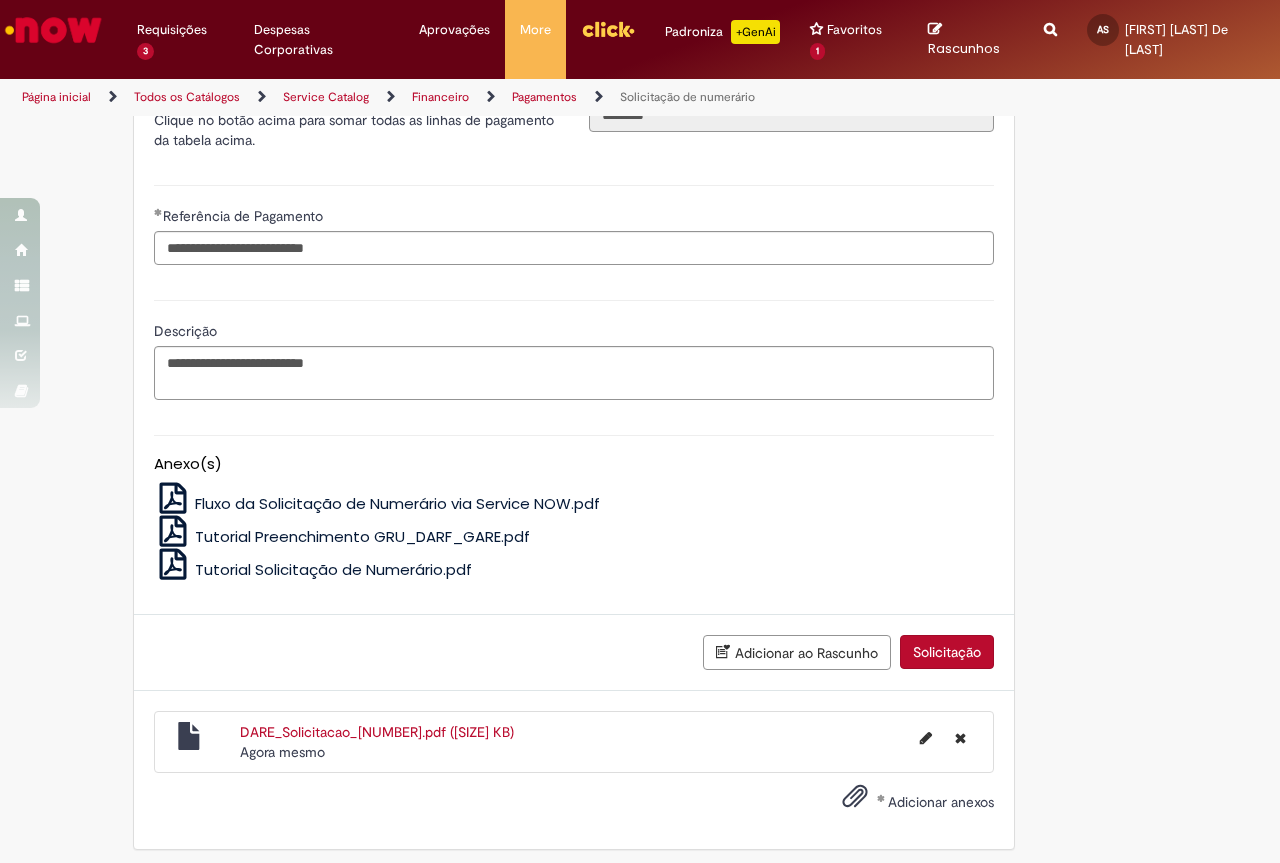 scroll, scrollTop: 4125, scrollLeft: 0, axis: vertical 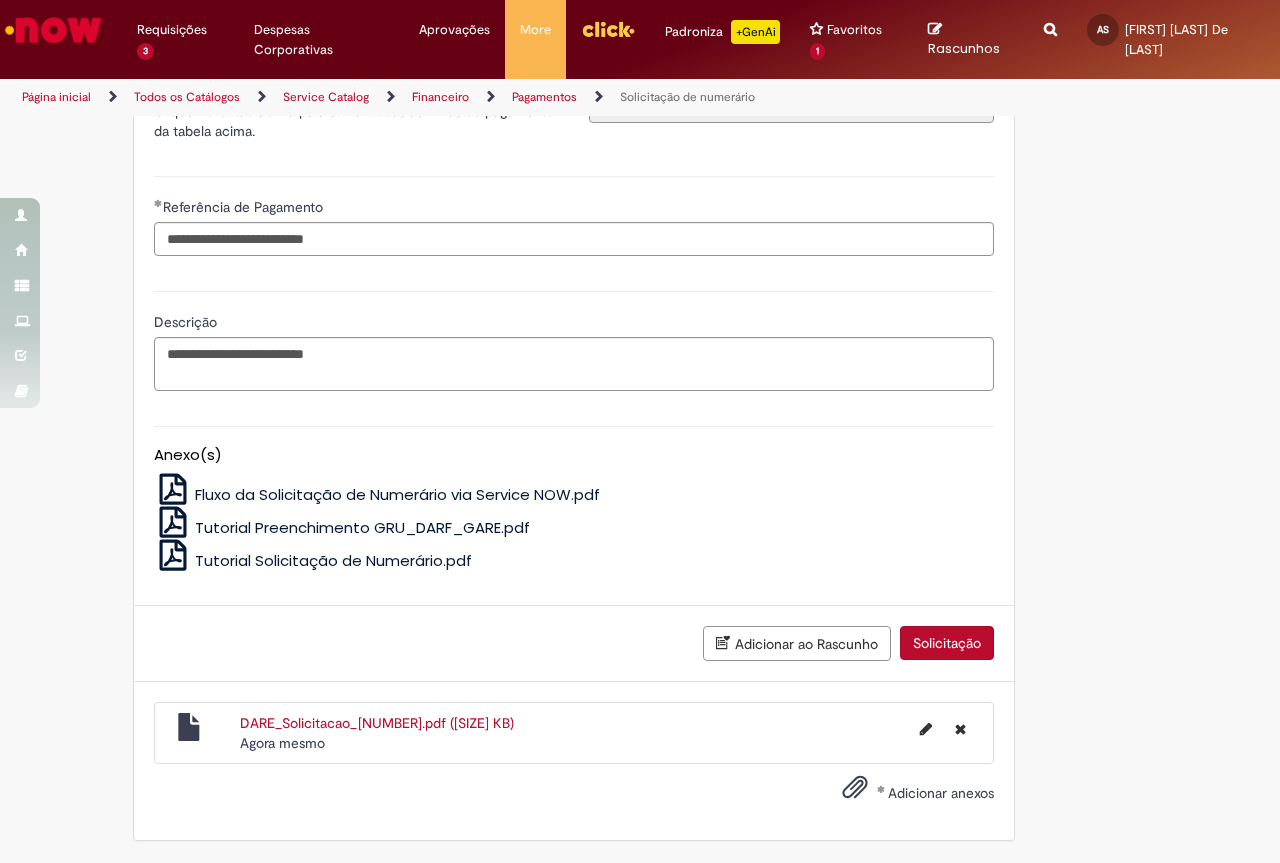 click on "Solicitação" at bounding box center [947, 643] 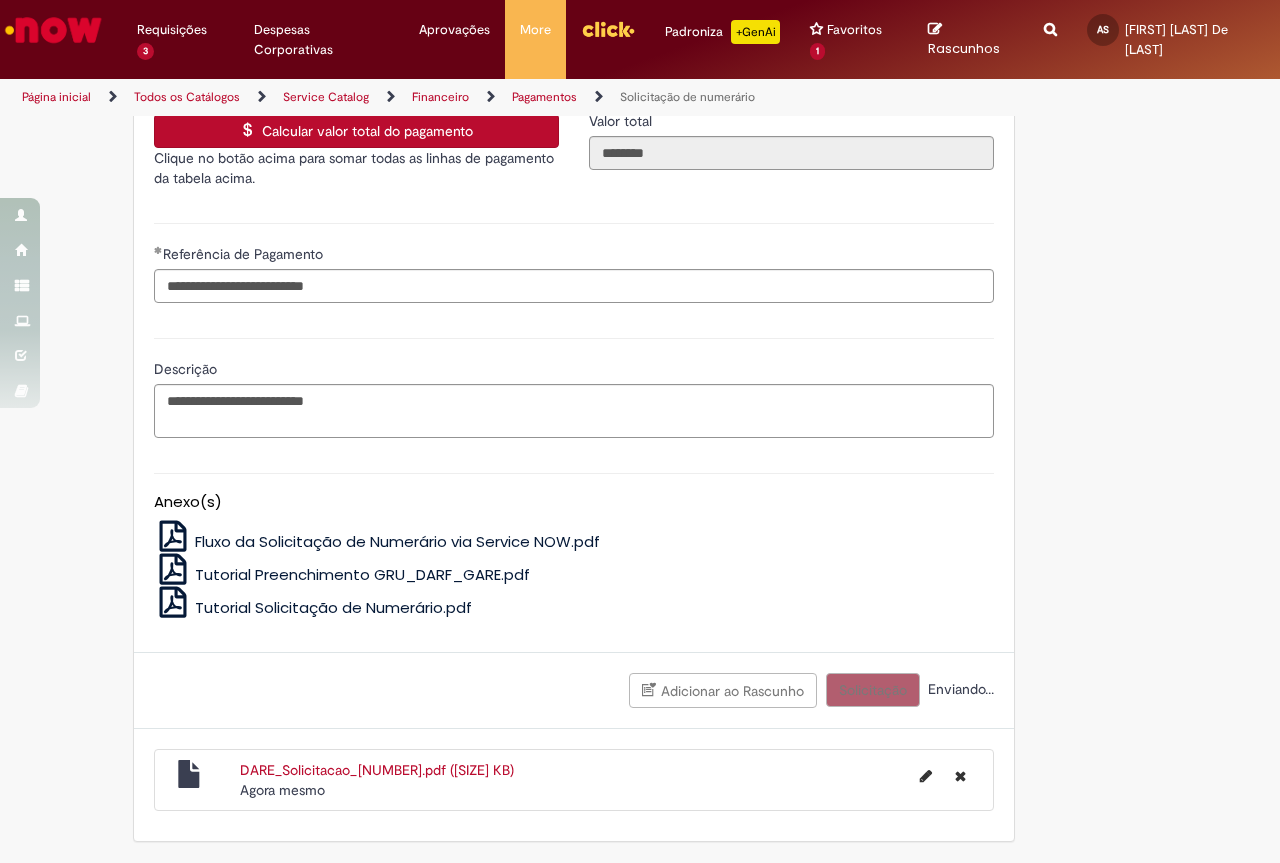 scroll, scrollTop: 3306, scrollLeft: 0, axis: vertical 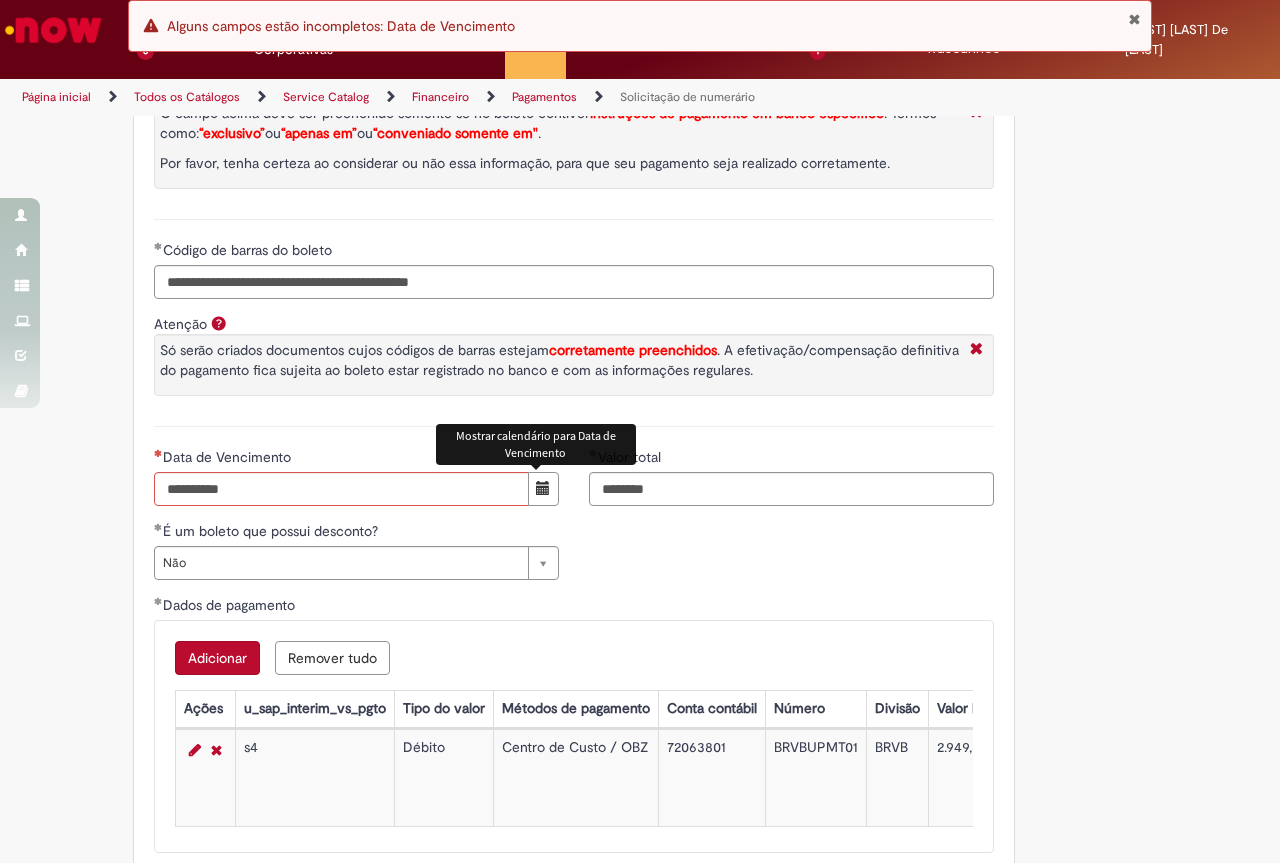 click at bounding box center [543, 488] 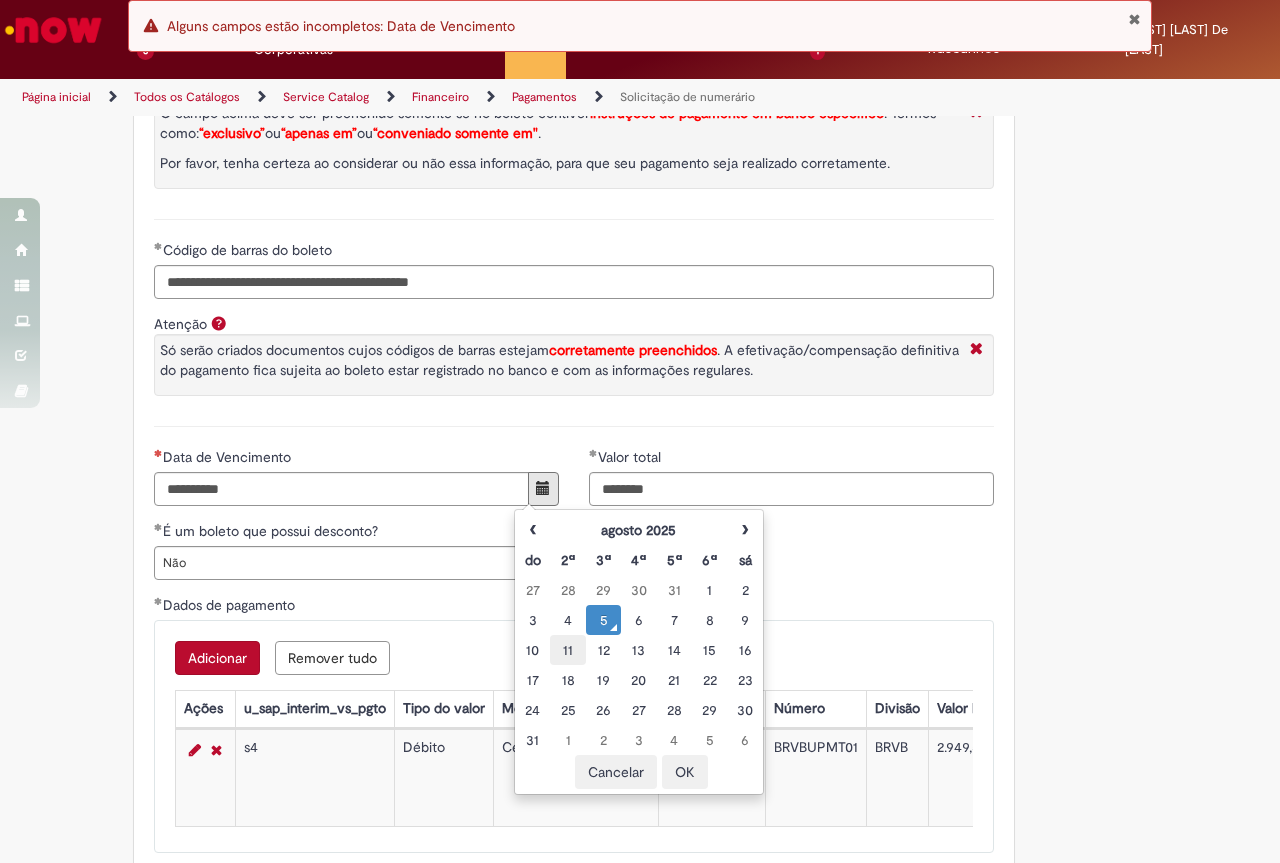 click on "11" at bounding box center [567, 650] 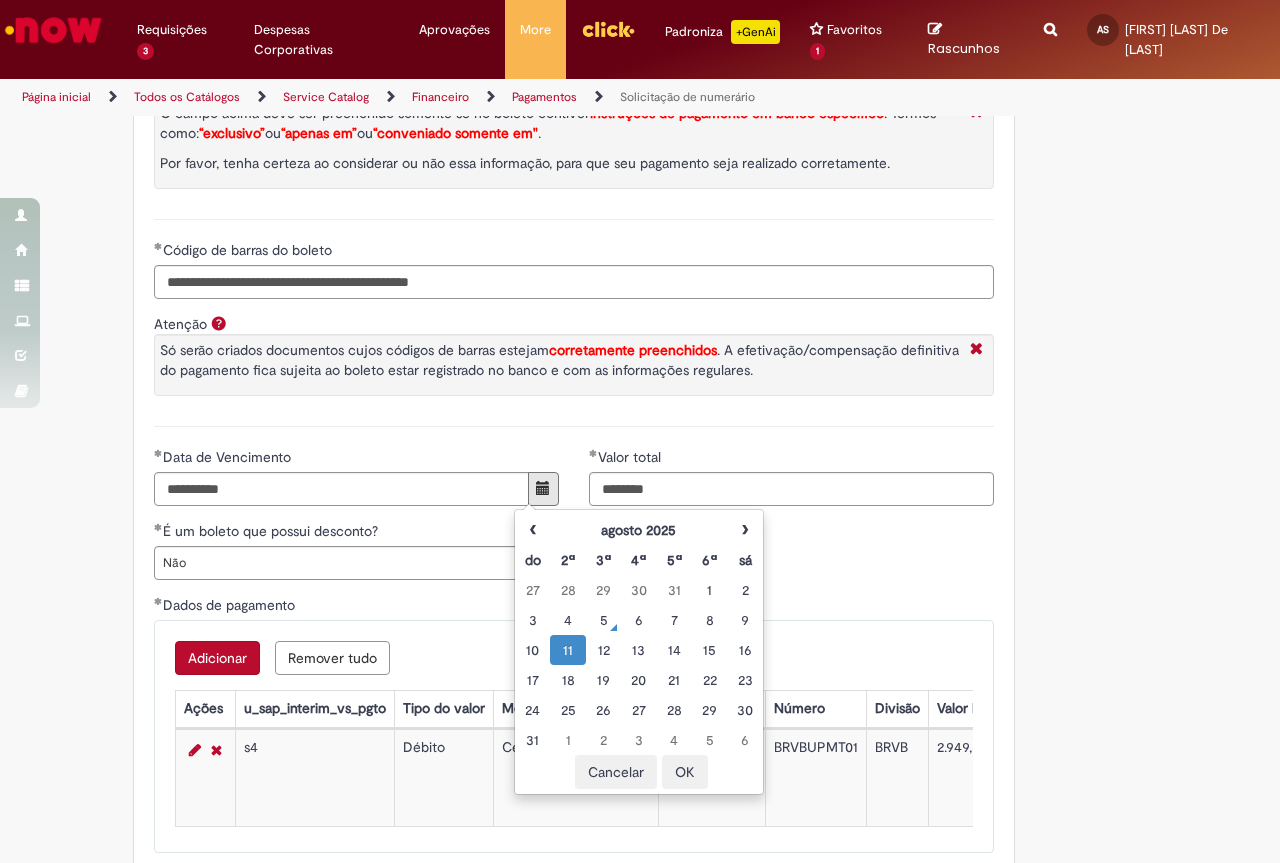 click on "OK" at bounding box center [685, 772] 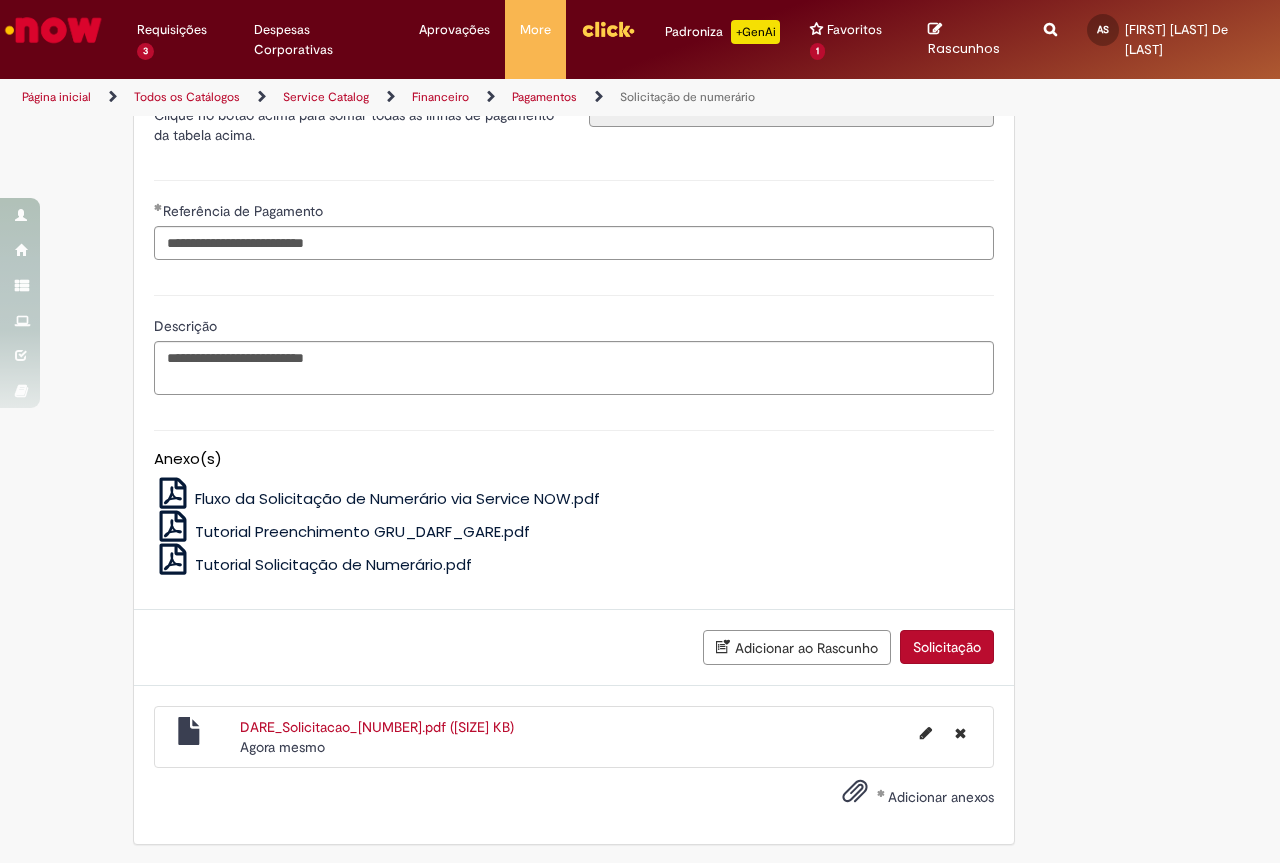 scroll, scrollTop: 4125, scrollLeft: 0, axis: vertical 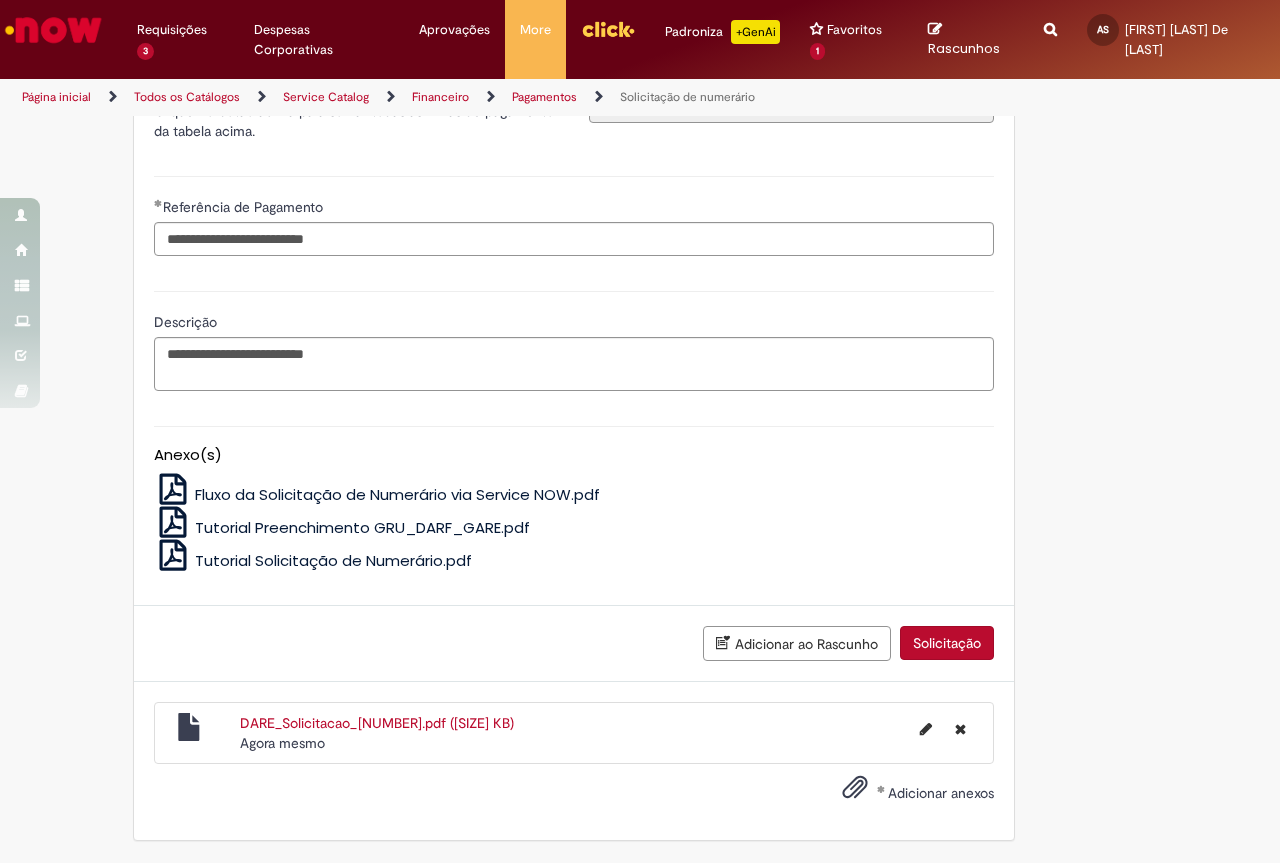 click on "Solicitação" at bounding box center (947, 643) 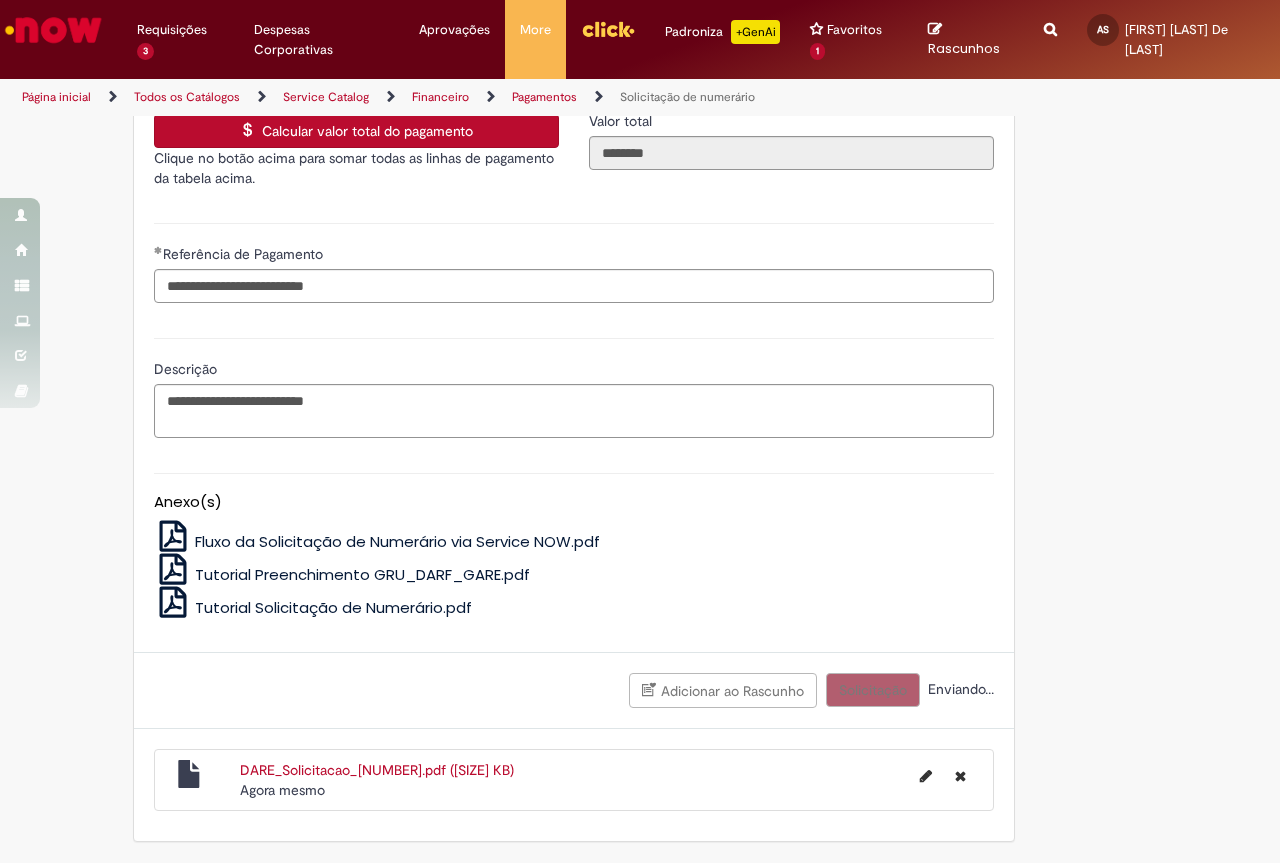 scroll, scrollTop: 4078, scrollLeft: 0, axis: vertical 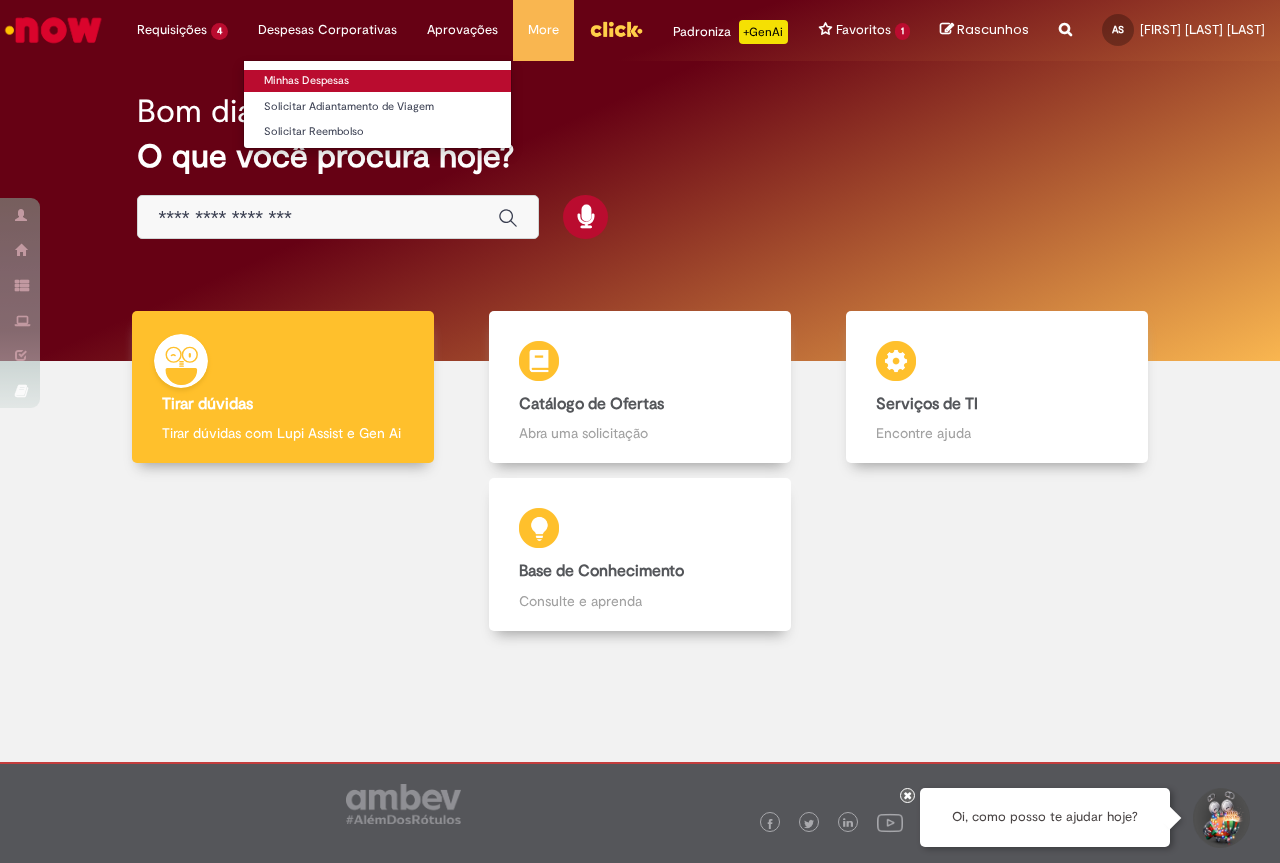 click on "Minhas Despesas" at bounding box center (377, 81) 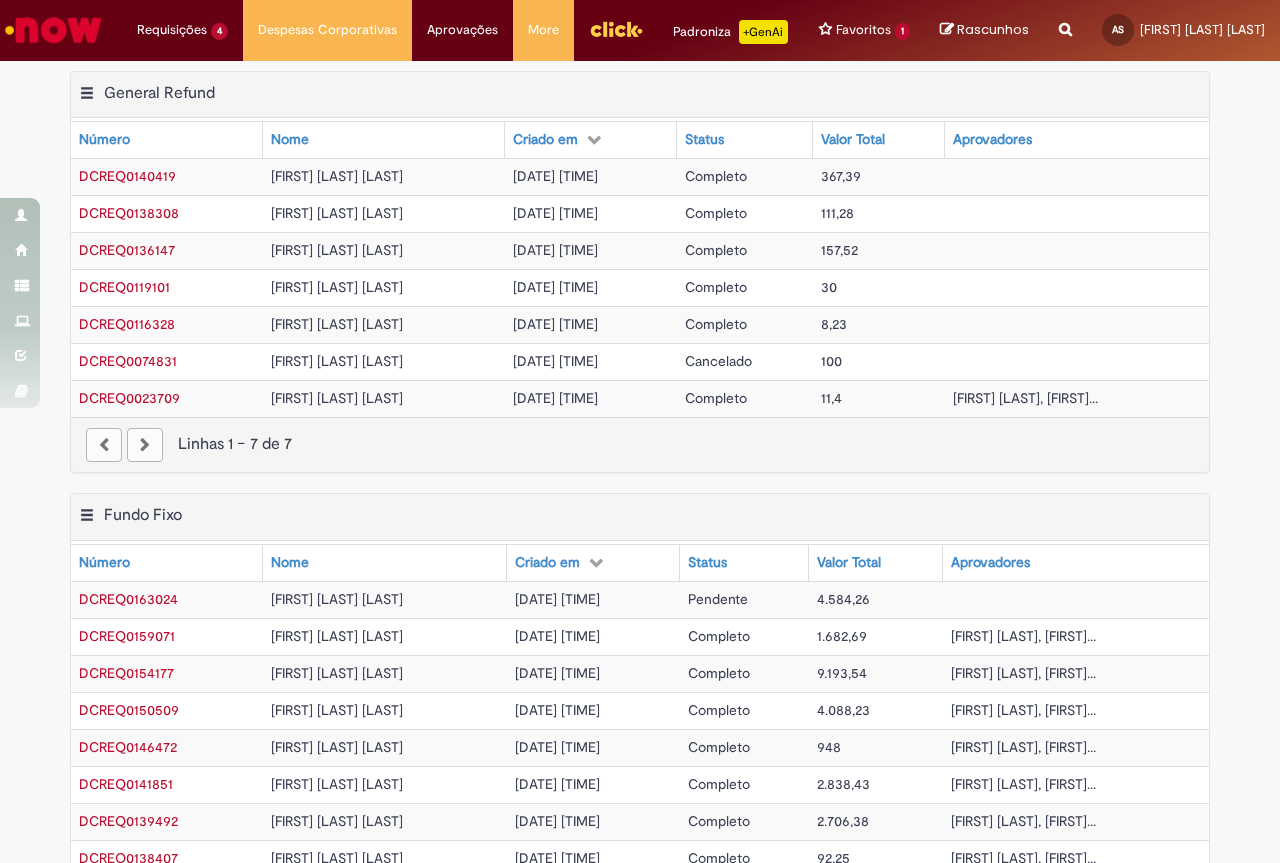 click on "DCREQ0163024" at bounding box center [128, 599] 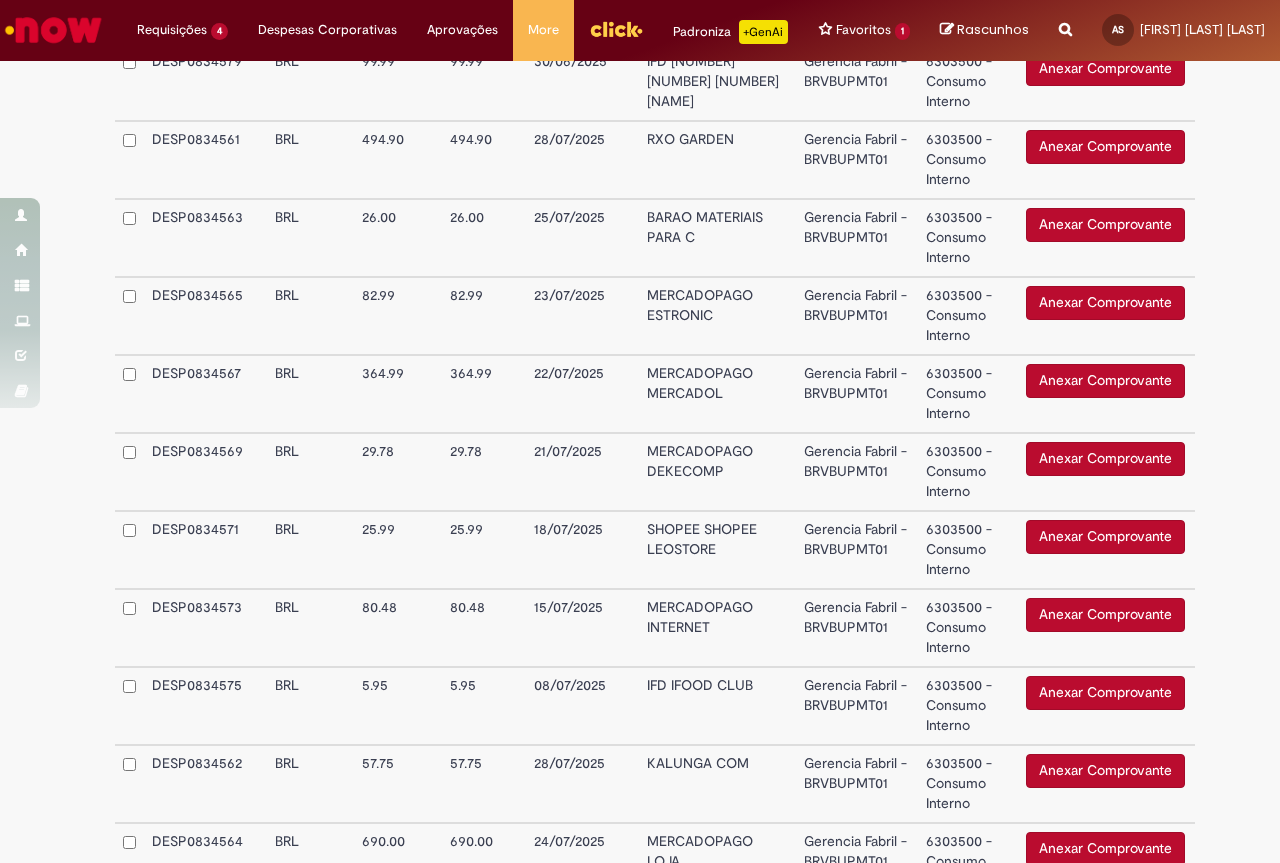 scroll, scrollTop: 527, scrollLeft: 0, axis: vertical 